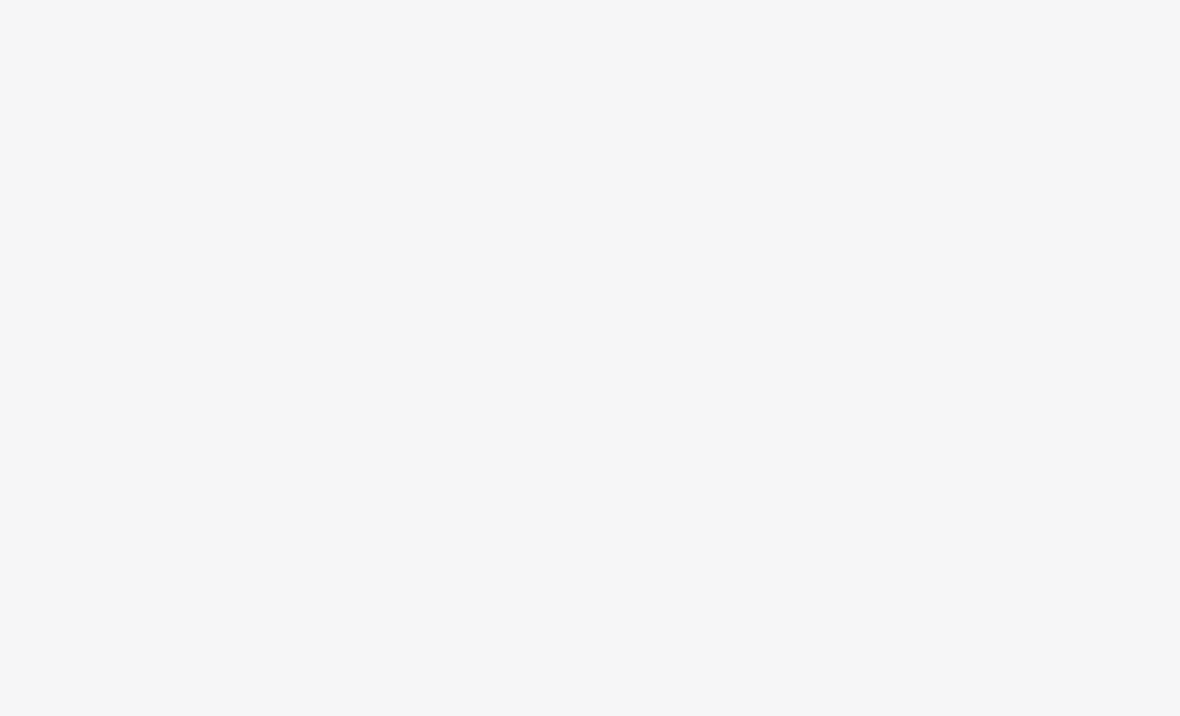 scroll, scrollTop: 0, scrollLeft: 0, axis: both 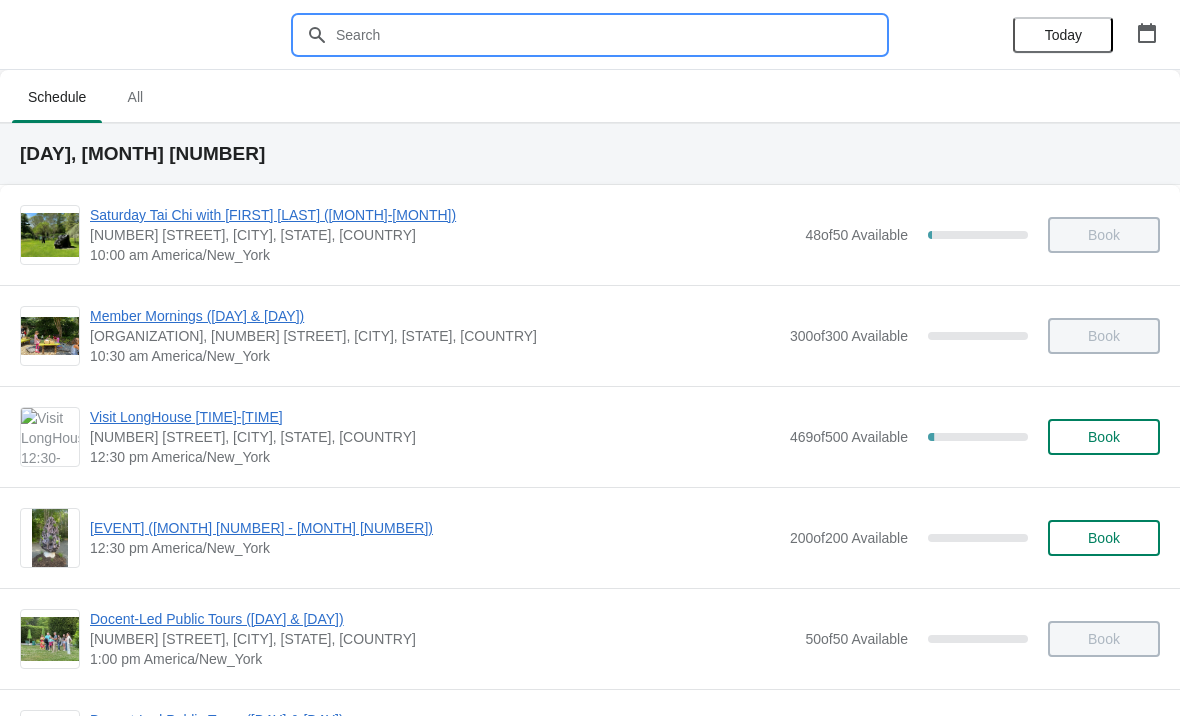 click at bounding box center [610, 35] 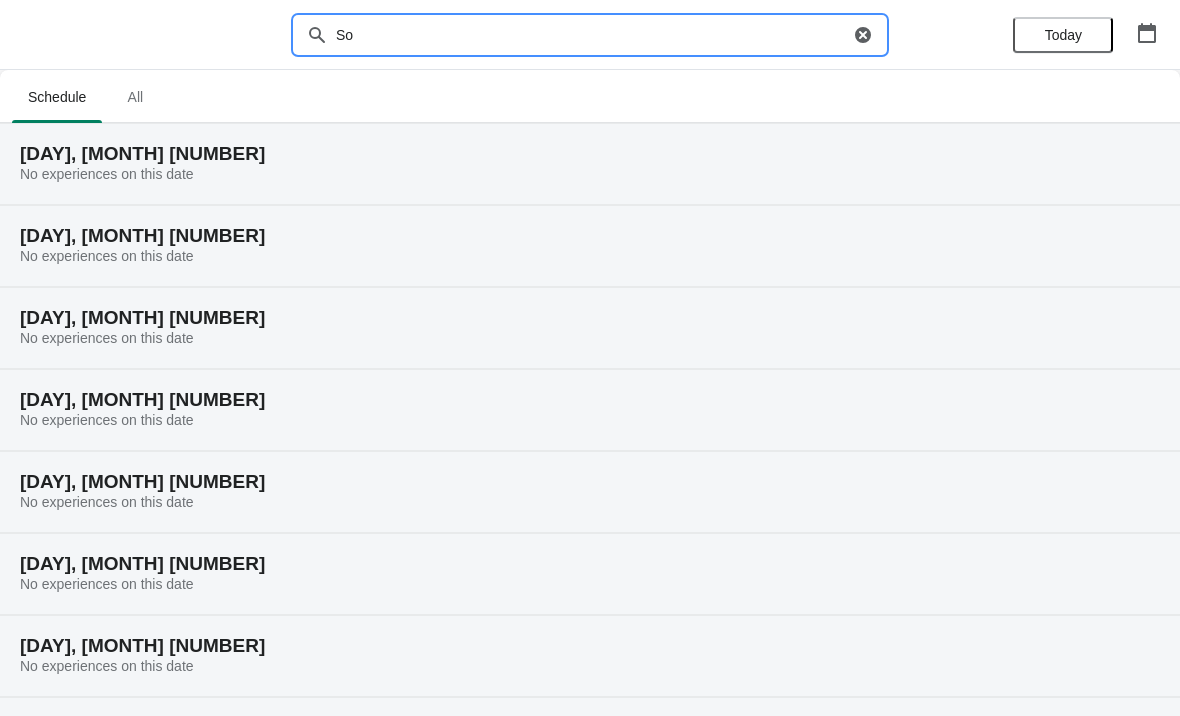type on "S" 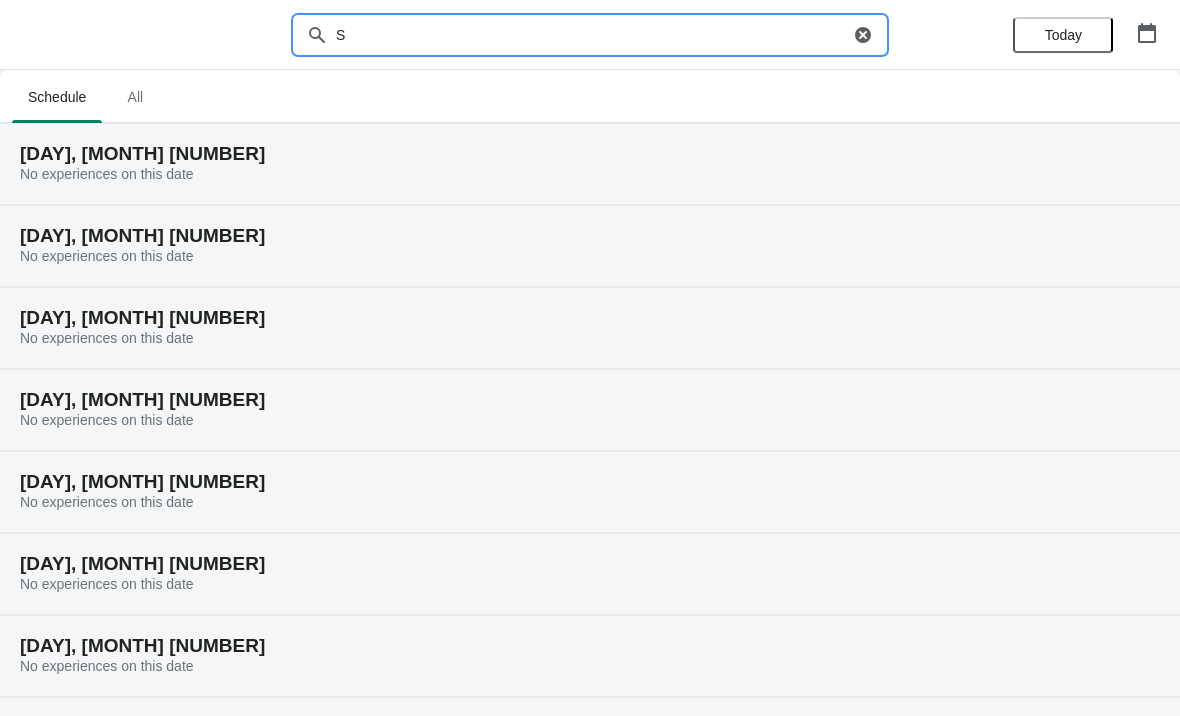 type 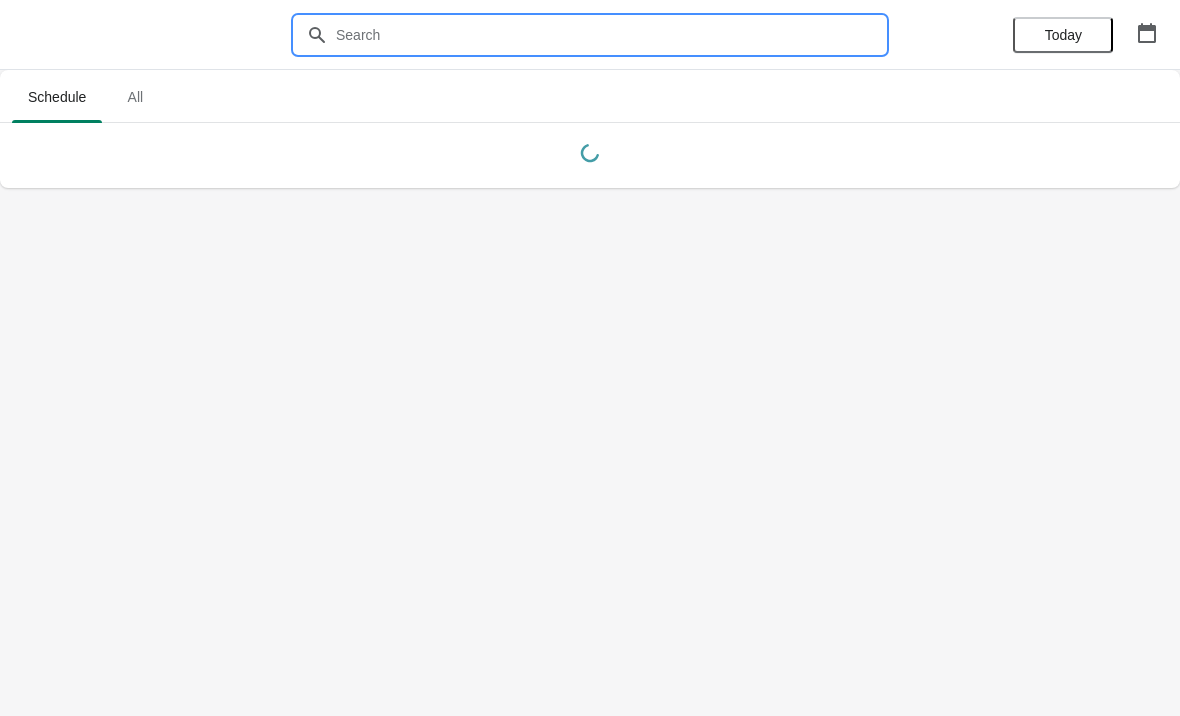 click on "All" at bounding box center [135, 97] 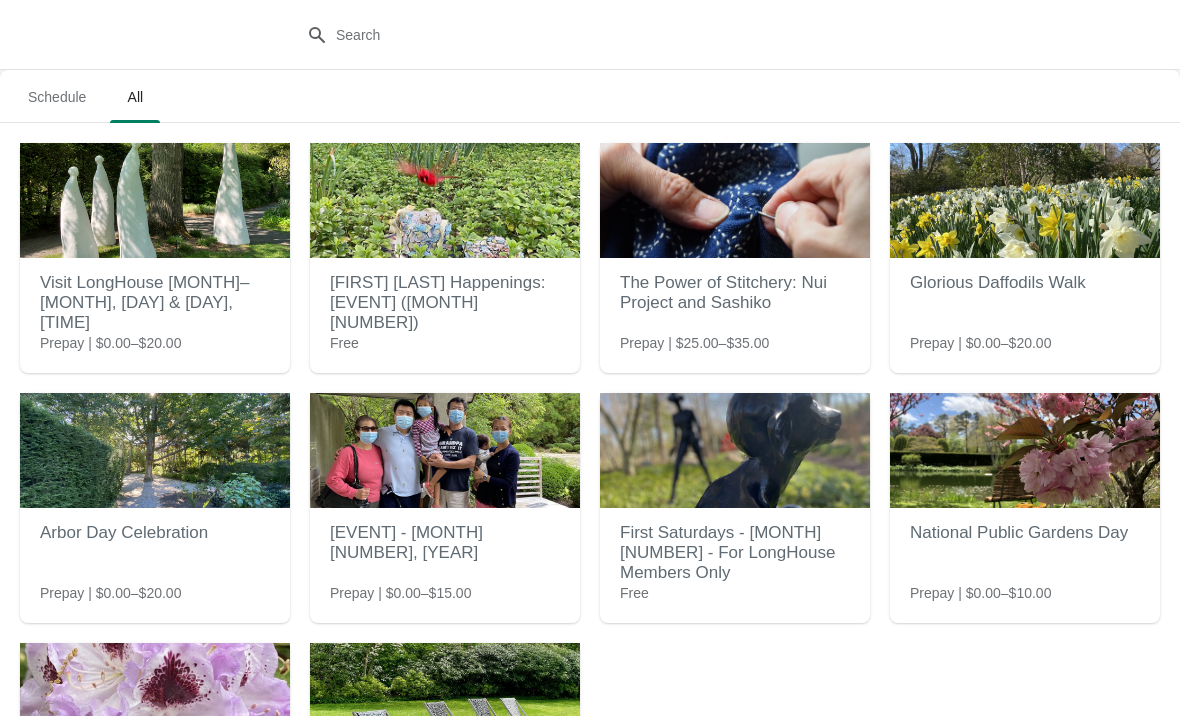 scroll, scrollTop: 0, scrollLeft: 0, axis: both 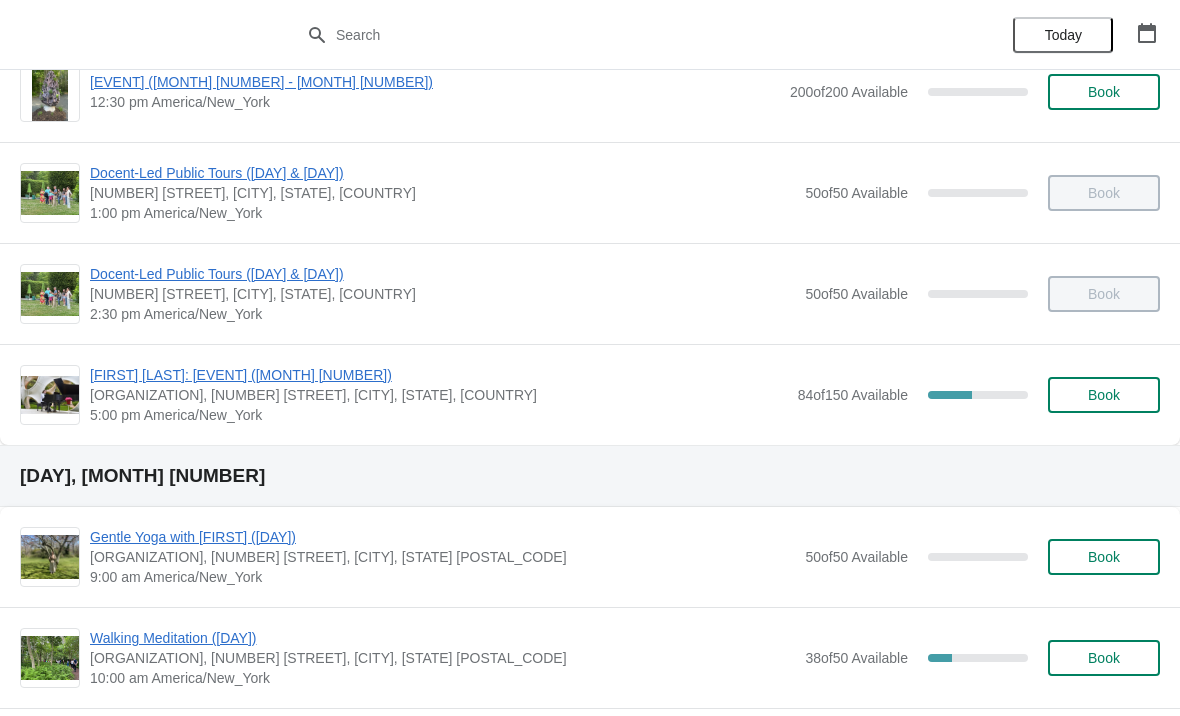 click on "[FIRST] [LAST]: Fantasies and Daydreaming ([MONTH]-[MONTH])" at bounding box center (439, 375) 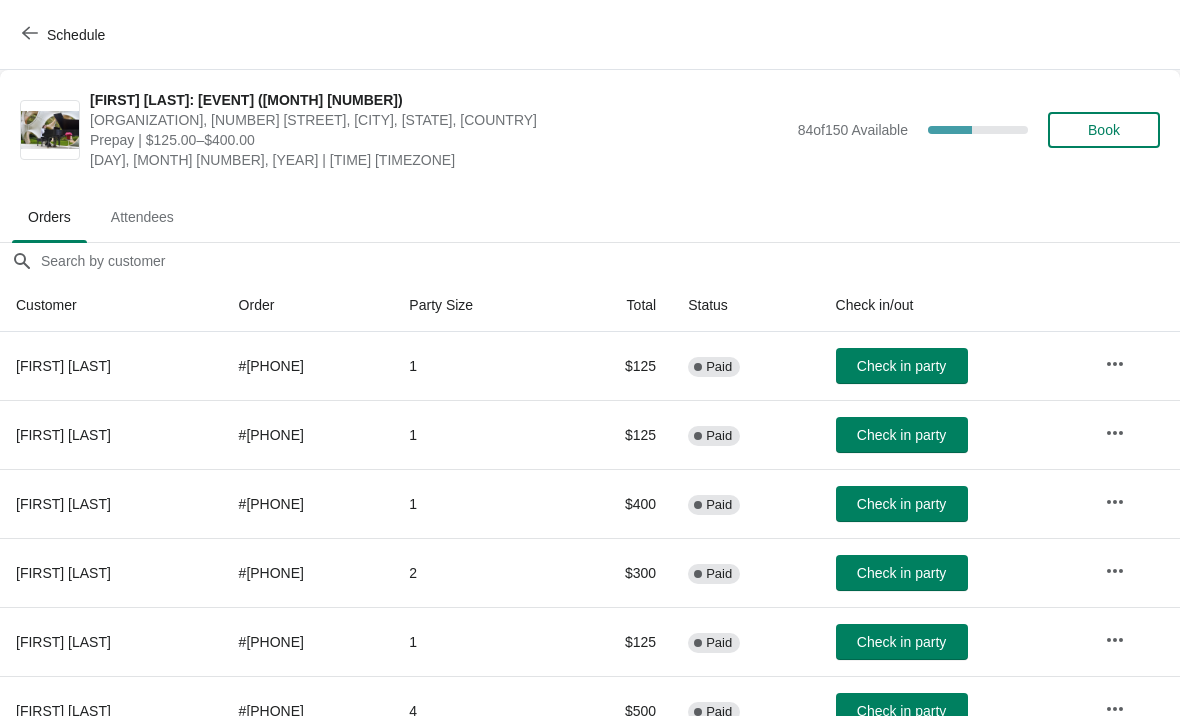 scroll, scrollTop: 0, scrollLeft: 0, axis: both 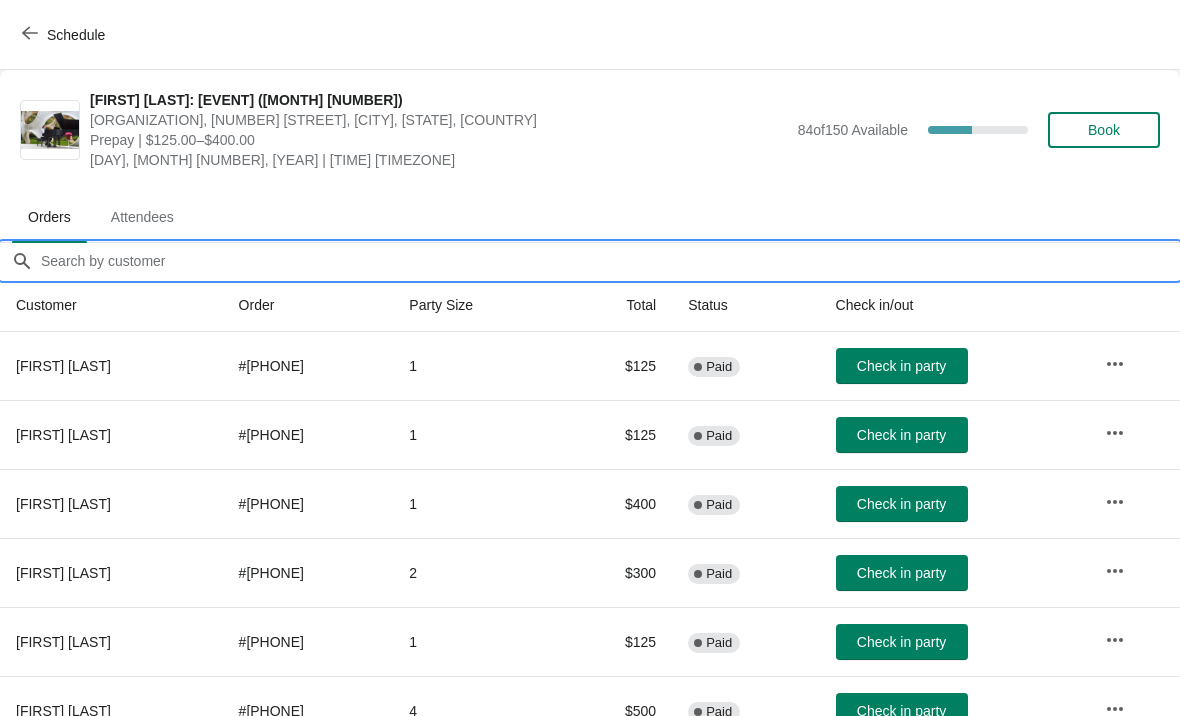 click on "Orders filter search" at bounding box center [610, 261] 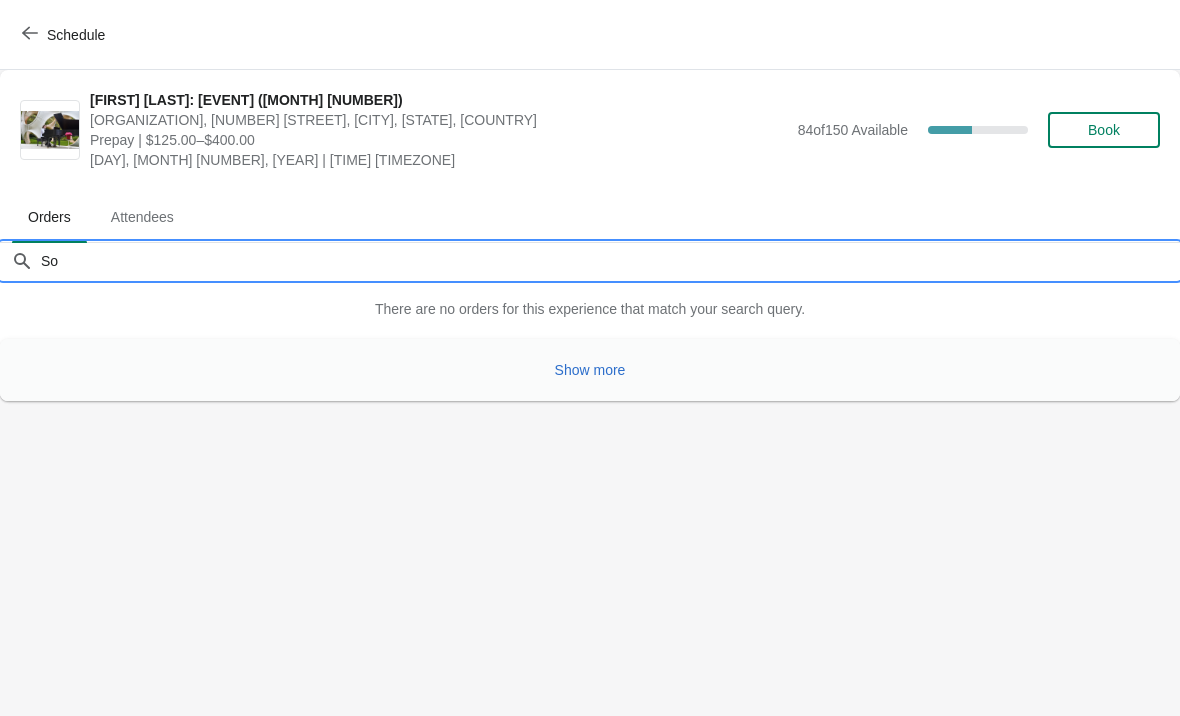 type on "S" 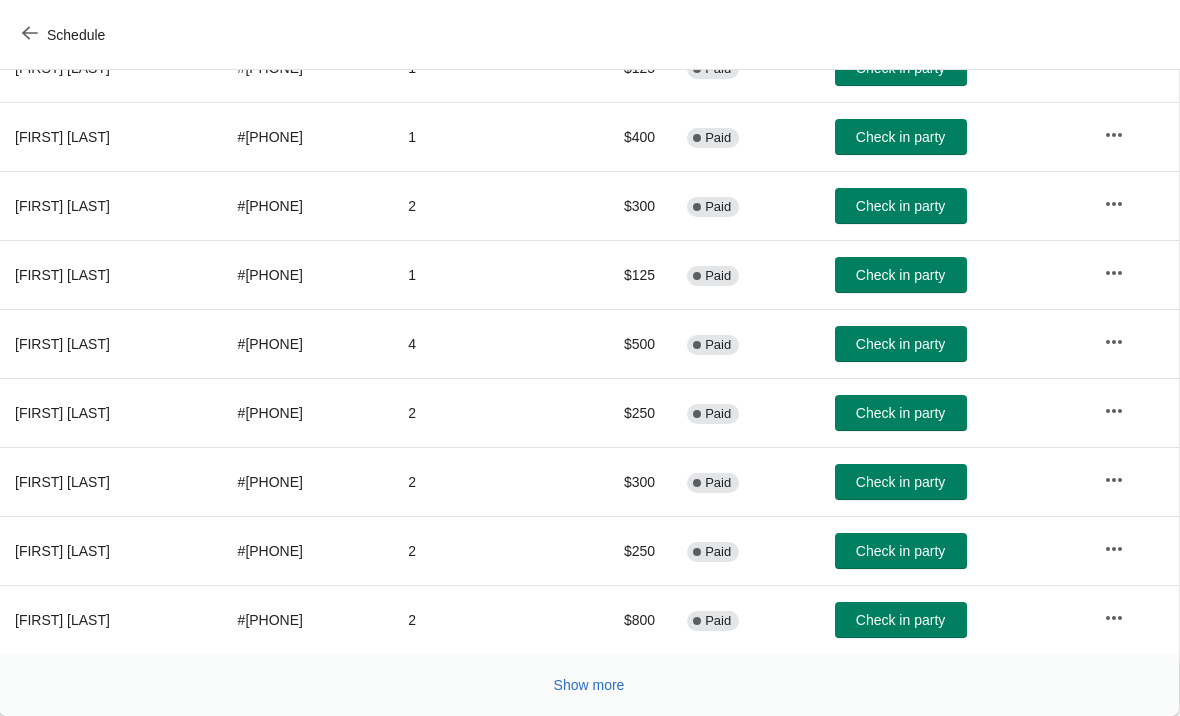 scroll, scrollTop: 367, scrollLeft: 1, axis: both 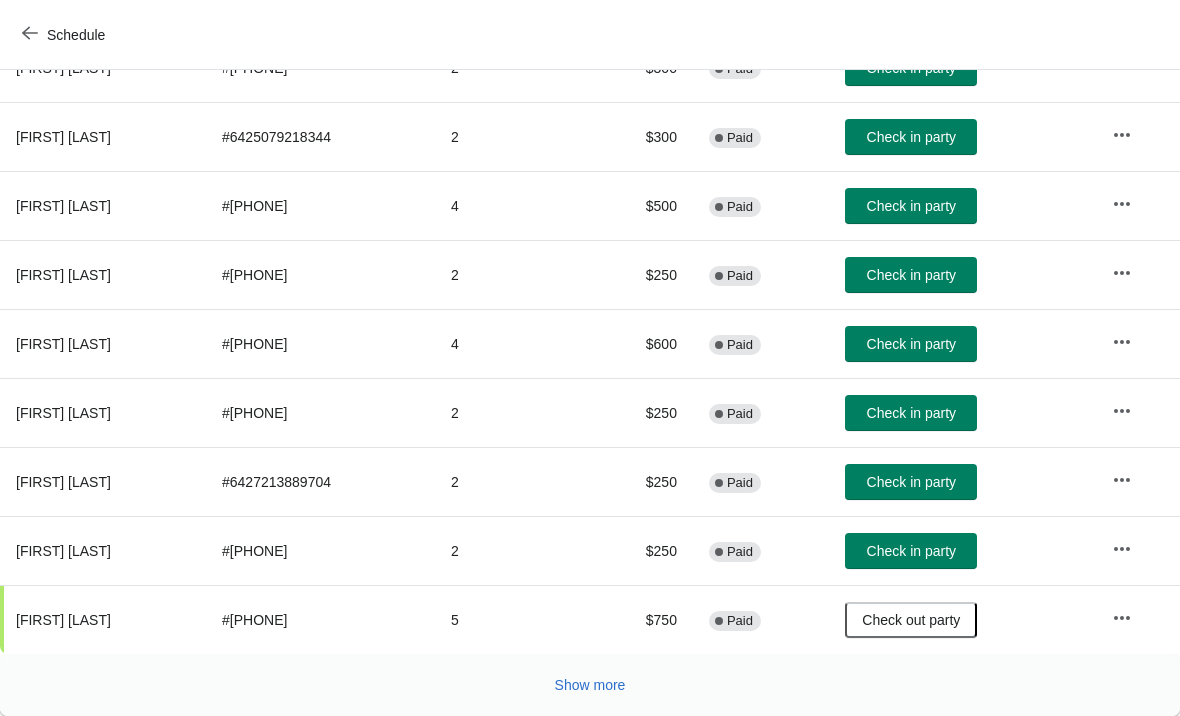 click on "Show more" at bounding box center (590, 685) 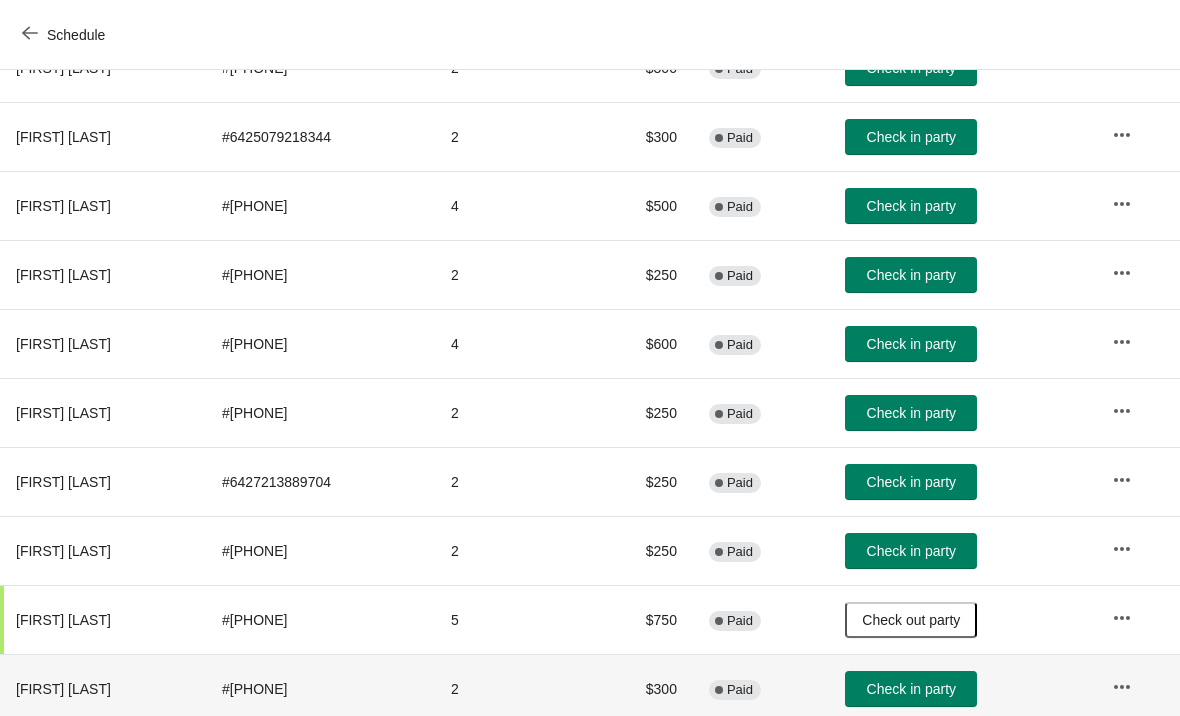 click on "2" at bounding box center [513, 688] 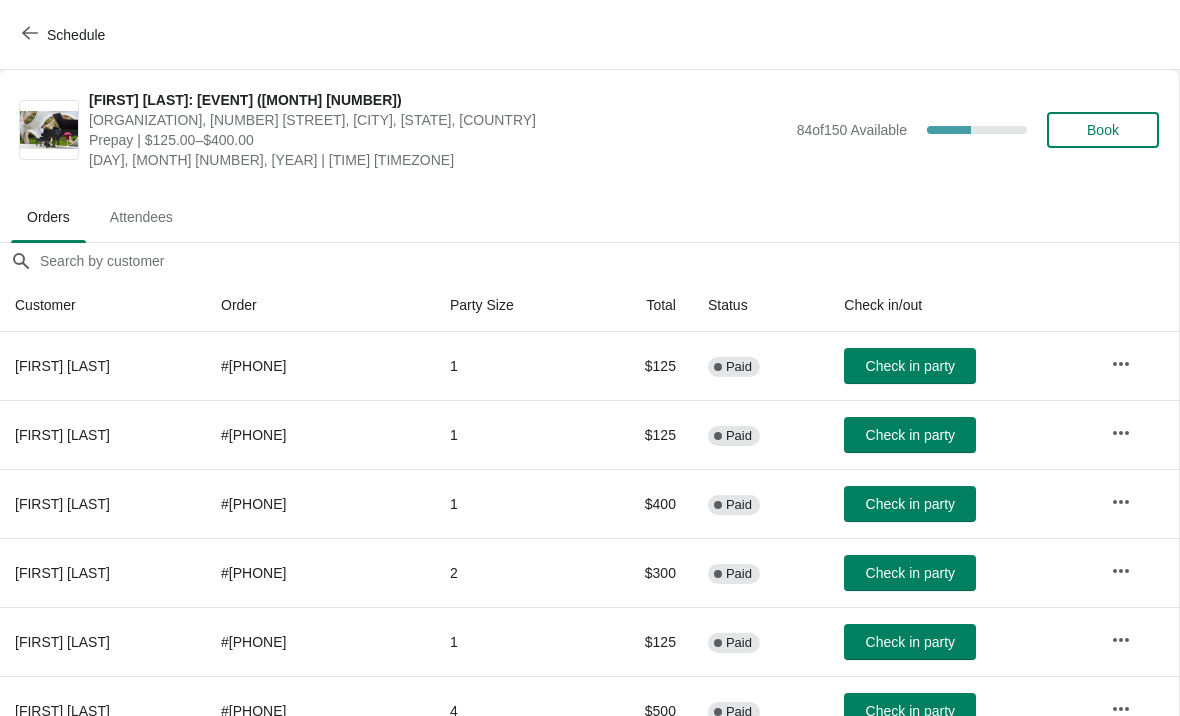 scroll, scrollTop: 0, scrollLeft: 1, axis: horizontal 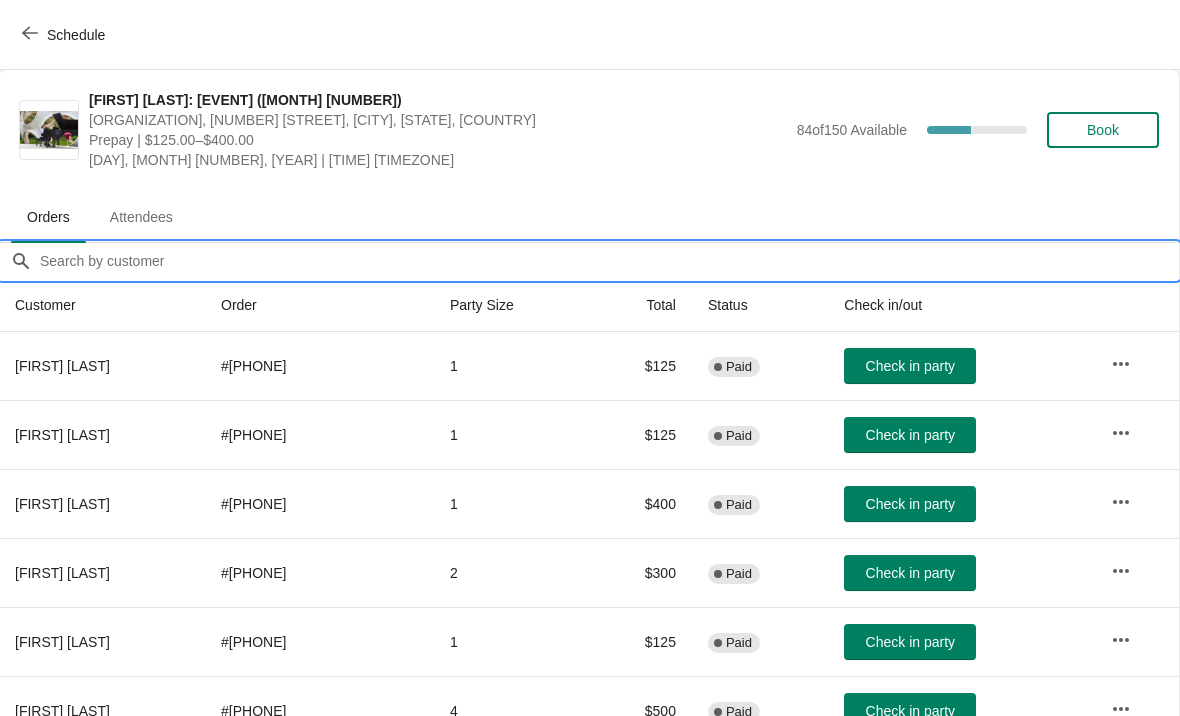 click on "Orders filter search" at bounding box center [609, 261] 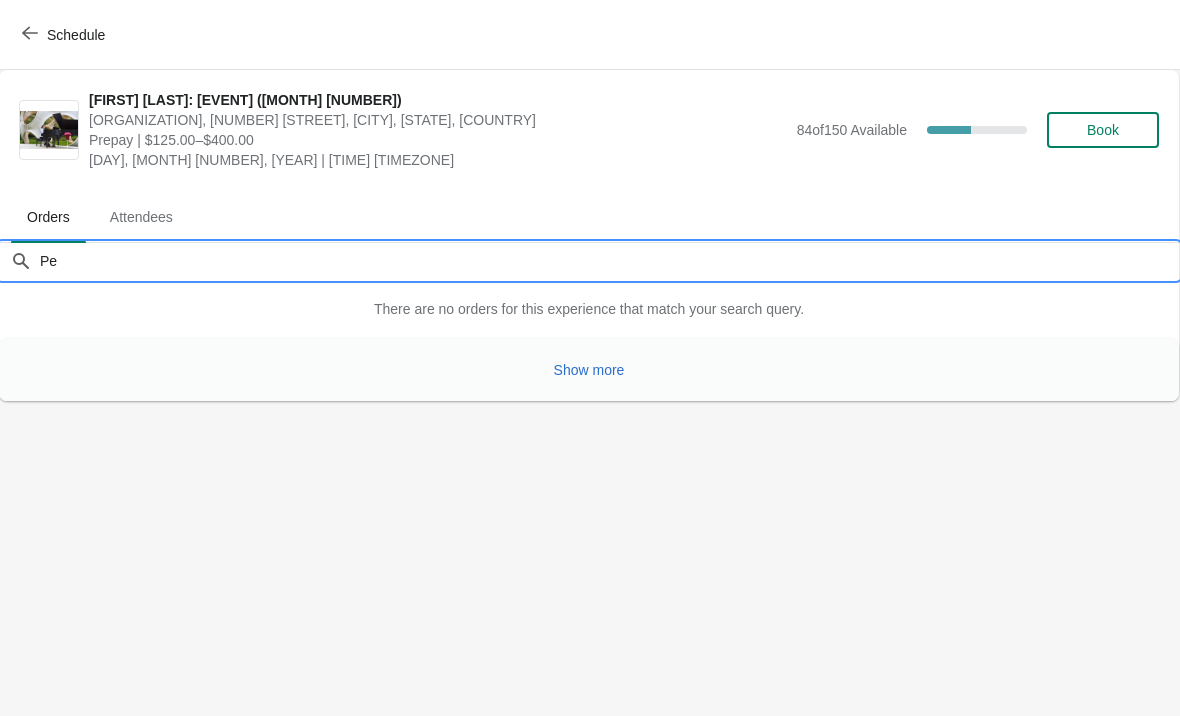 type on "P" 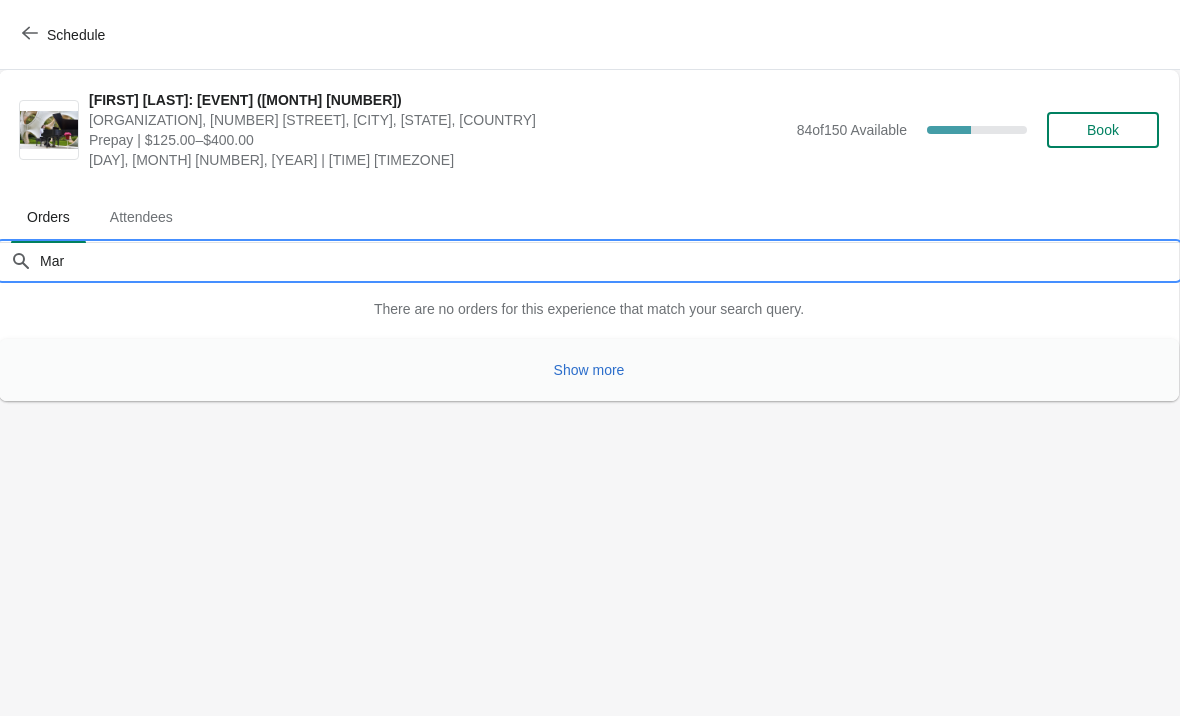 click on "Show more" at bounding box center (589, 370) 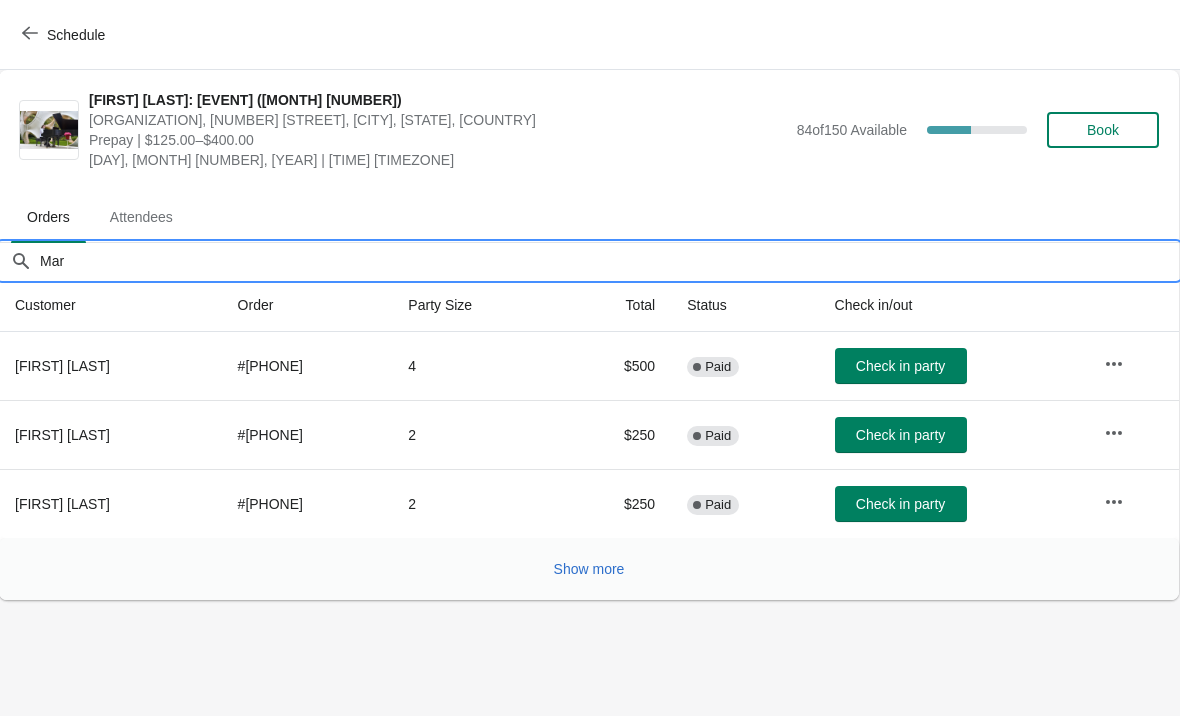 click on "Mar" at bounding box center [609, 261] 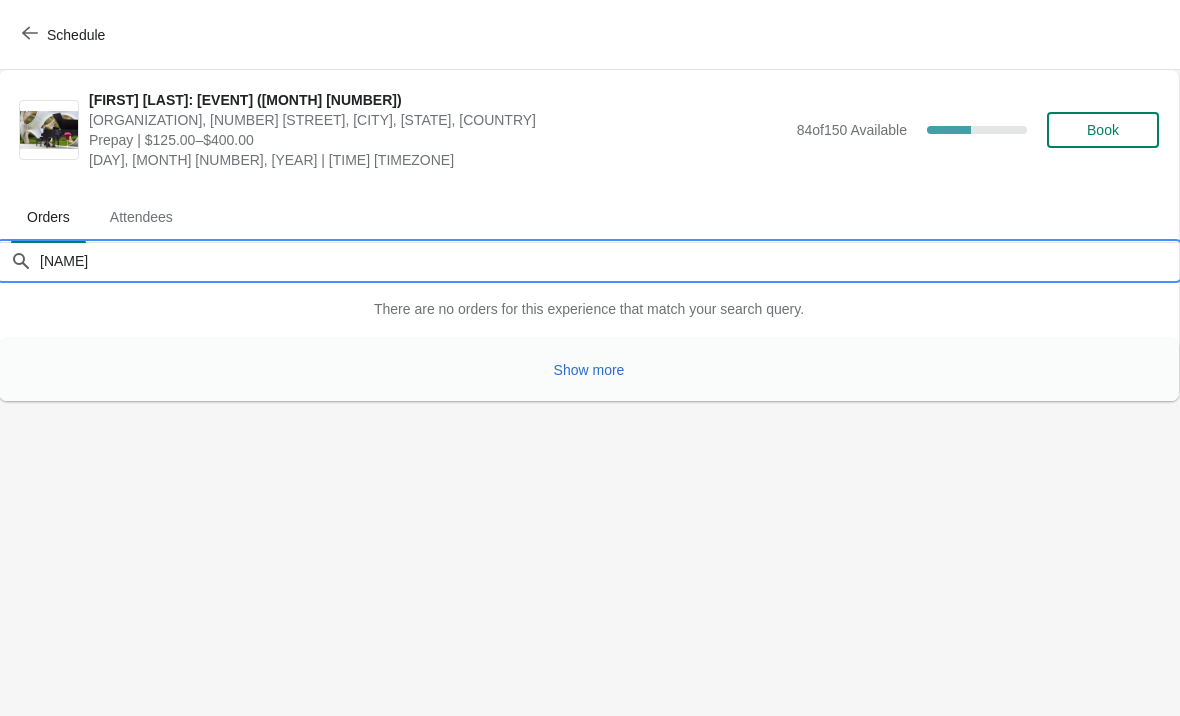 click on "Show more" at bounding box center (589, 370) 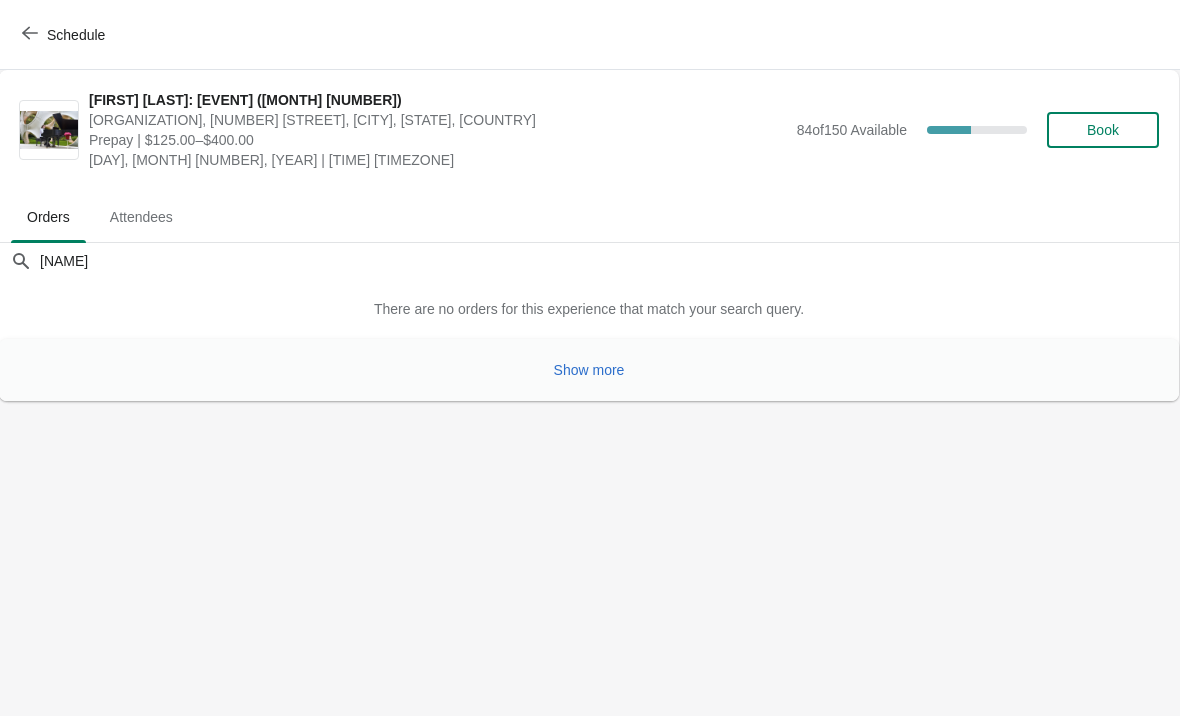 click on "Show more" at bounding box center (589, 370) 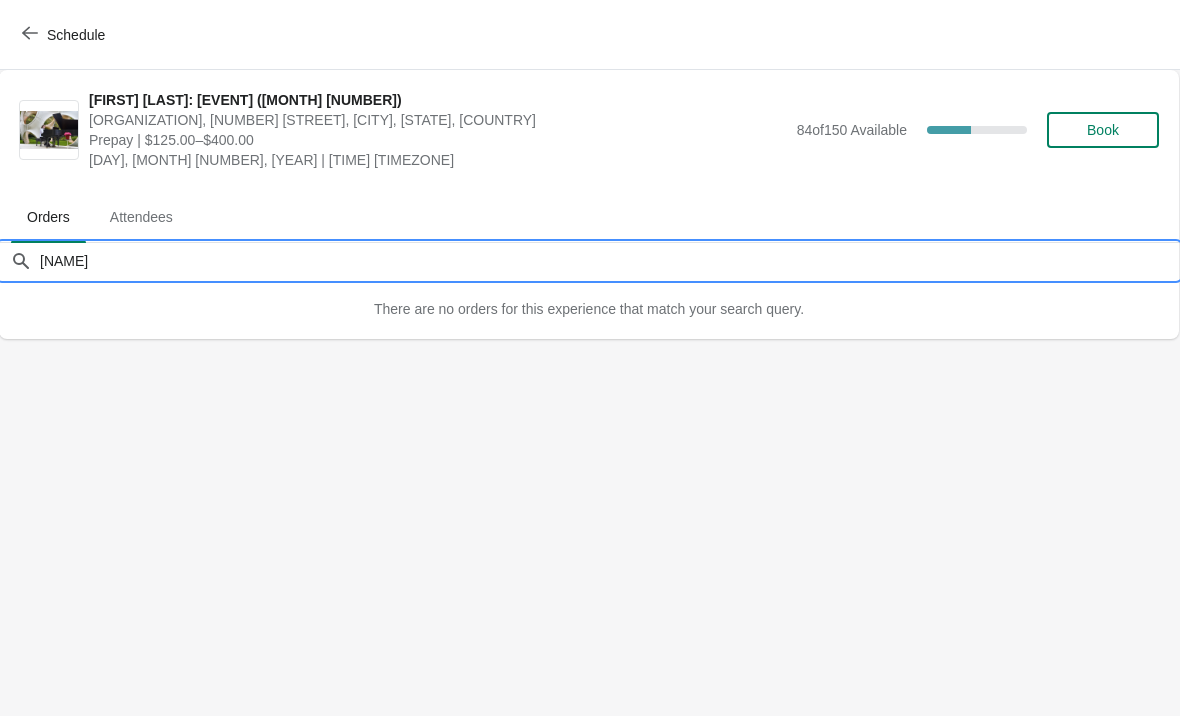 click on "Marilyn" at bounding box center [609, 261] 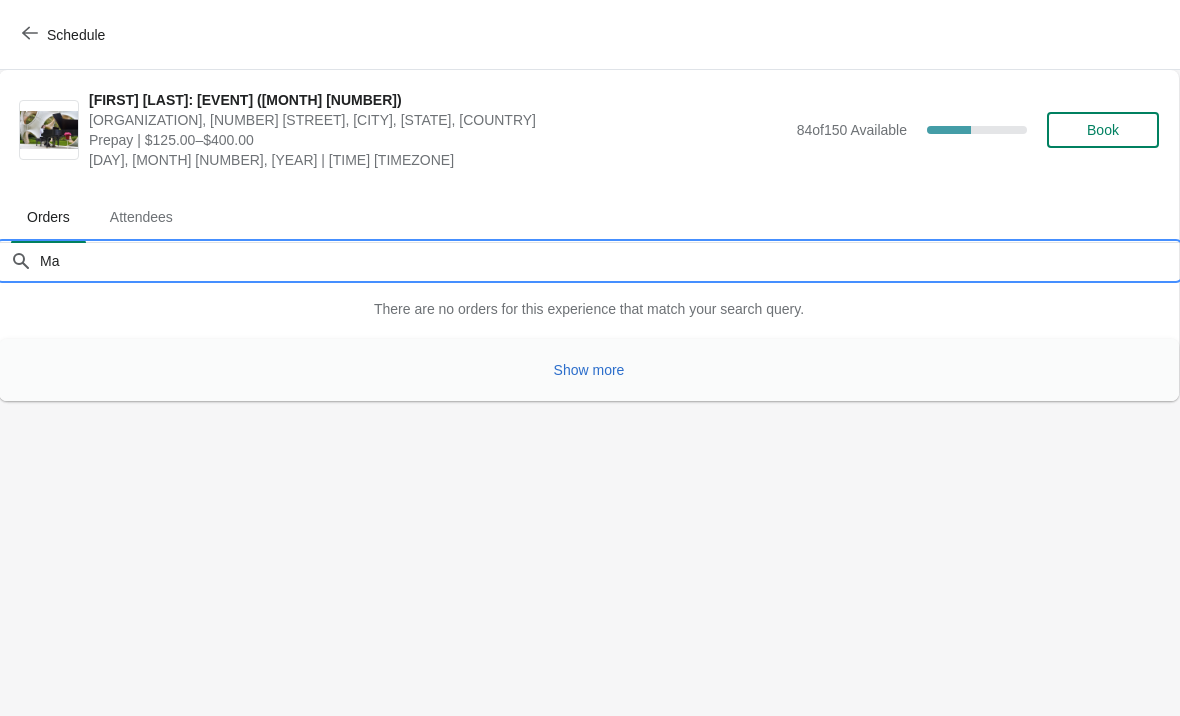 type on "M" 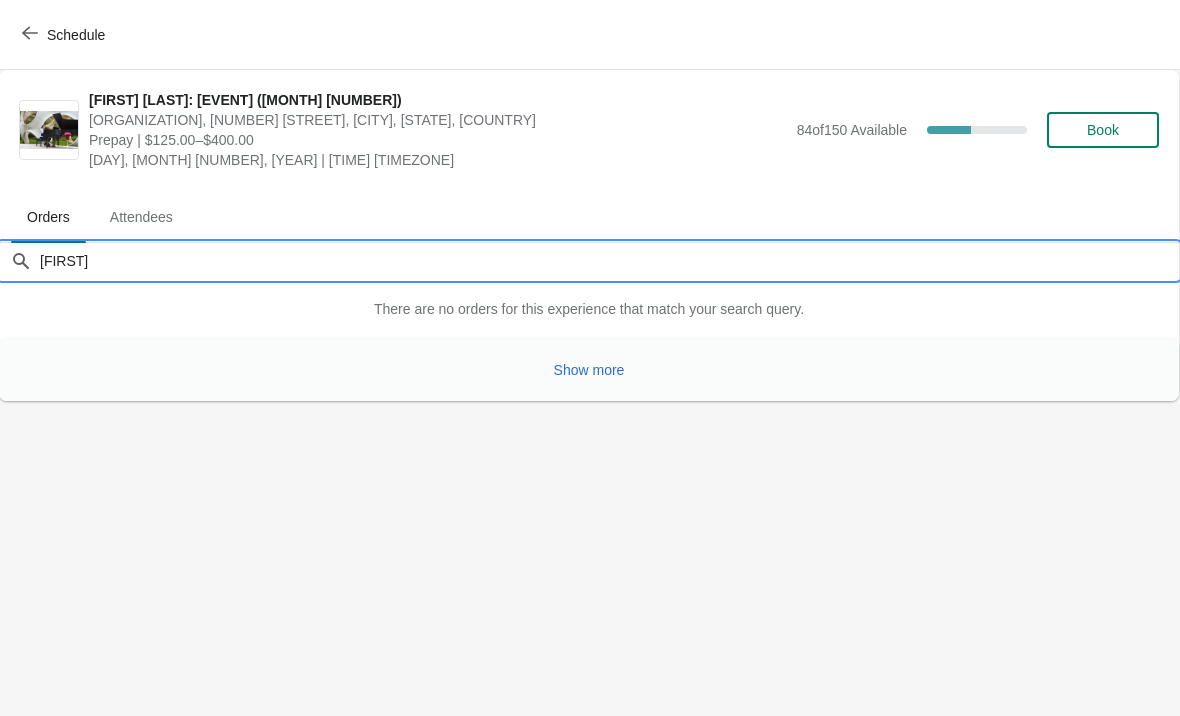 click on "Show more" at bounding box center [589, 370] 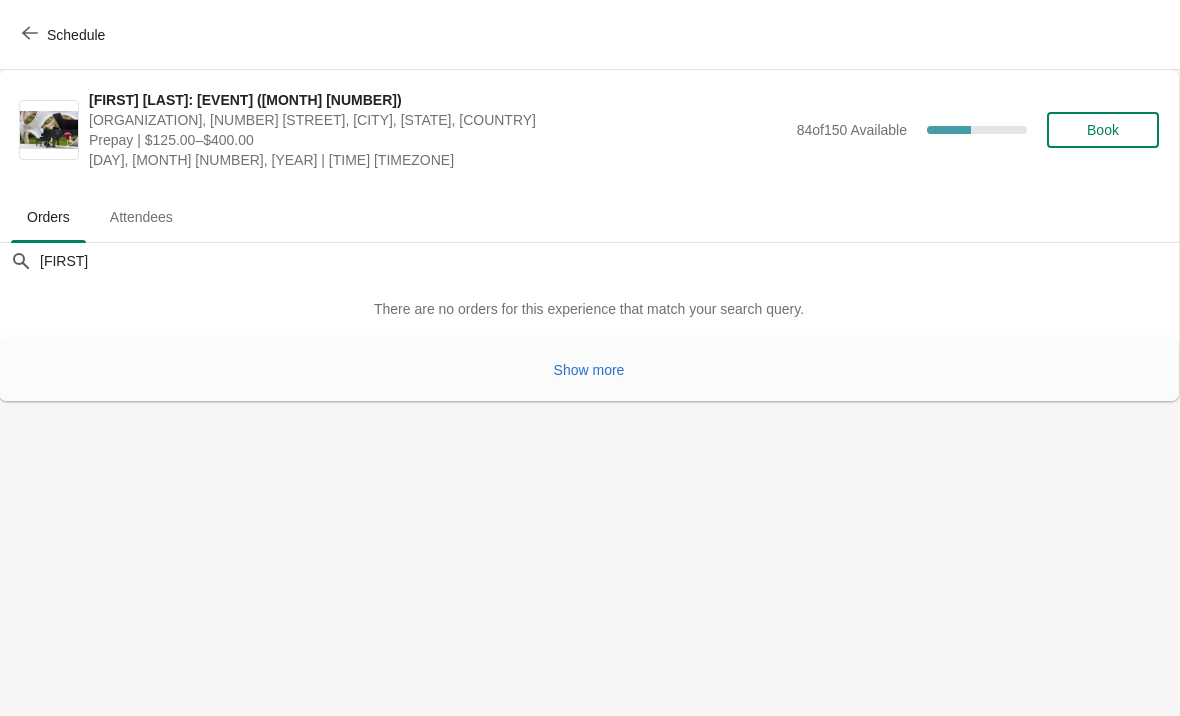 click on "Show more" at bounding box center [589, 370] 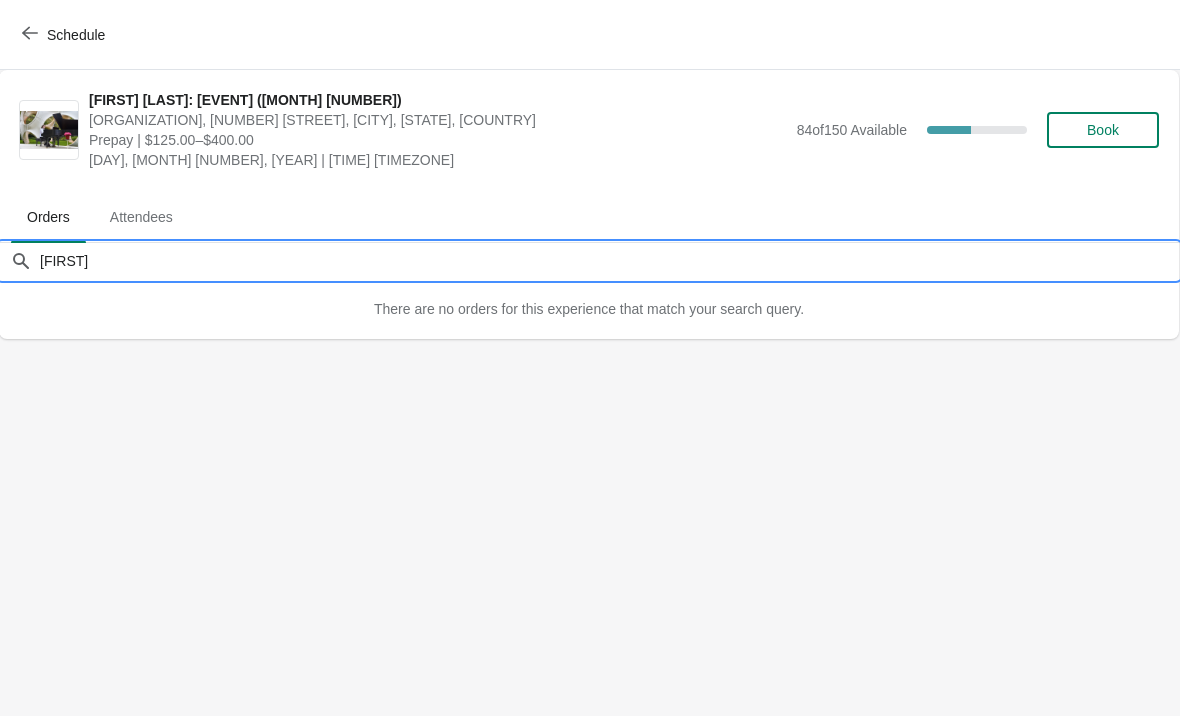 click on "Peter" at bounding box center (609, 261) 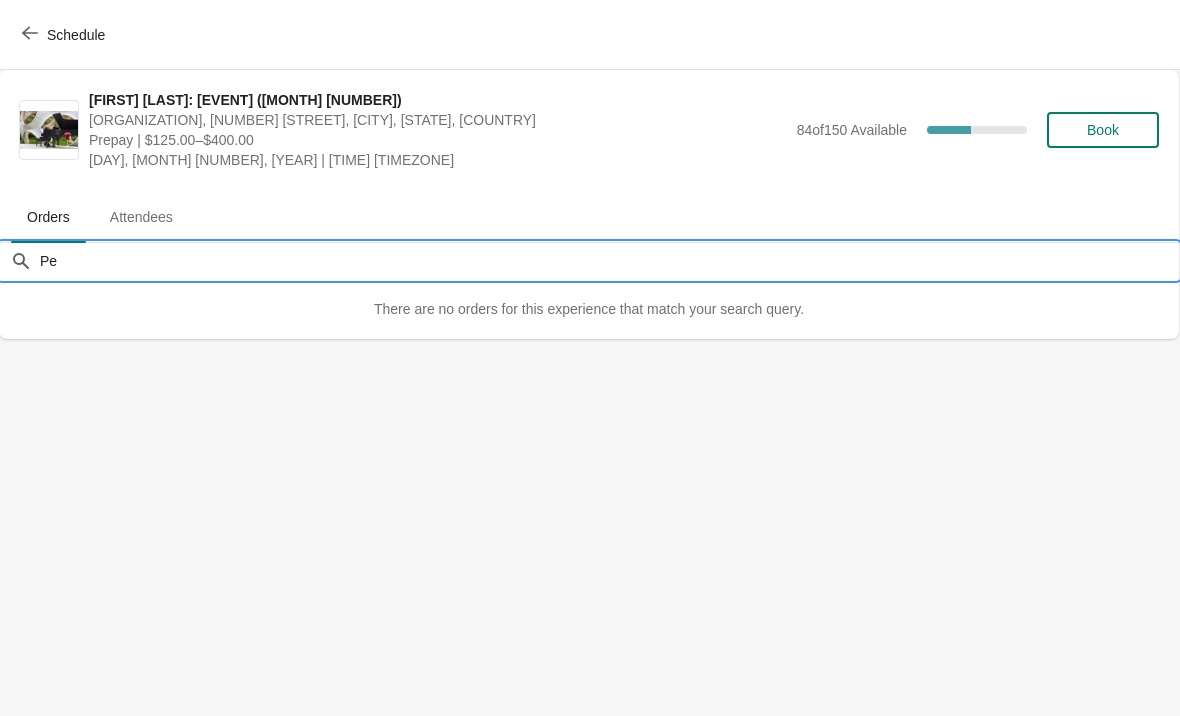 type on "P" 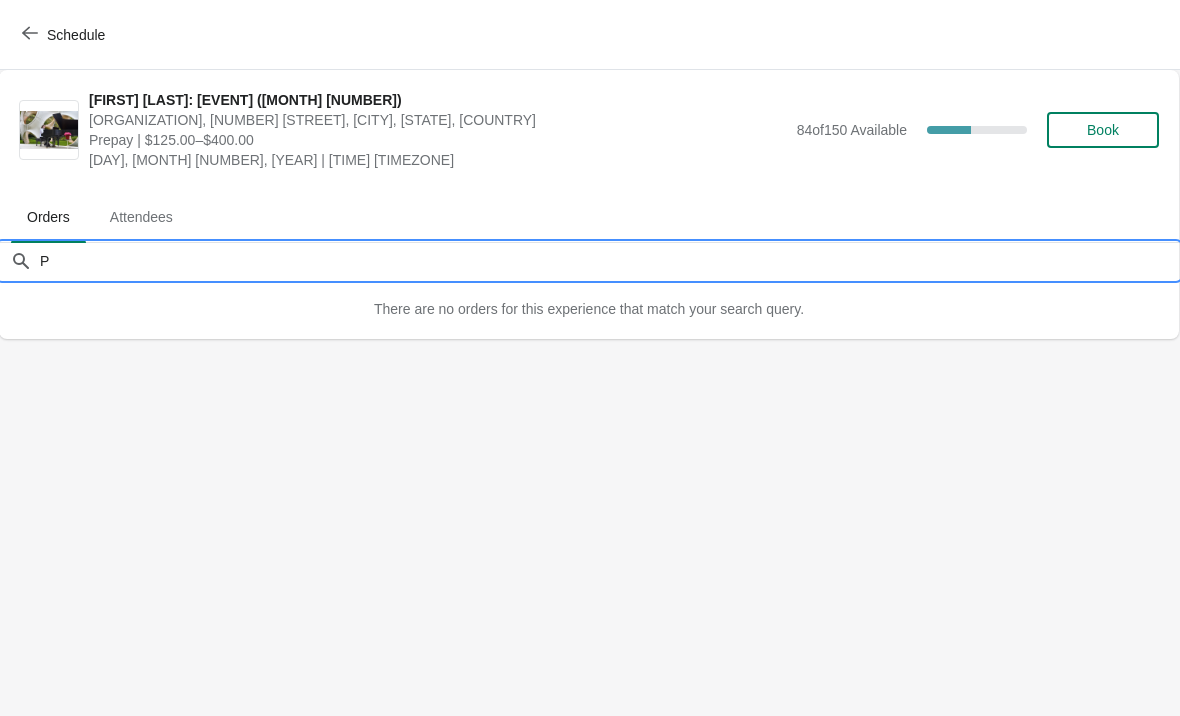 type 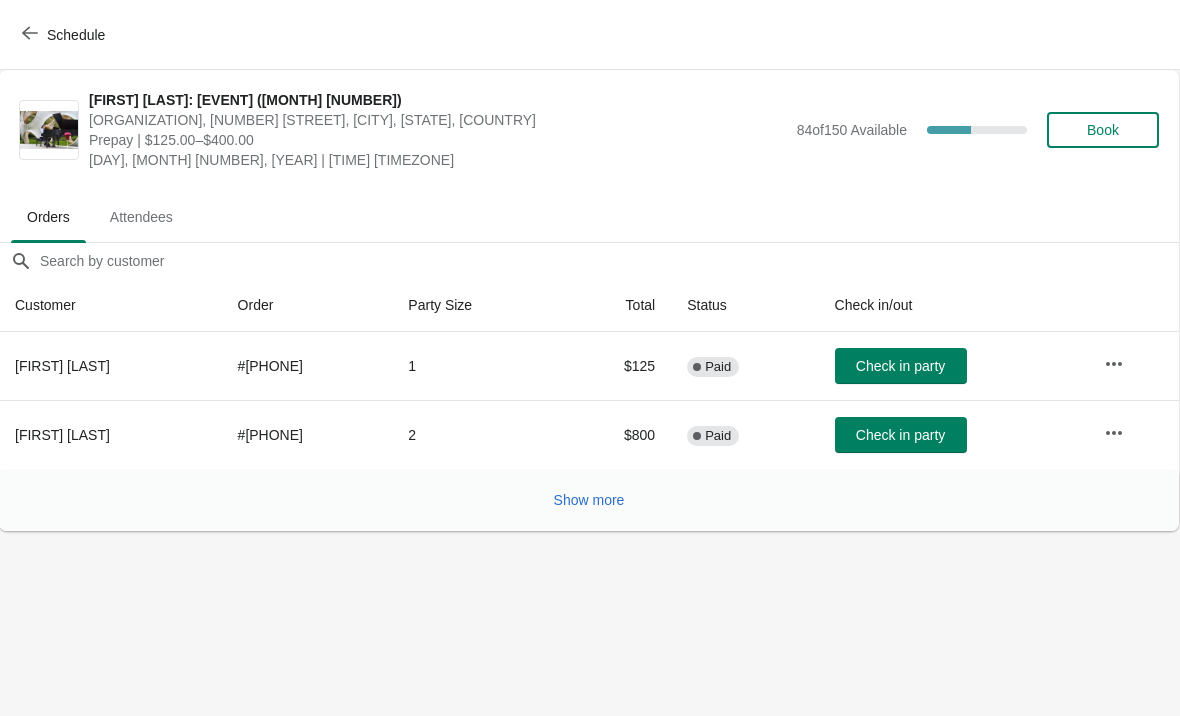 click on "Show more" at bounding box center (589, 500) 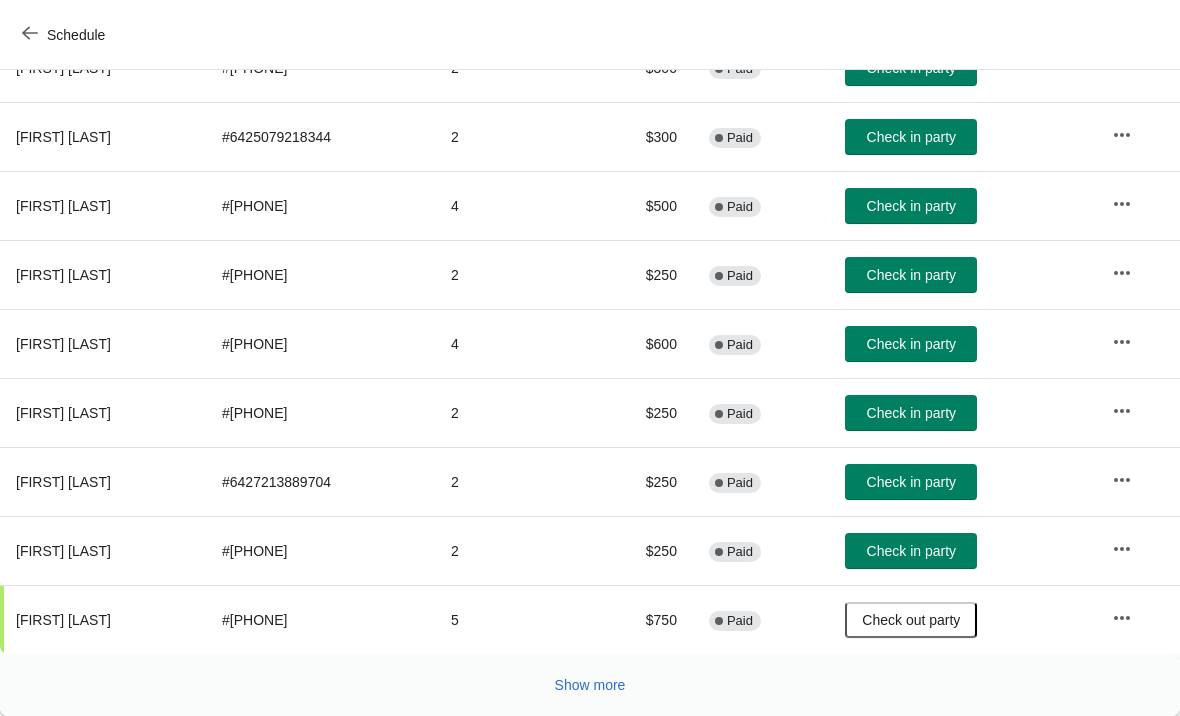 scroll, scrollTop: 1057, scrollLeft: 0, axis: vertical 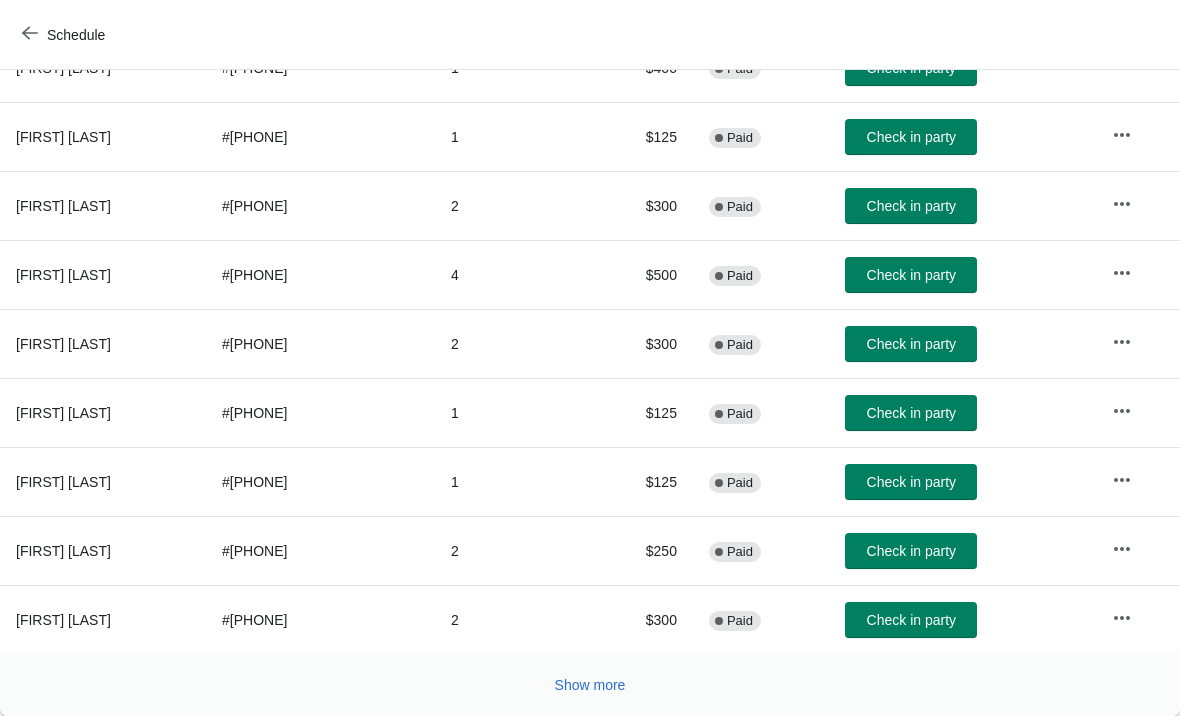 click on "Show more" at bounding box center (590, 685) 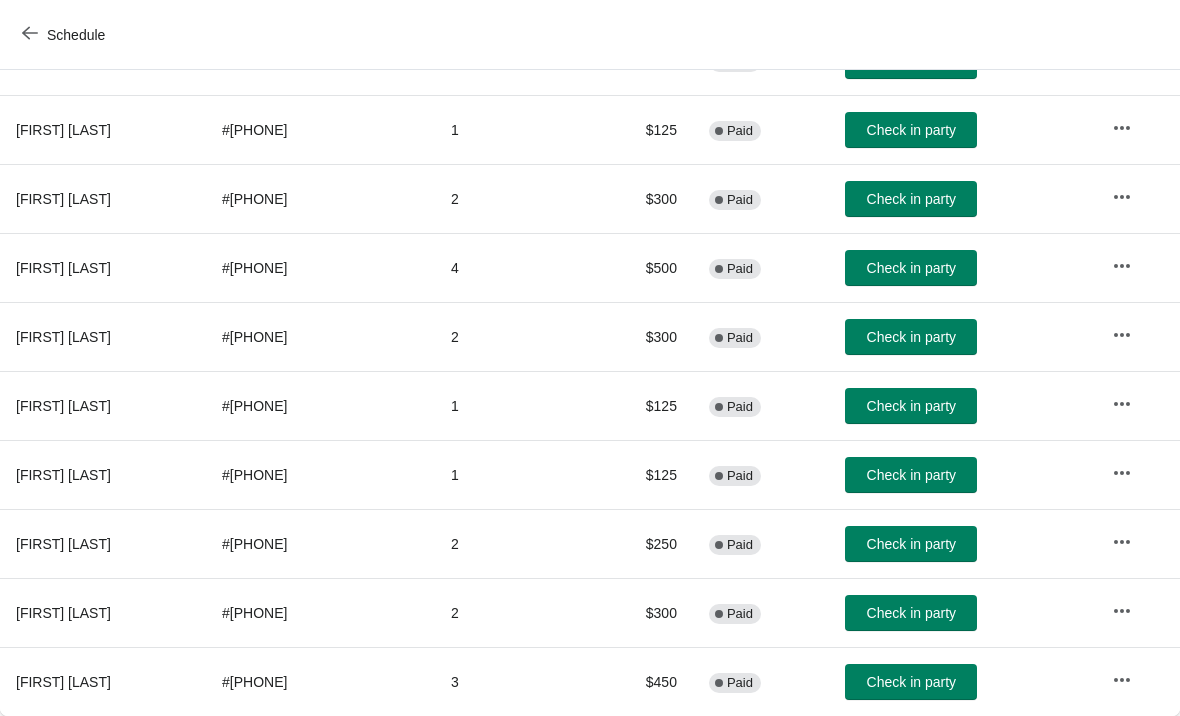 scroll, scrollTop: 1754, scrollLeft: 0, axis: vertical 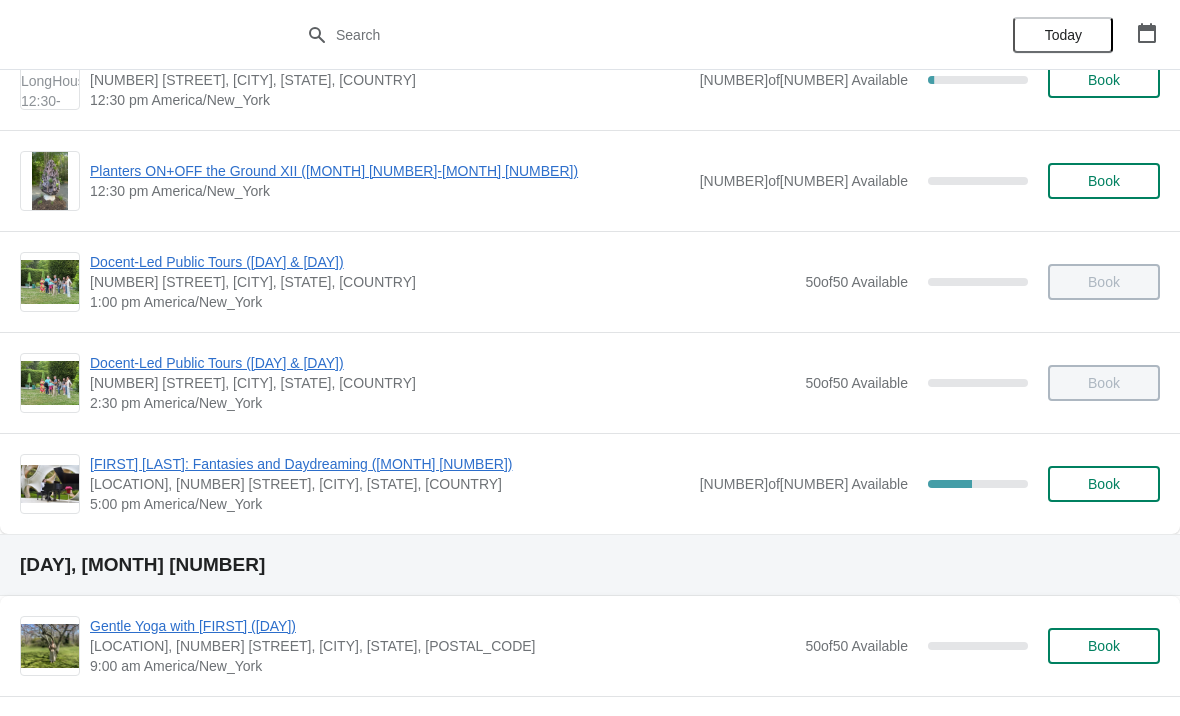 click on "[FIRST] [LAST]: Fantasies and Daydreaming ([MONTH] [NUMBER])" at bounding box center [390, 464] 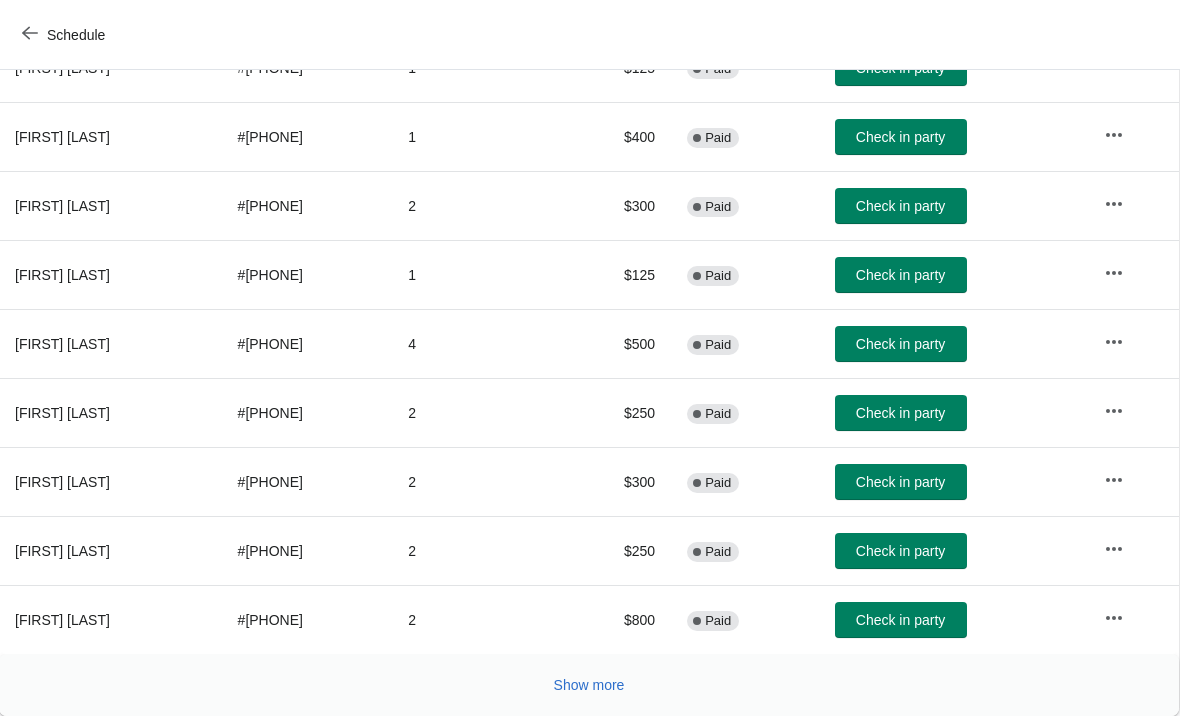 scroll, scrollTop: 367, scrollLeft: 1, axis: both 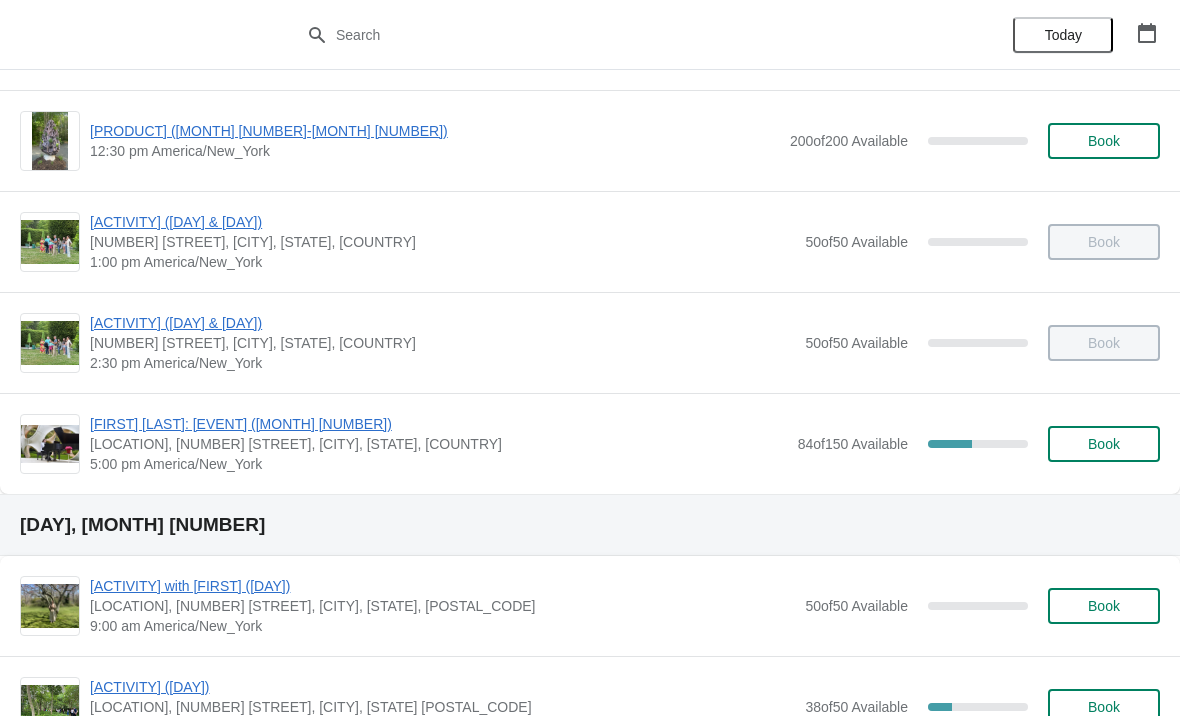 click on "[FIRST] [LAST]: [EVENT] ([MONTH] [NUMBER])" at bounding box center (439, 424) 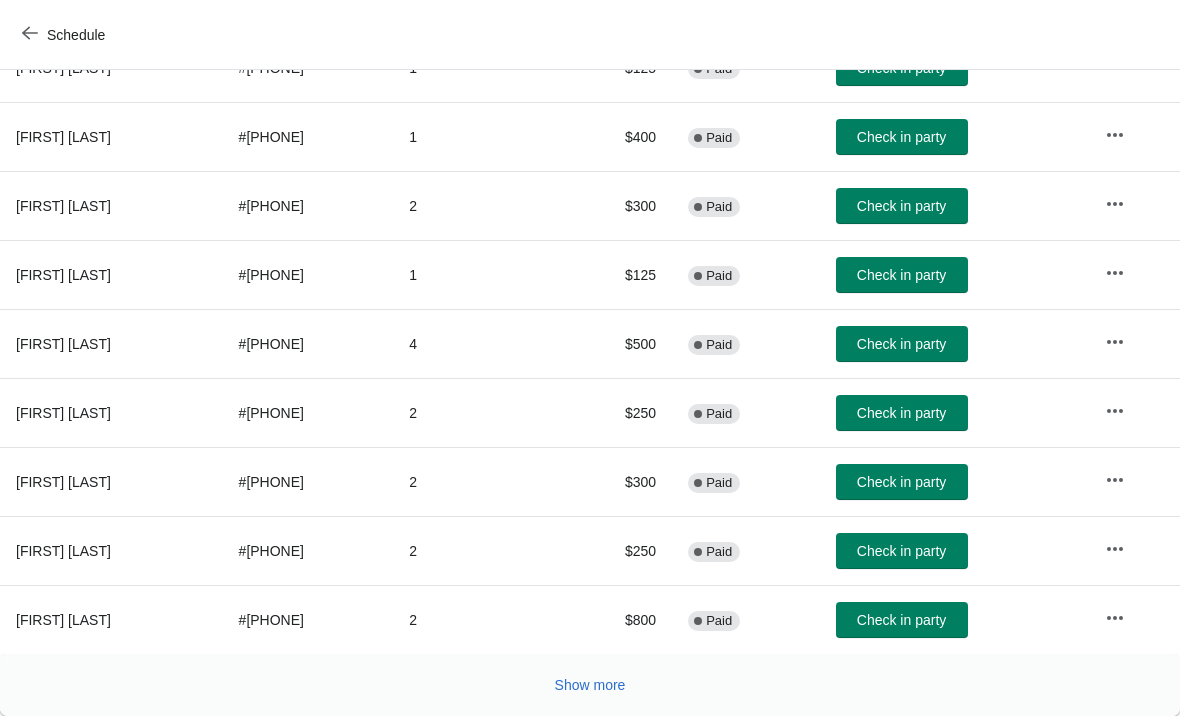 scroll, scrollTop: 367, scrollLeft: 0, axis: vertical 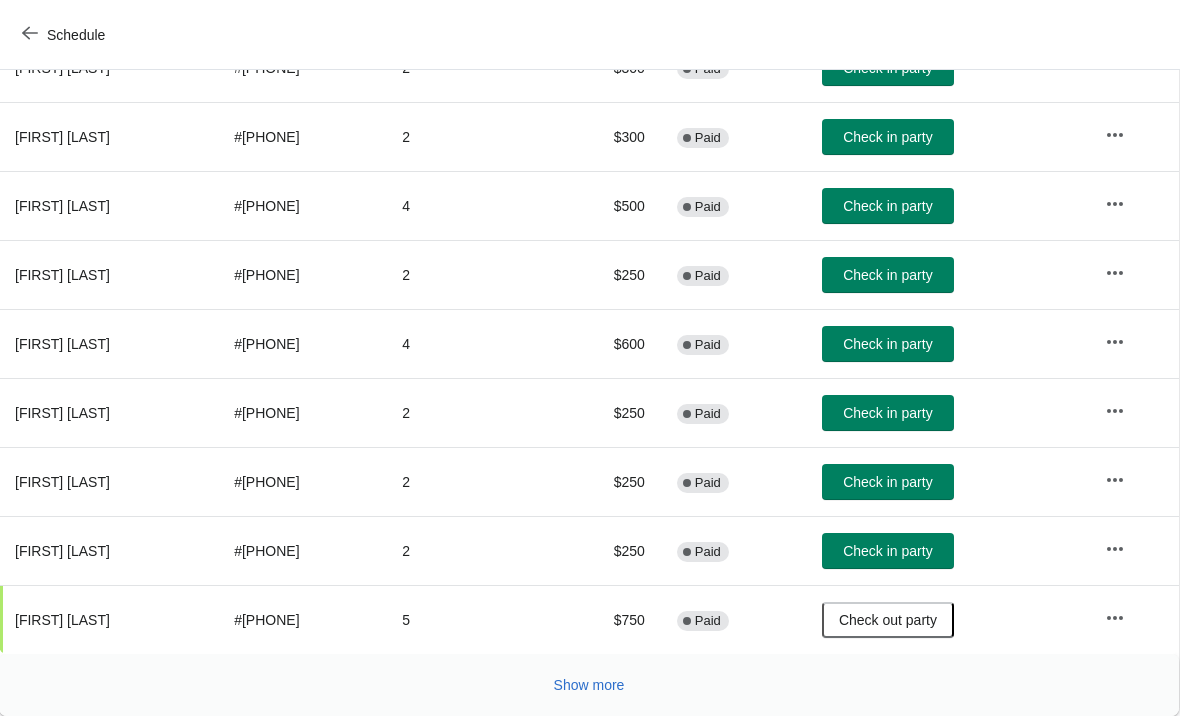 click on "Show more" at bounding box center (589, 685) 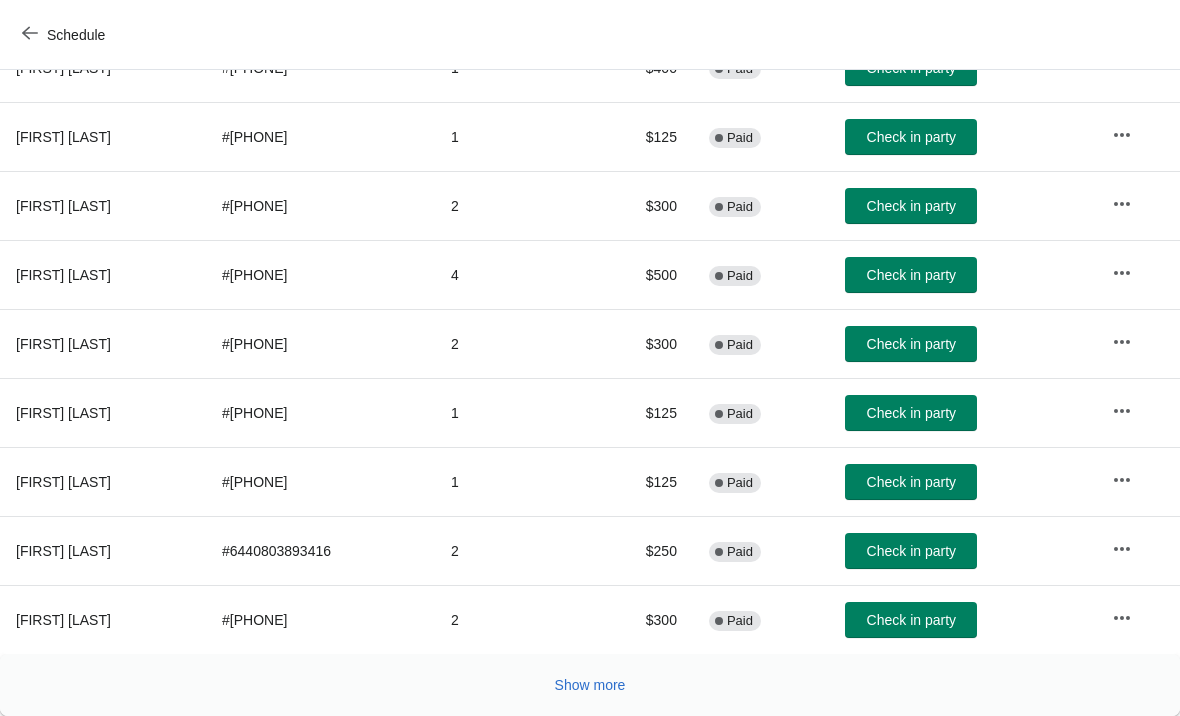 scroll, scrollTop: 1747, scrollLeft: 0, axis: vertical 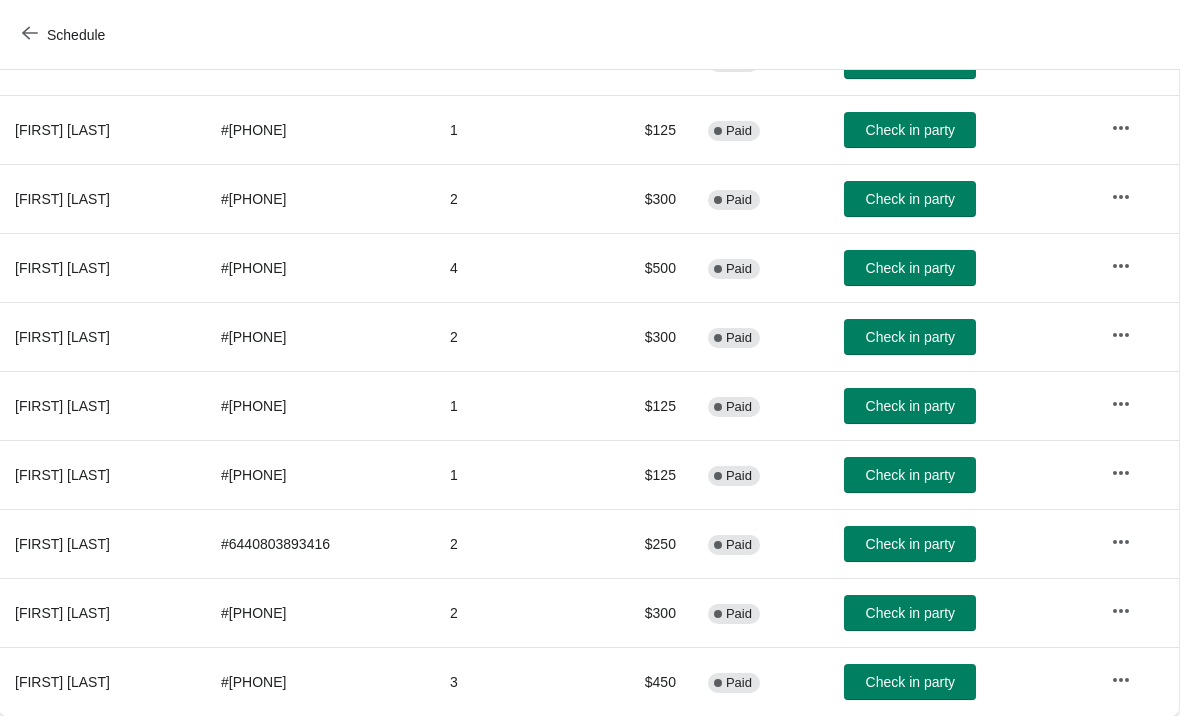 click on "Check in party" at bounding box center [910, 682] 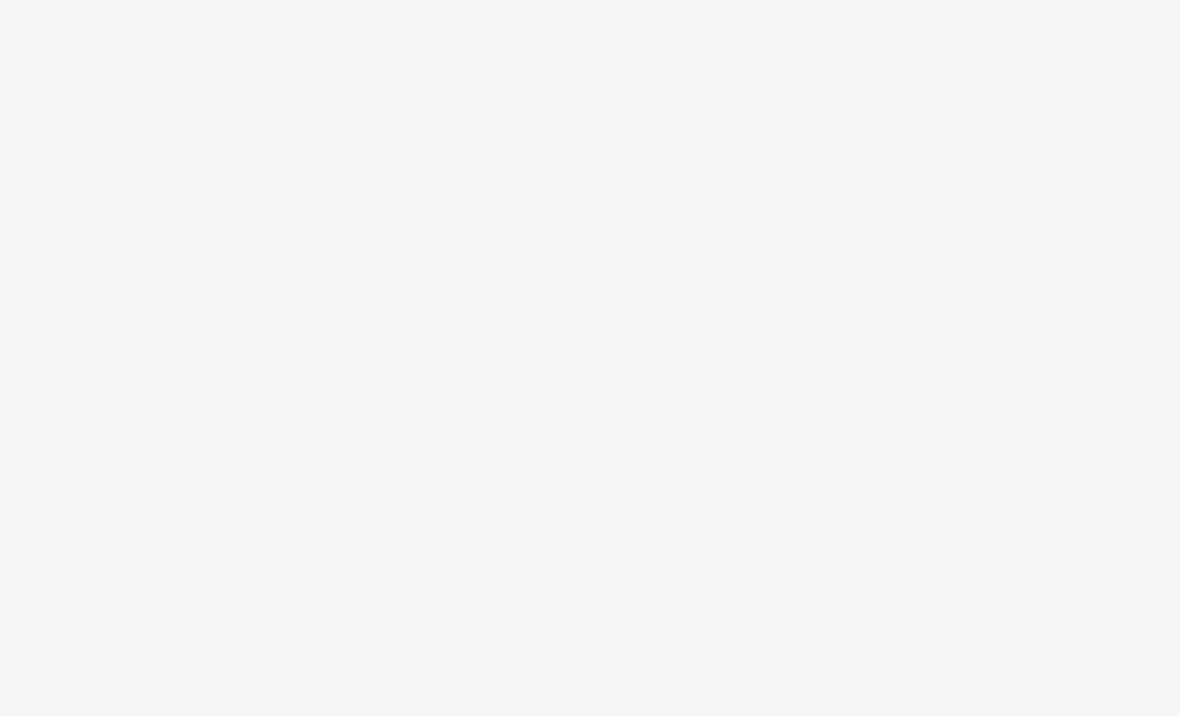 scroll, scrollTop: 0, scrollLeft: 0, axis: both 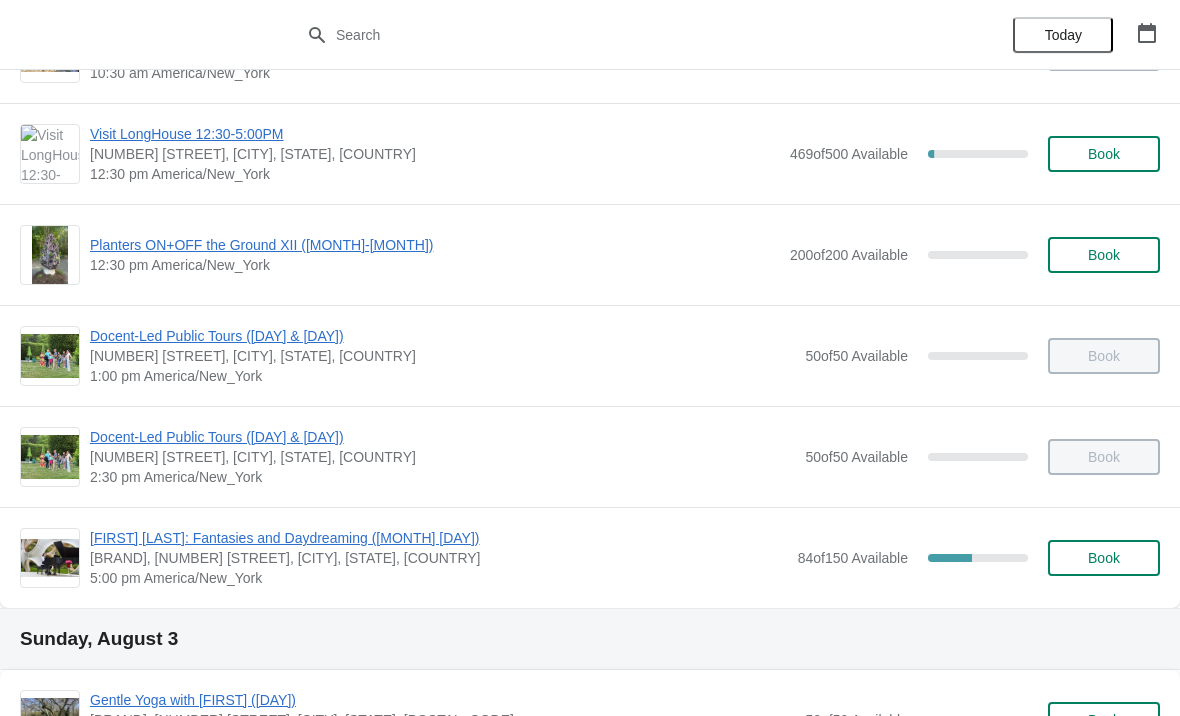 click on "[FIRST] [LAST]: Fantasies and Daydreaming ([MONTH] [DAY])" at bounding box center [439, 538] 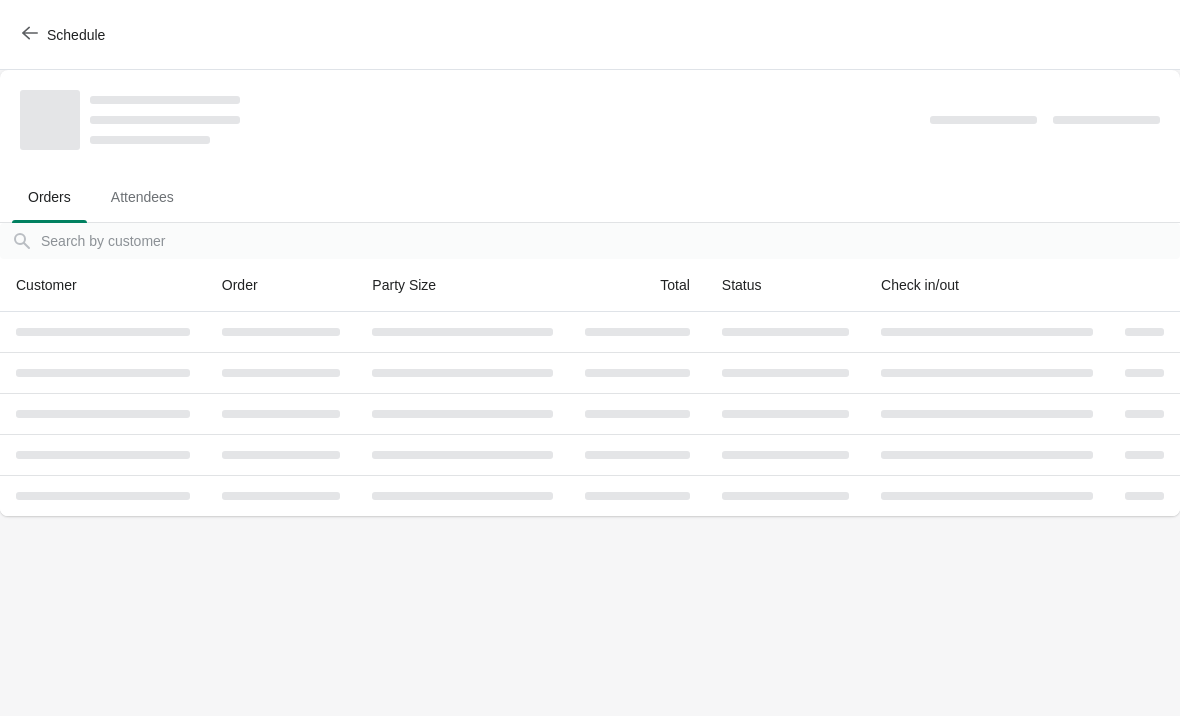 scroll, scrollTop: 0, scrollLeft: 0, axis: both 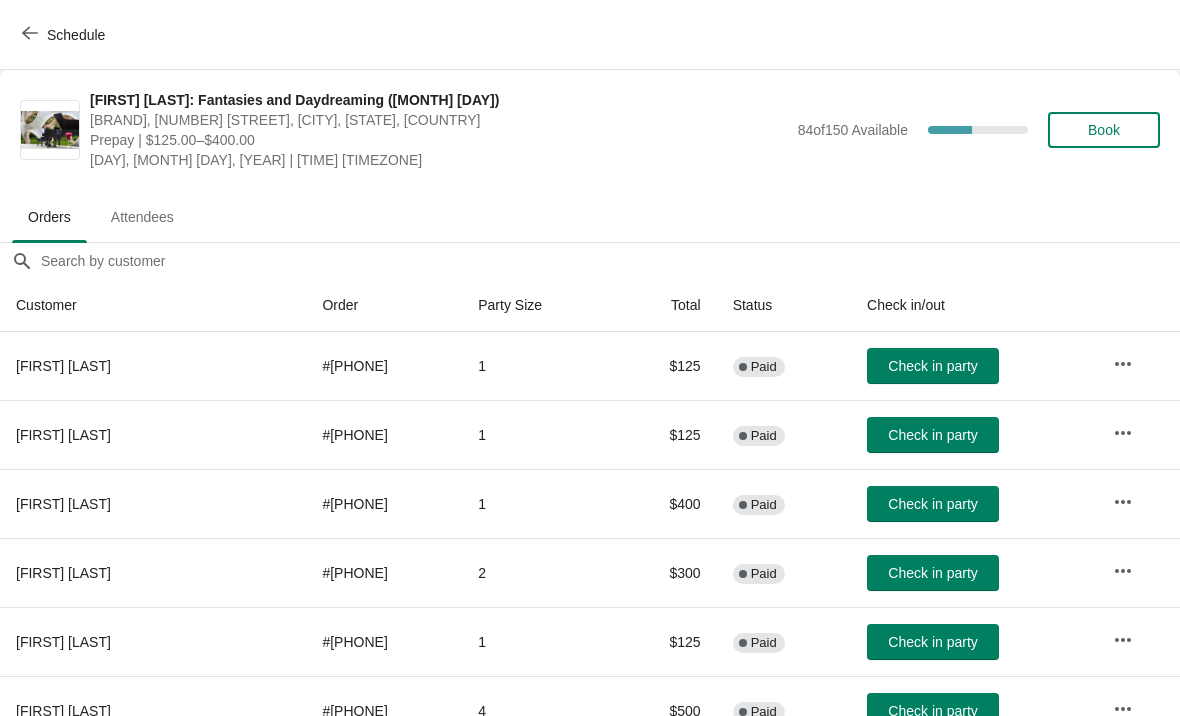 click on "Check in party" at bounding box center (933, 573) 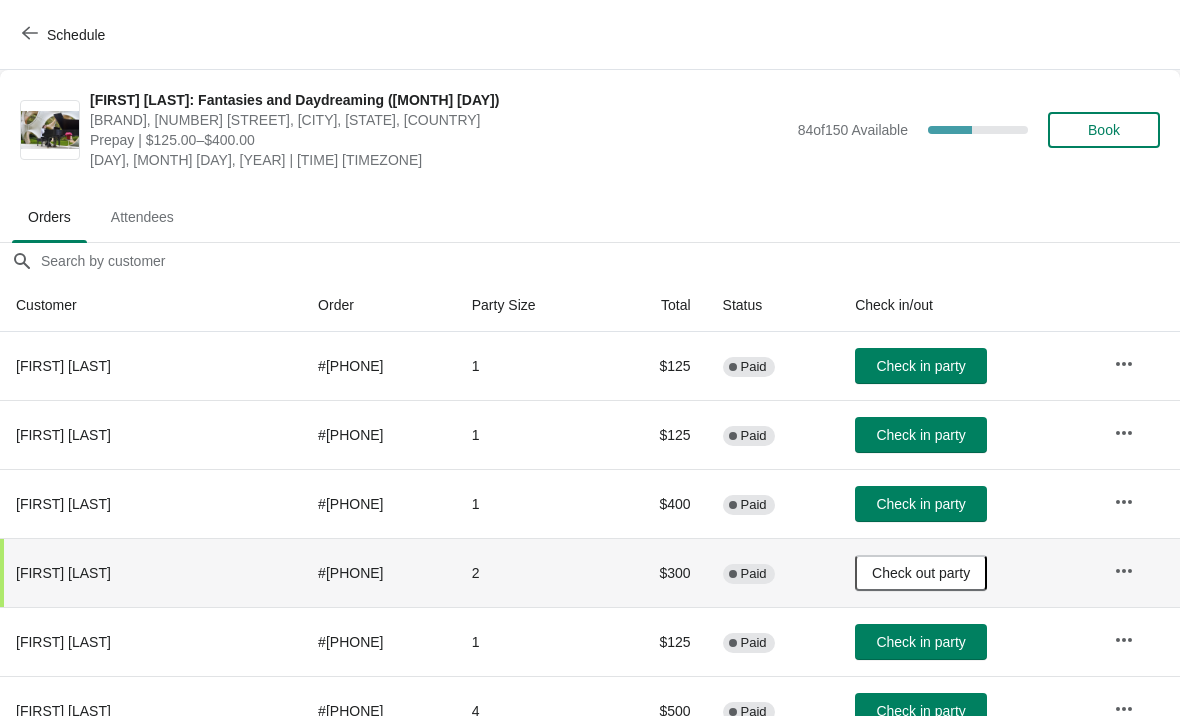 click on "Check in party" at bounding box center [920, 366] 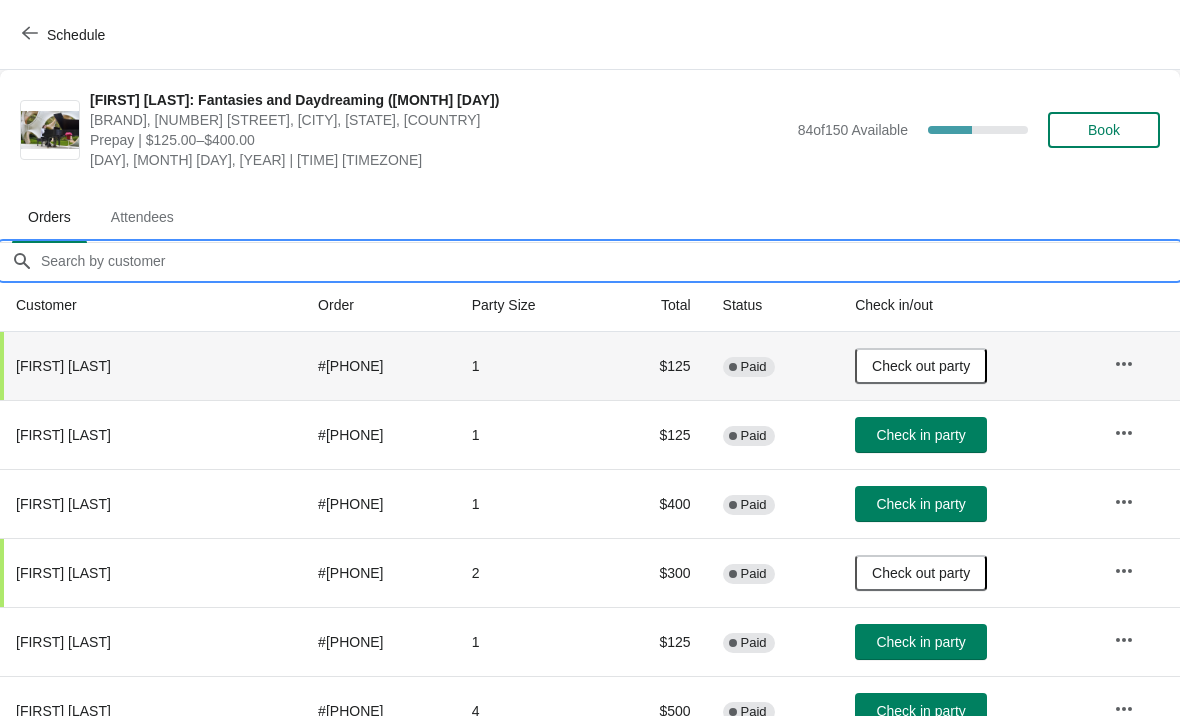 click on "Orders filter search" at bounding box center (610, 261) 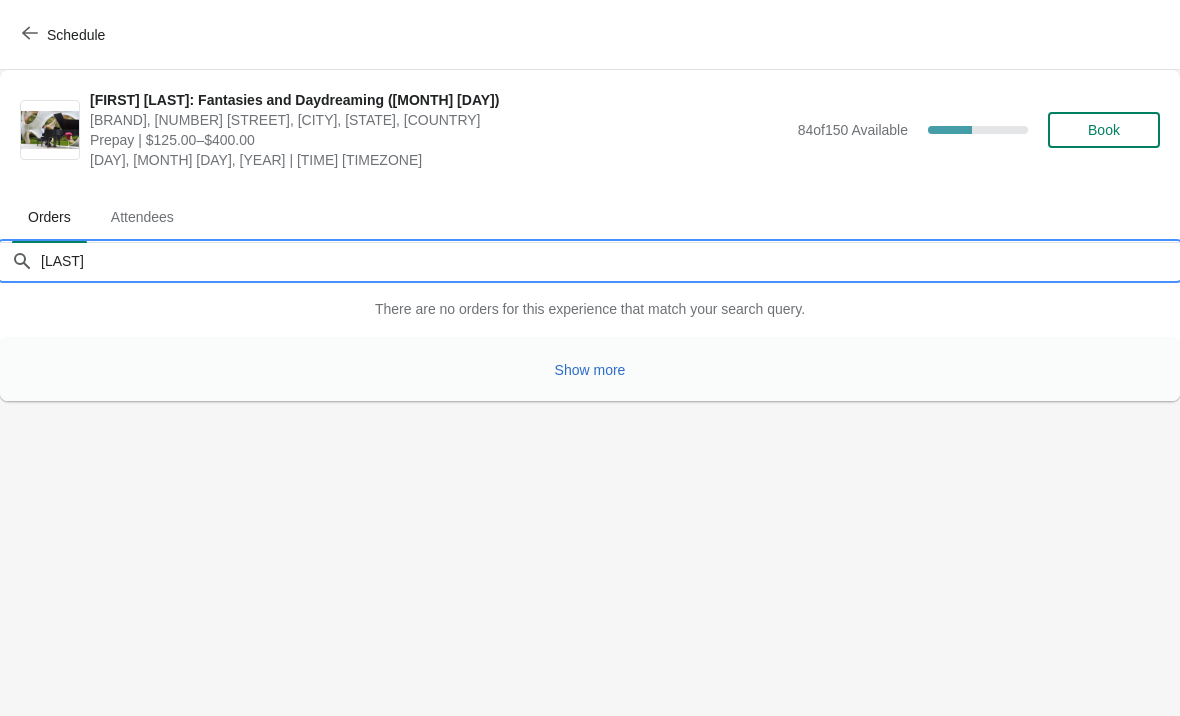 click on "Show more" at bounding box center [590, 370] 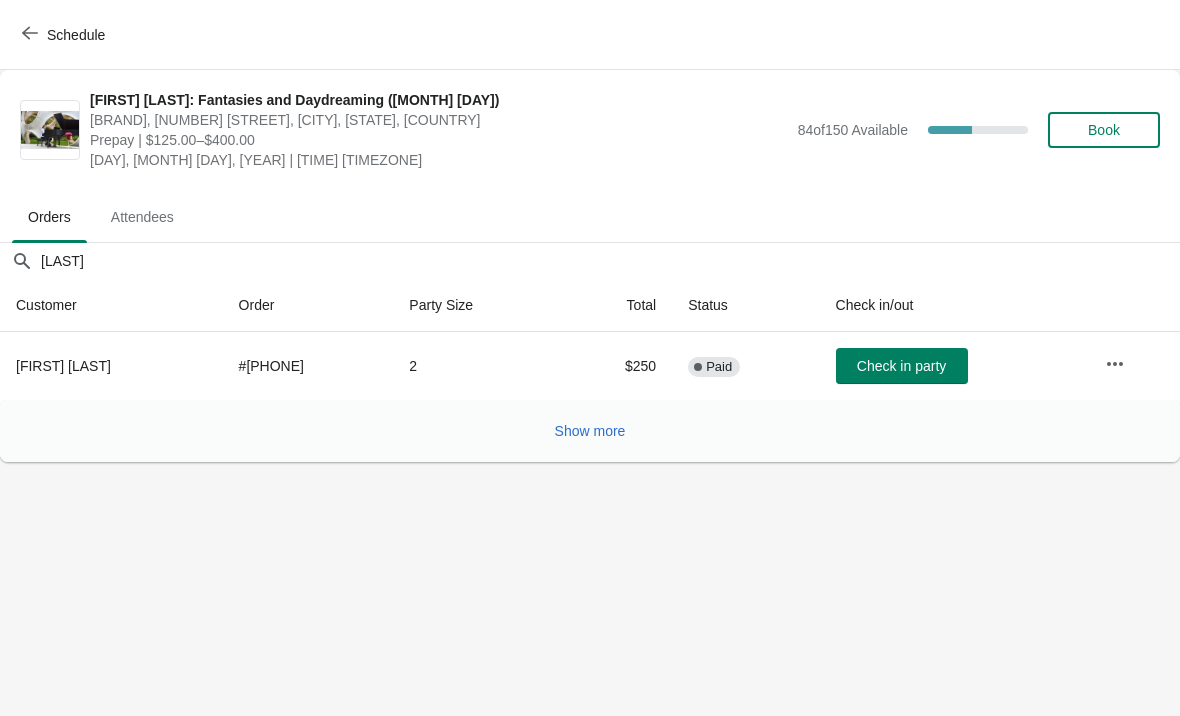 click on "Check in party" at bounding box center (901, 366) 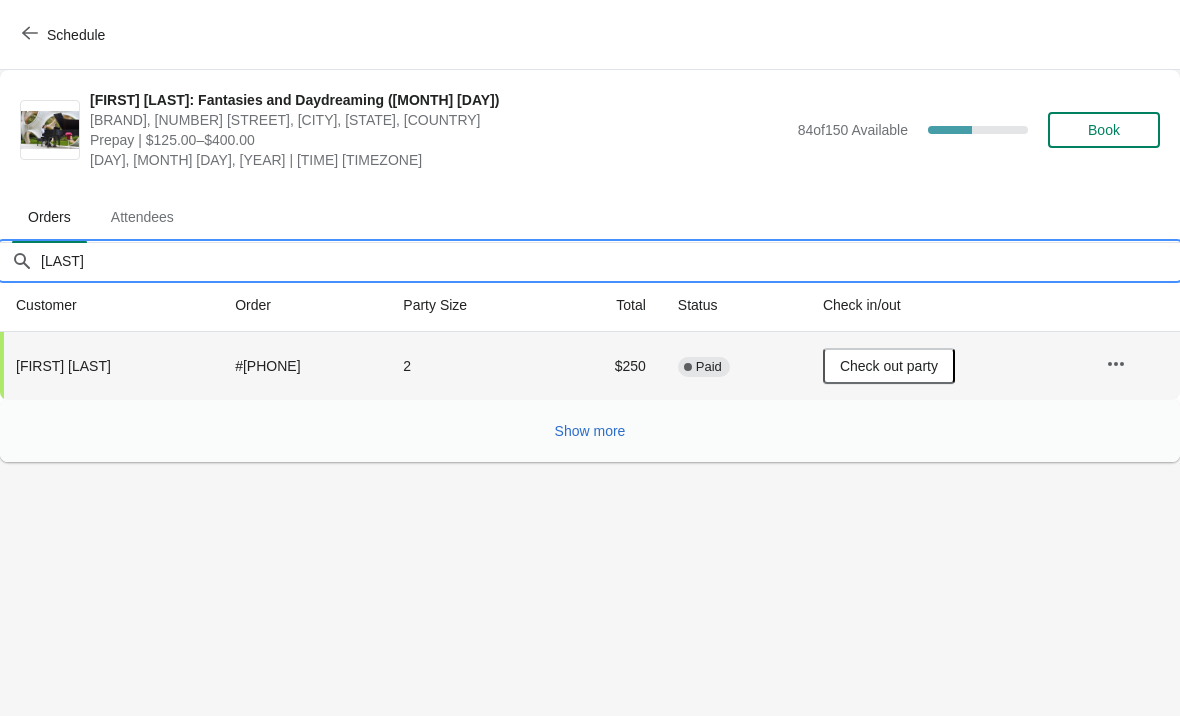 click on "Mandel" at bounding box center (610, 261) 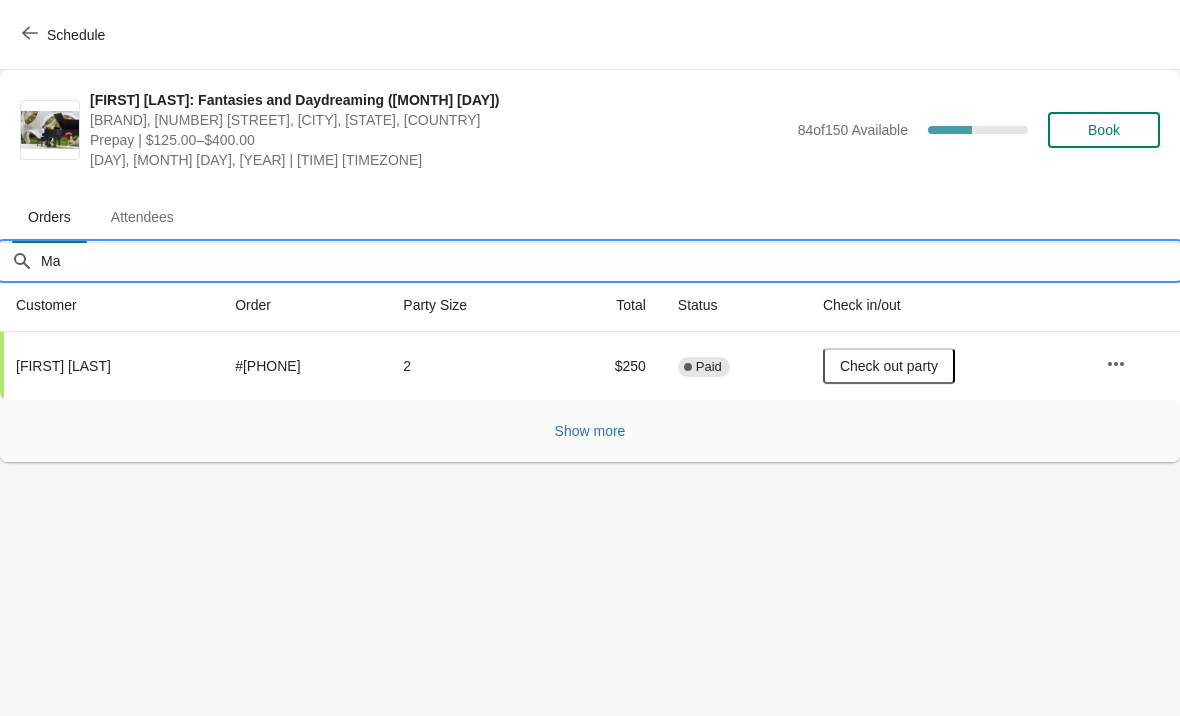 type on "M" 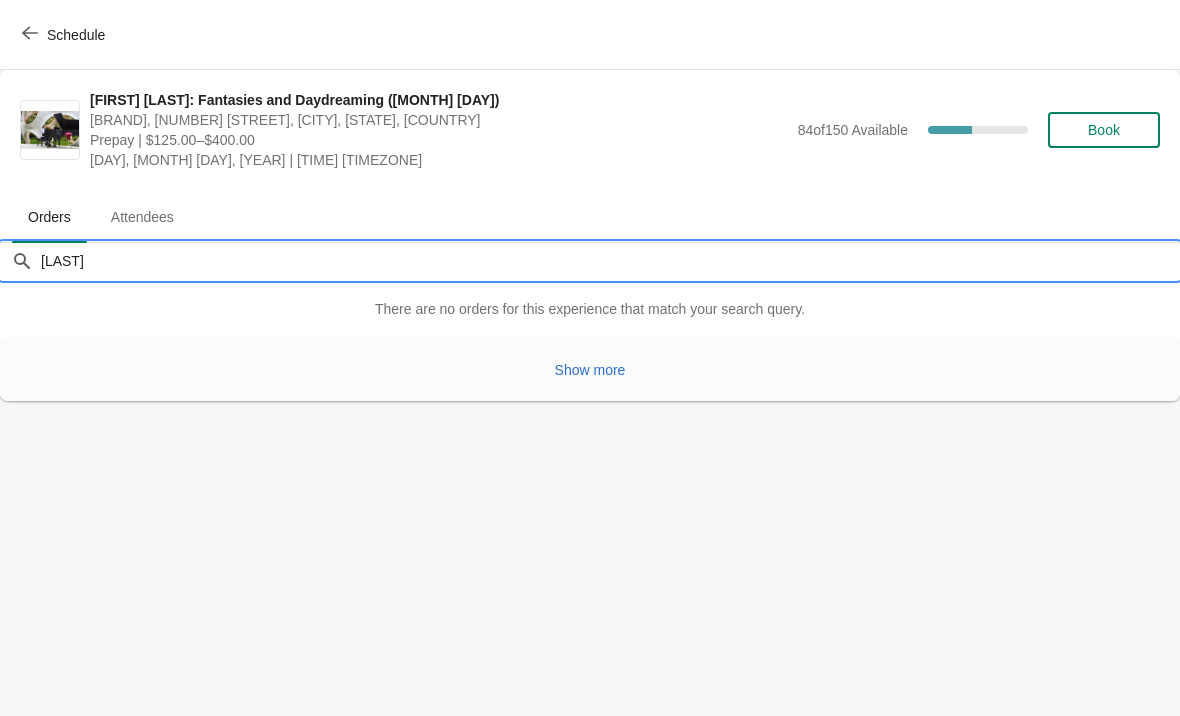 click on "Show more" at bounding box center (590, 370) 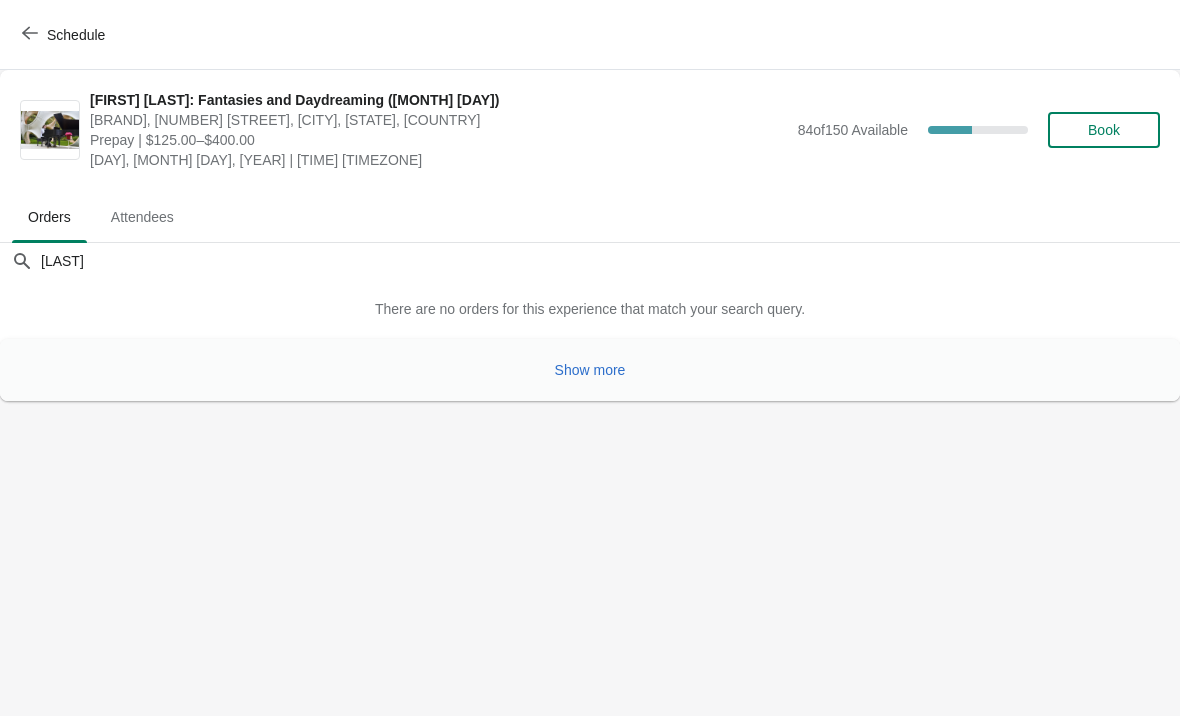 click on "Show more" at bounding box center [590, 370] 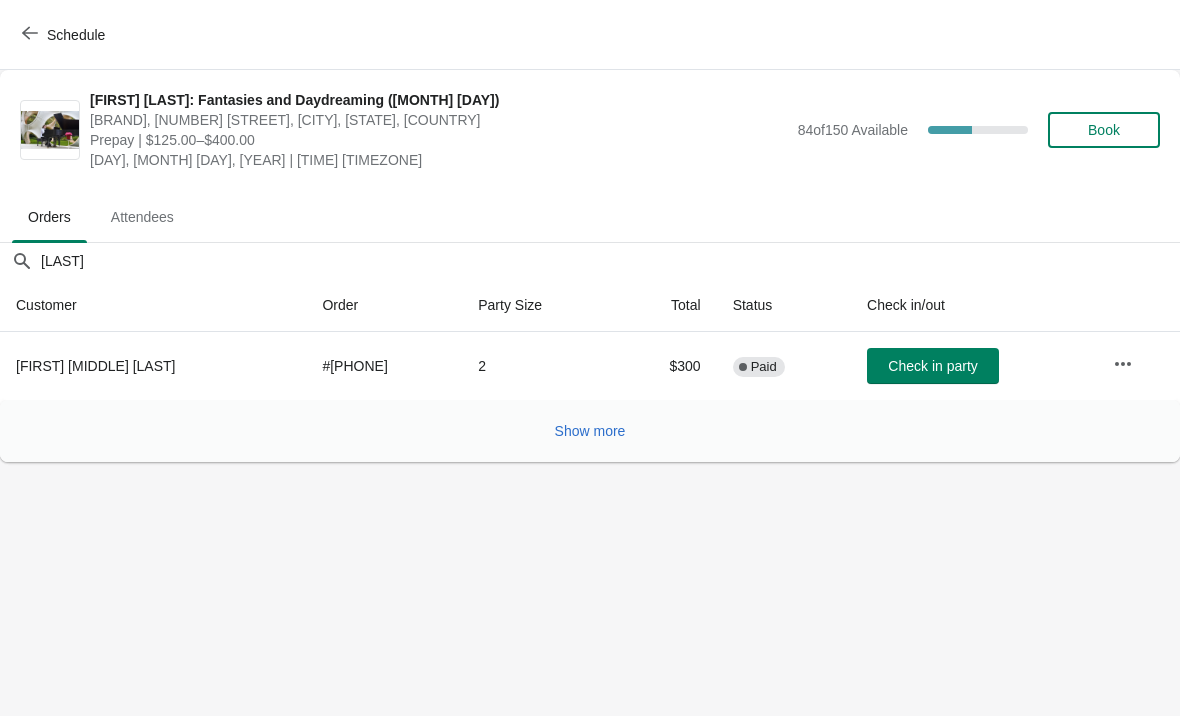 click on "Check in party" at bounding box center [932, 366] 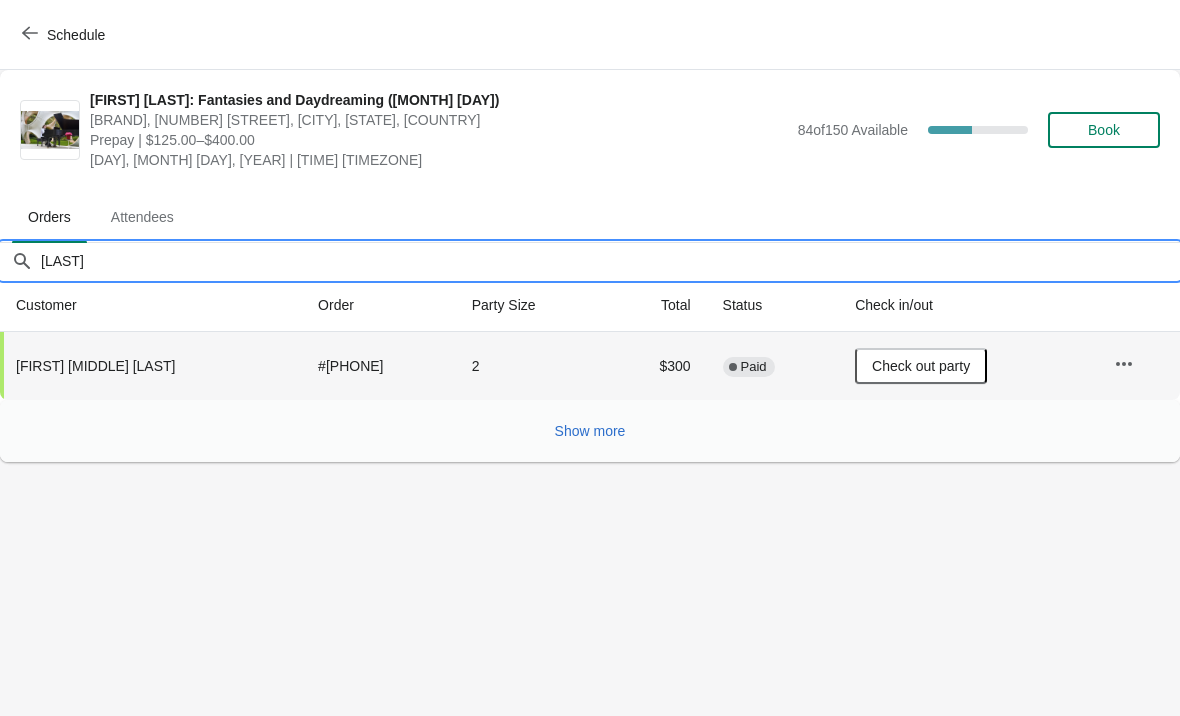 click on "Brown" at bounding box center (610, 261) 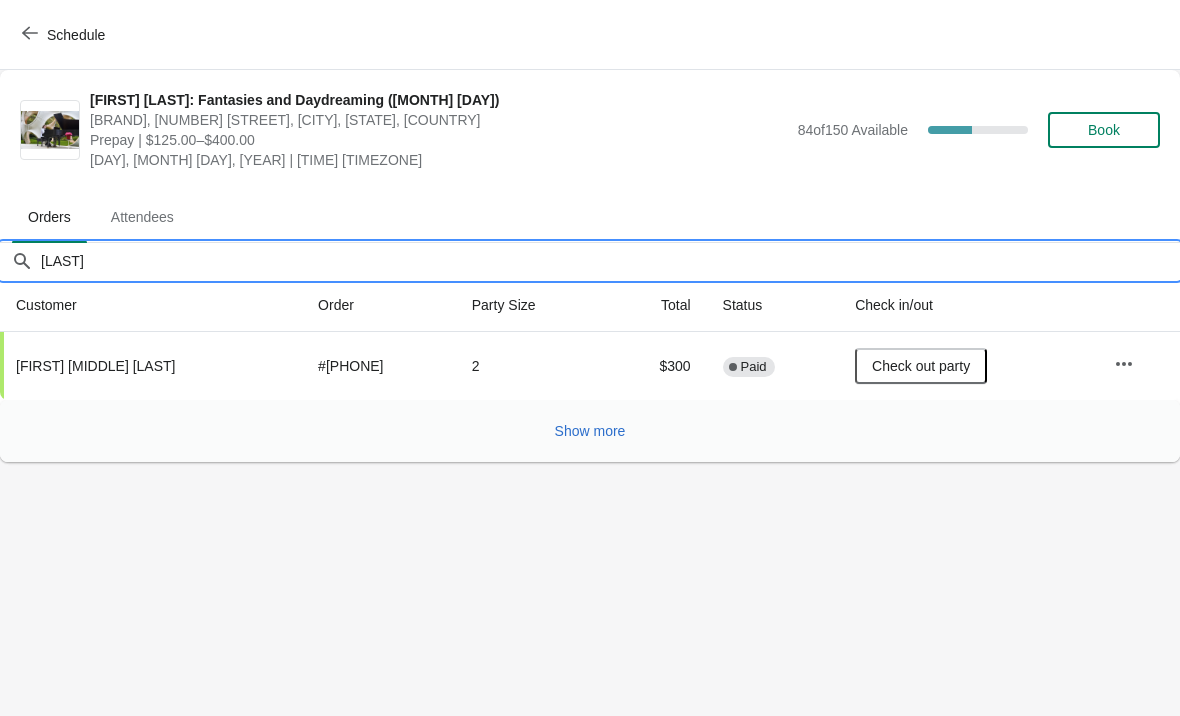 type on "B" 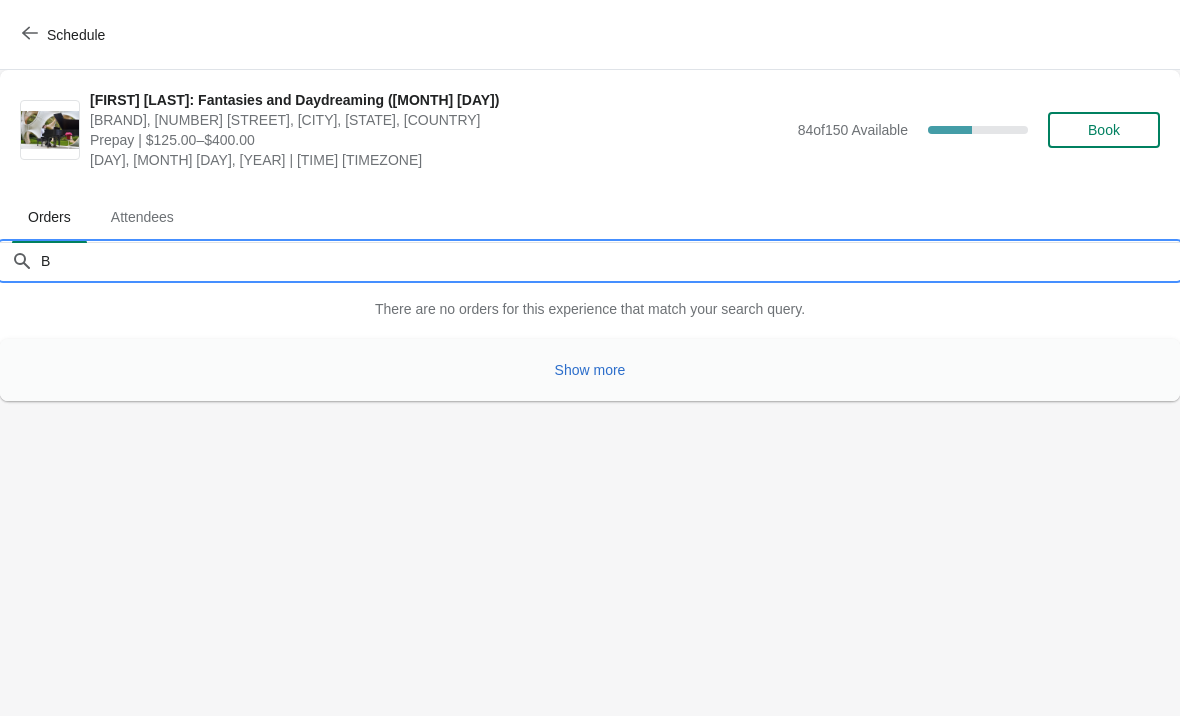 type 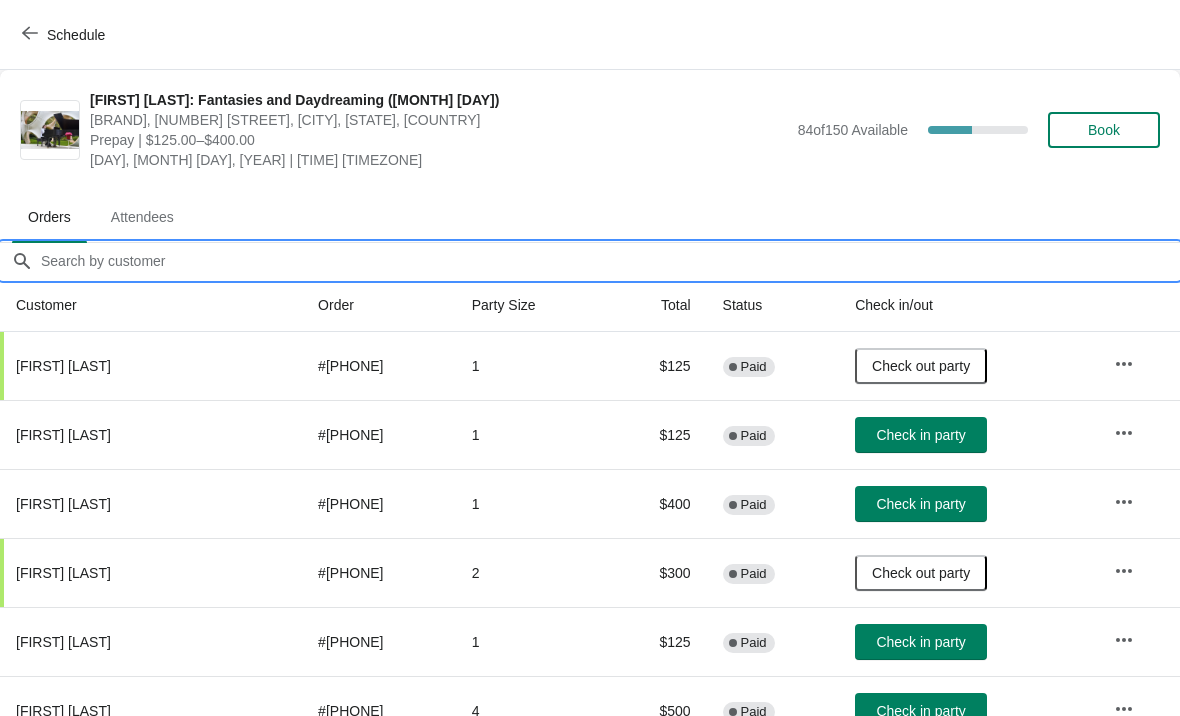 click on "Attendees" at bounding box center [142, 217] 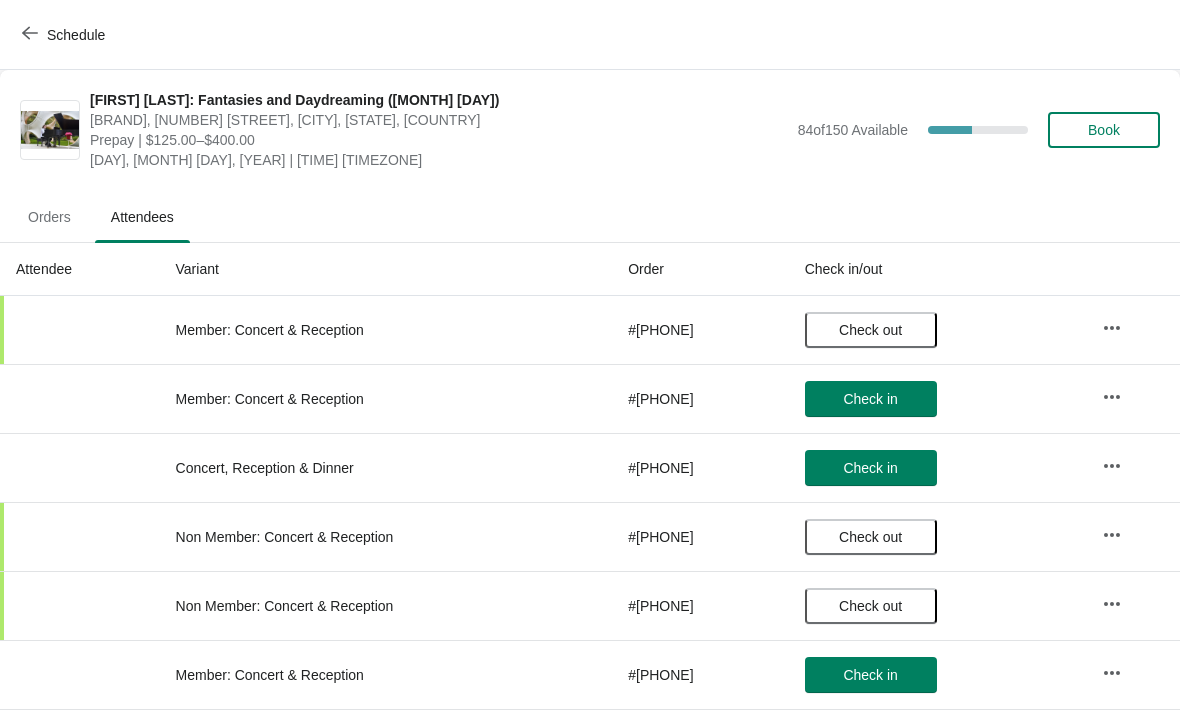 click on "Orders" at bounding box center [49, 217] 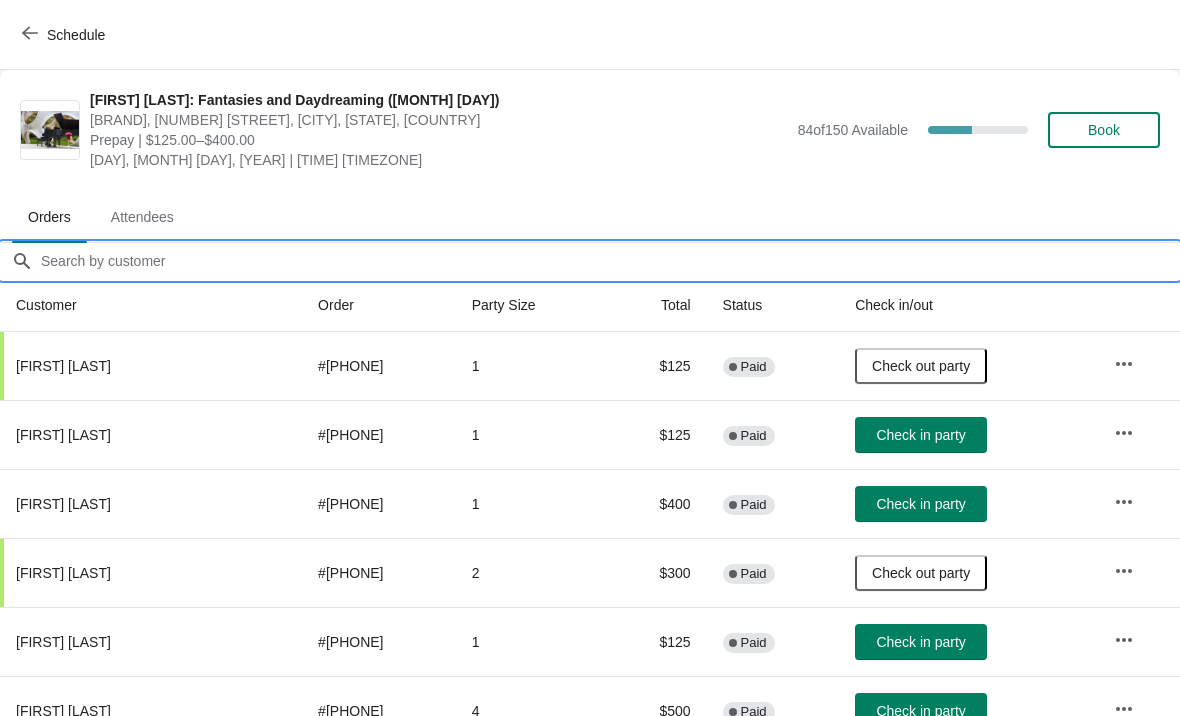 click on "Orders filter search" at bounding box center [610, 261] 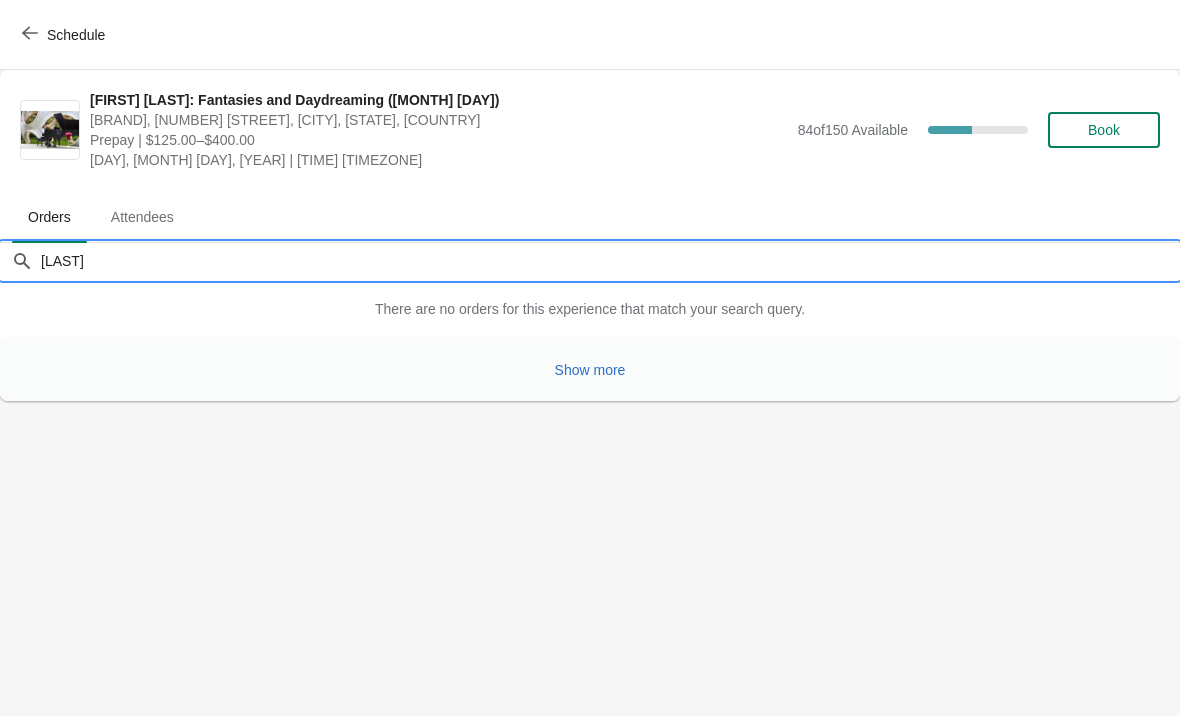 click on "Show more" at bounding box center [590, 370] 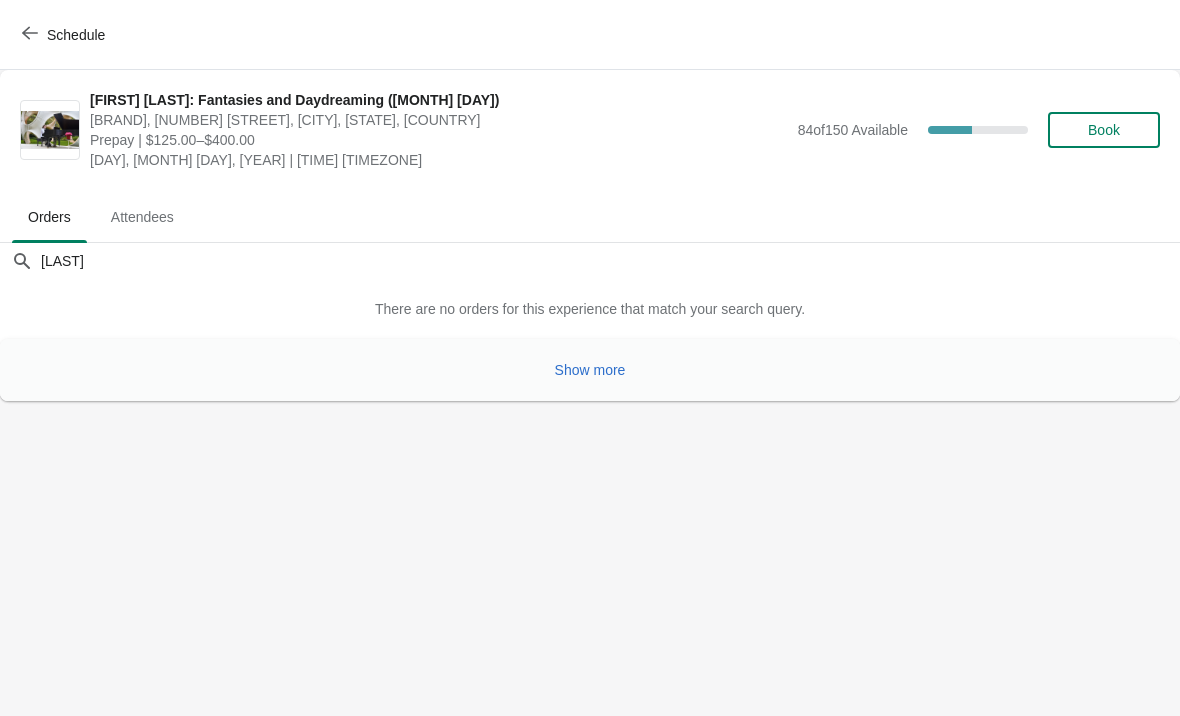click on "Show more" at bounding box center [590, 370] 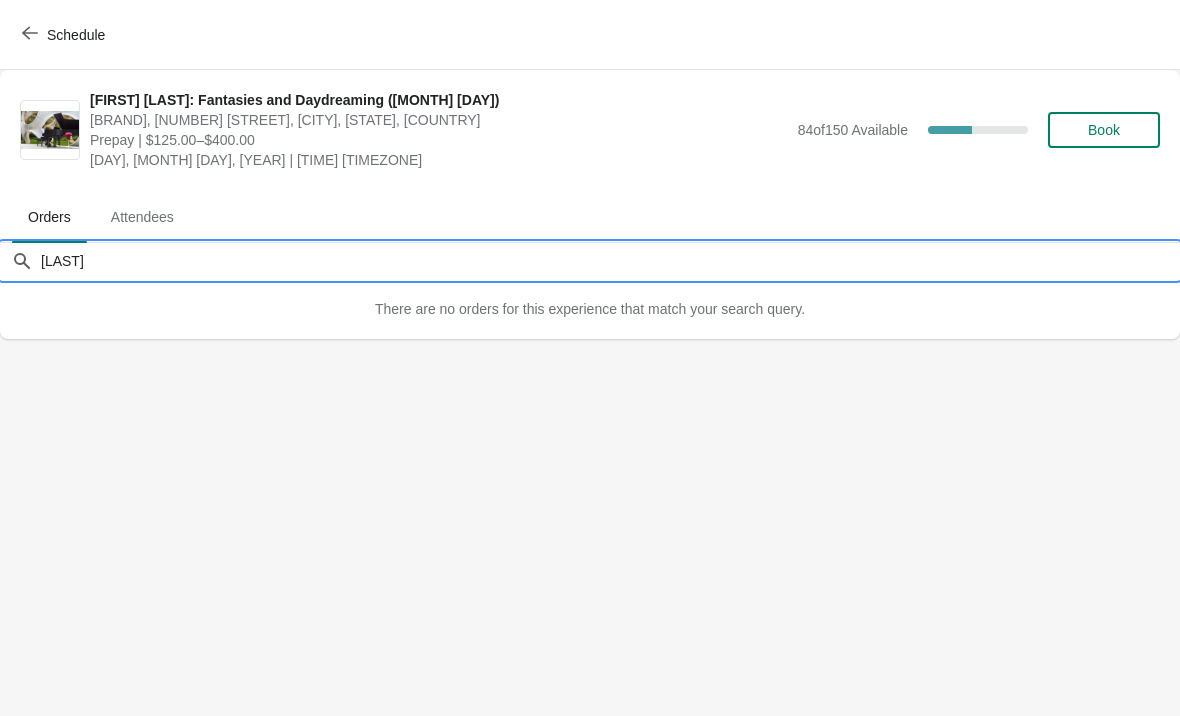 click on "Post" at bounding box center (610, 261) 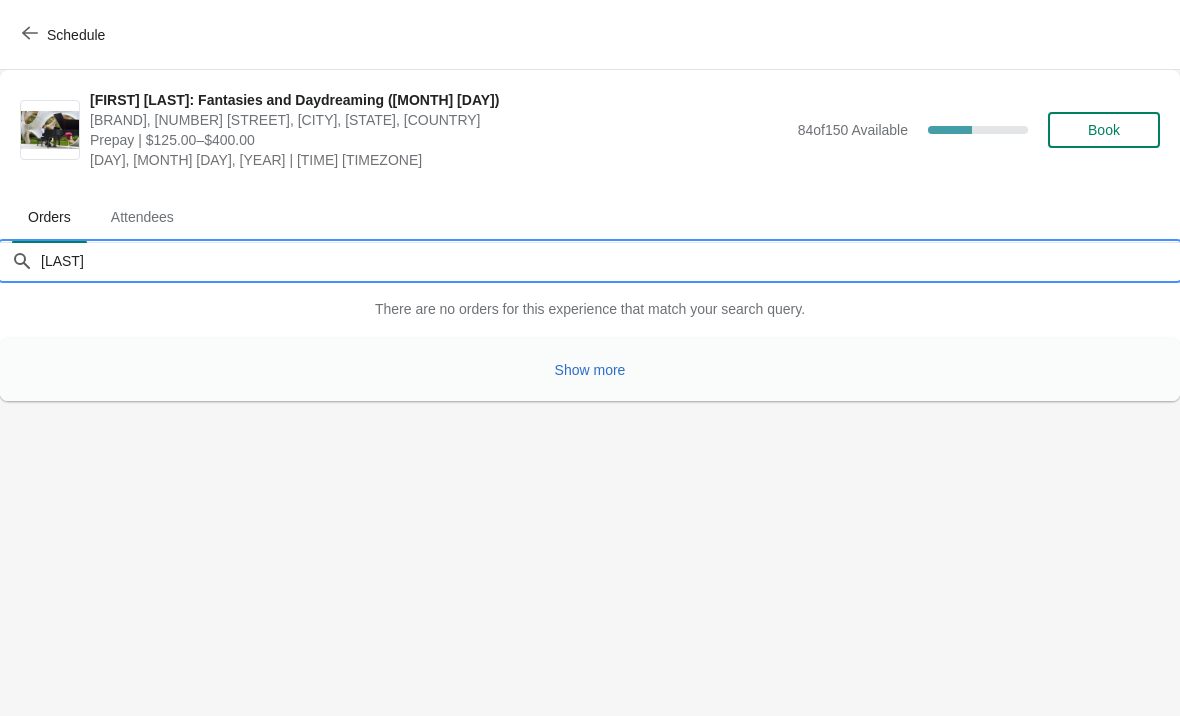 click on "Show more" at bounding box center [590, 370] 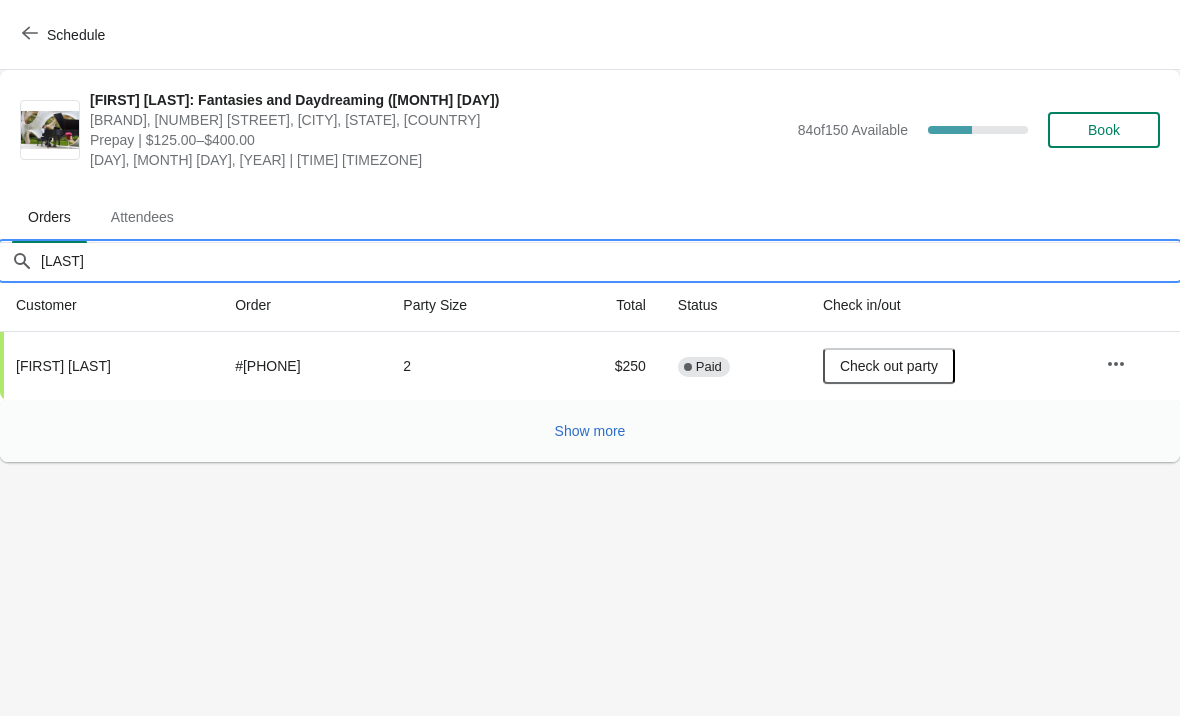 click on "Mandel" at bounding box center [610, 261] 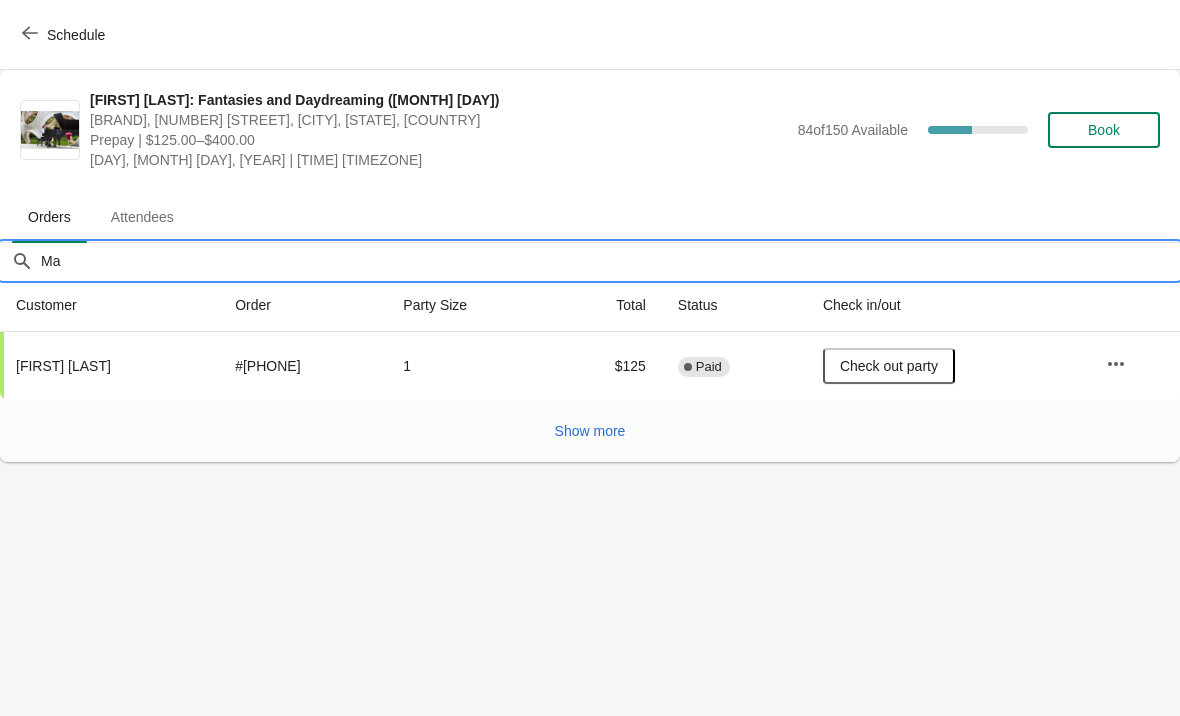 type on "M" 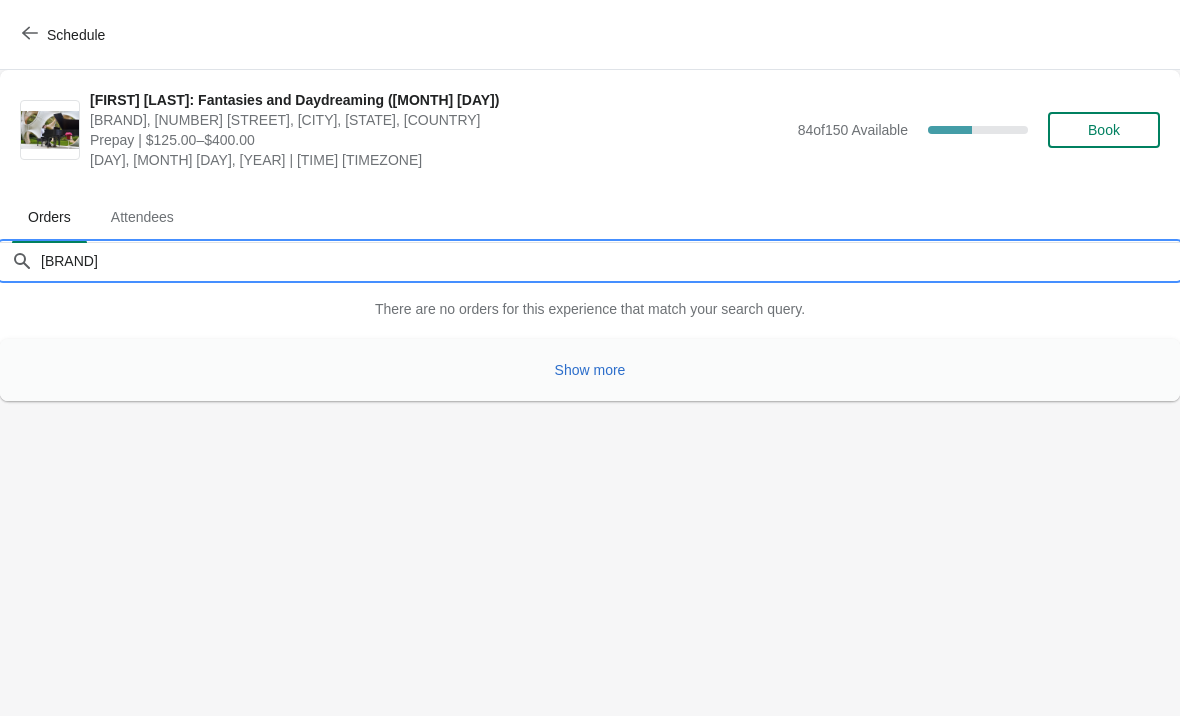 click on "Show more" at bounding box center [590, 370] 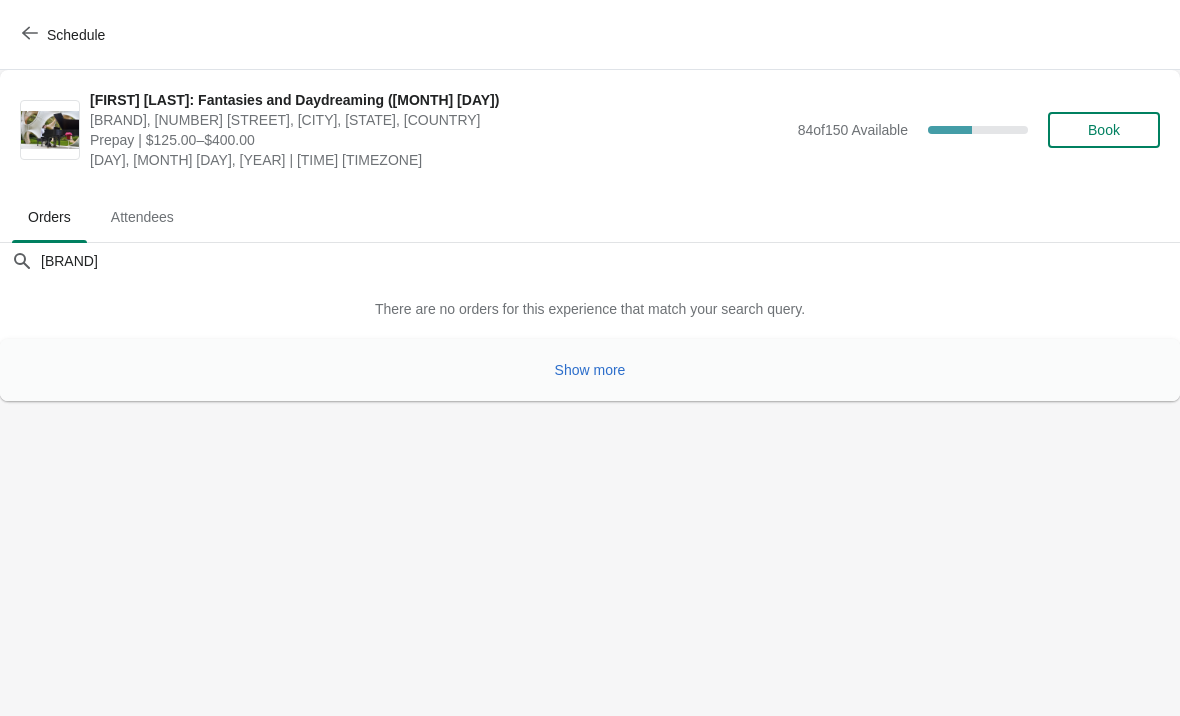 click on "Show more" at bounding box center [590, 370] 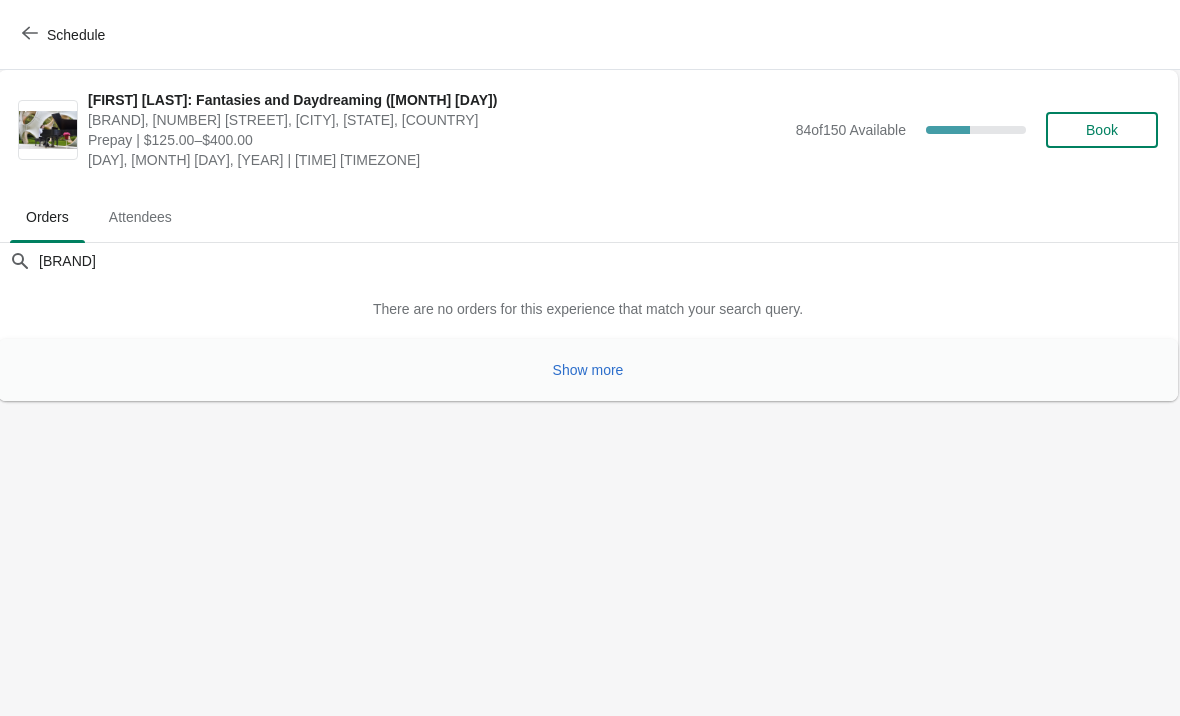 scroll, scrollTop: 0, scrollLeft: 1, axis: horizontal 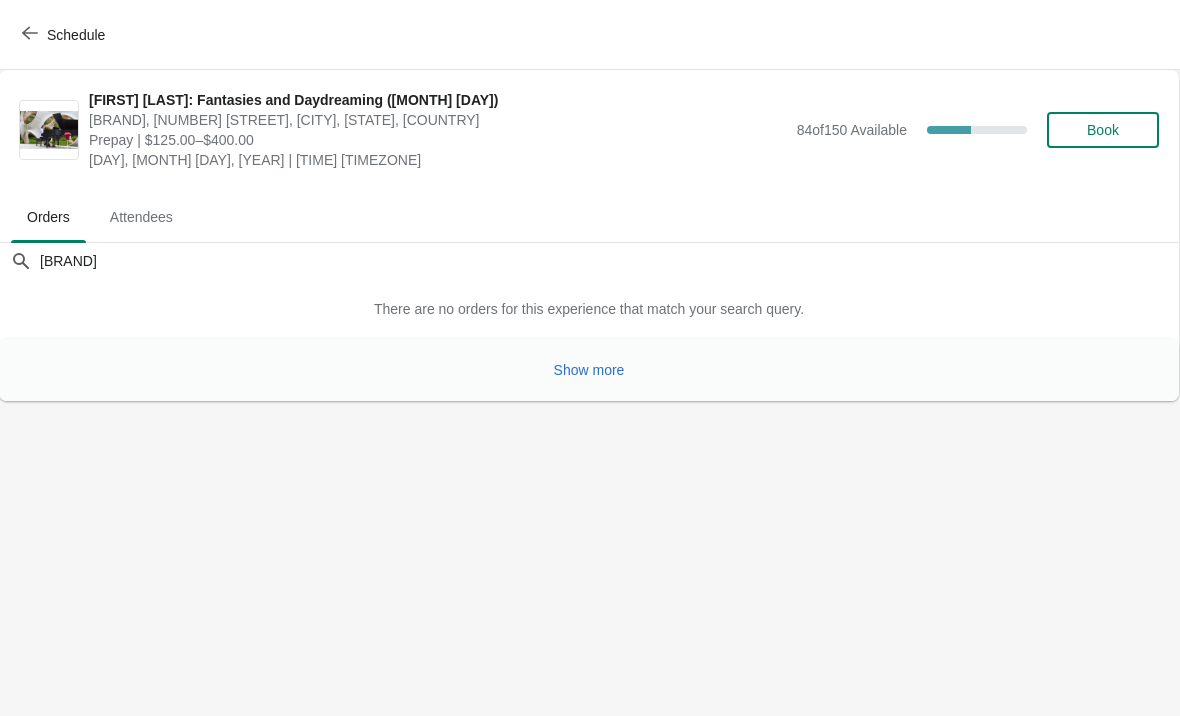 click on "Show more" at bounding box center [589, 370] 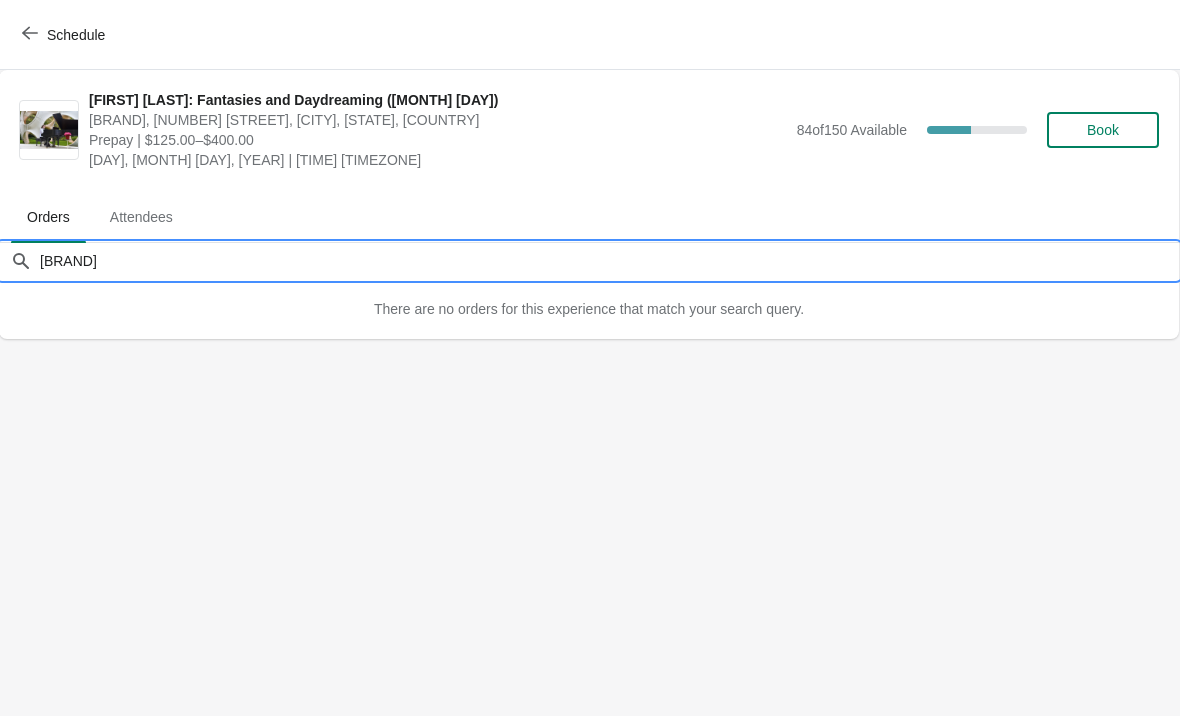 click on "Fabricant" at bounding box center (609, 261) 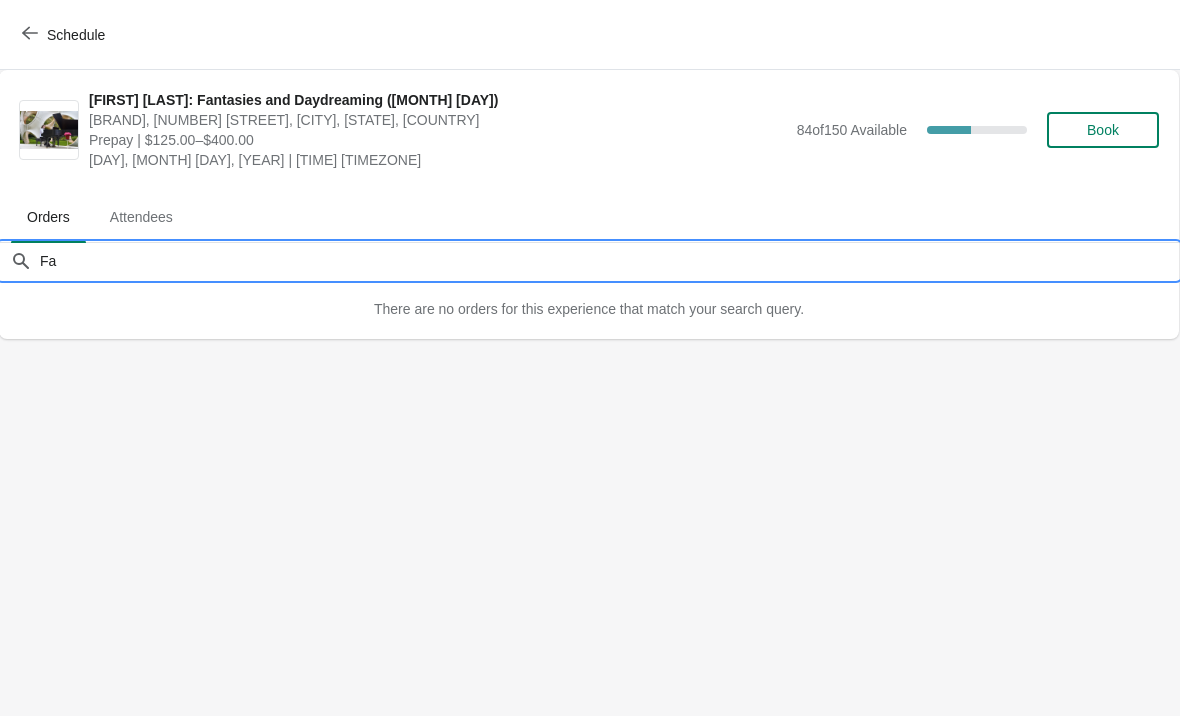 type on "F" 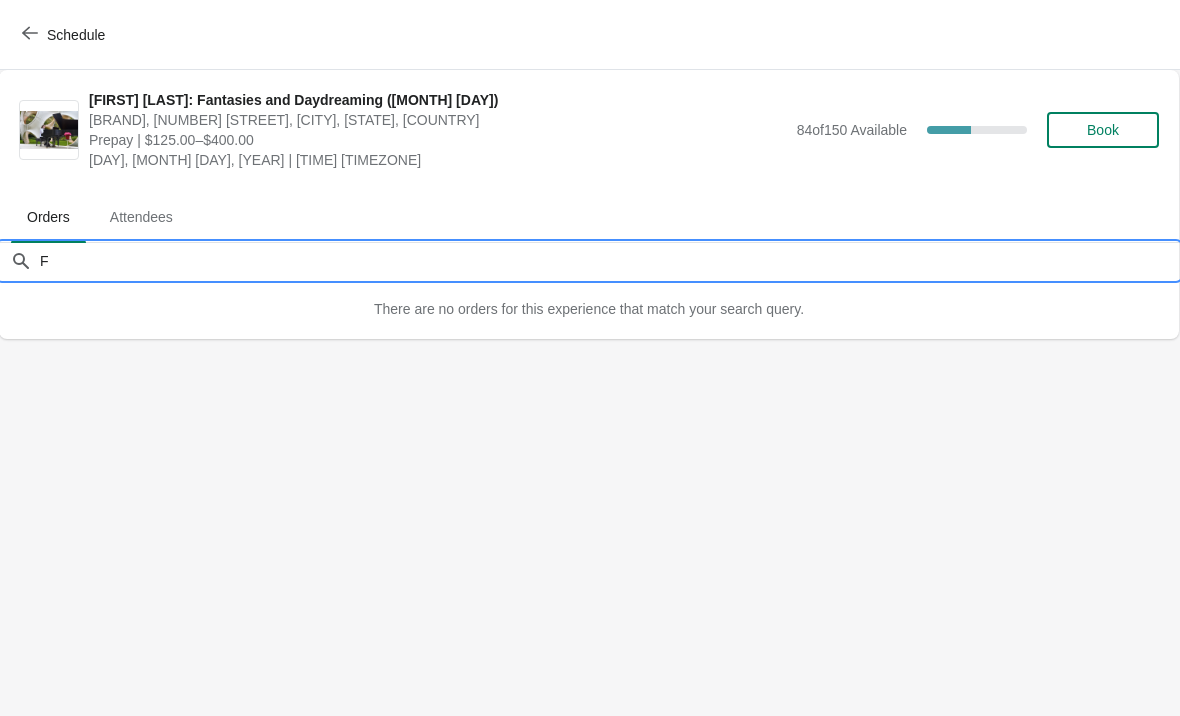 type 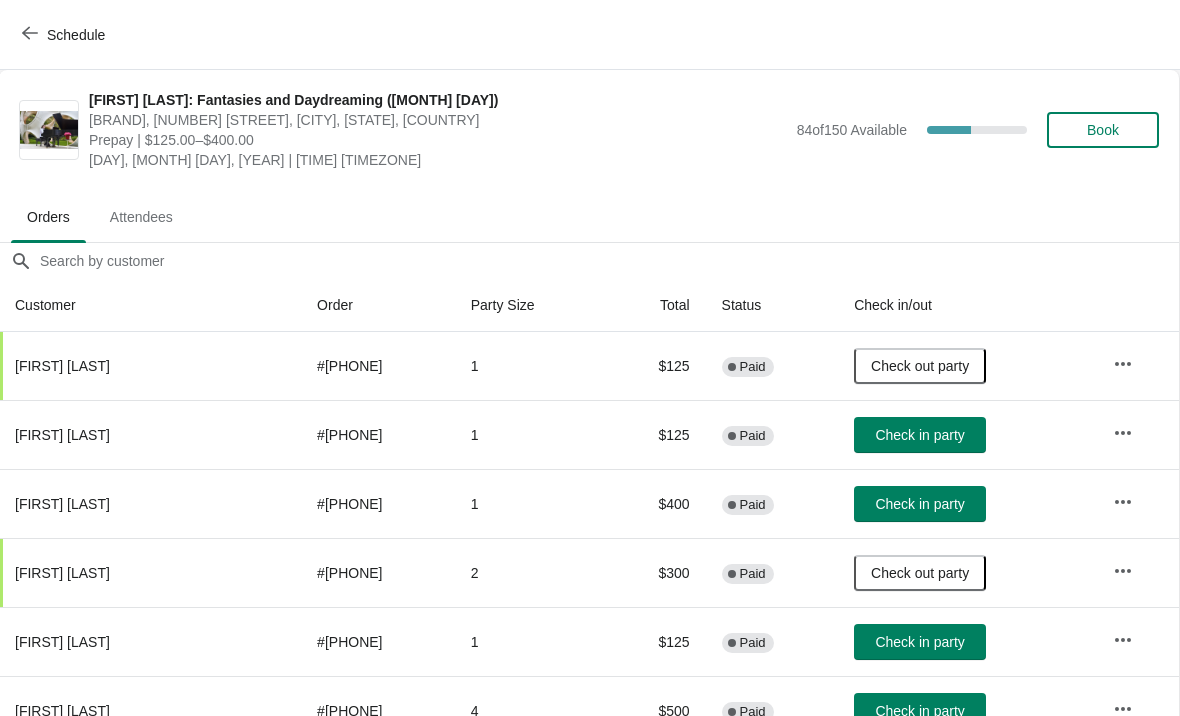 click on "Attendees" at bounding box center (141, 217) 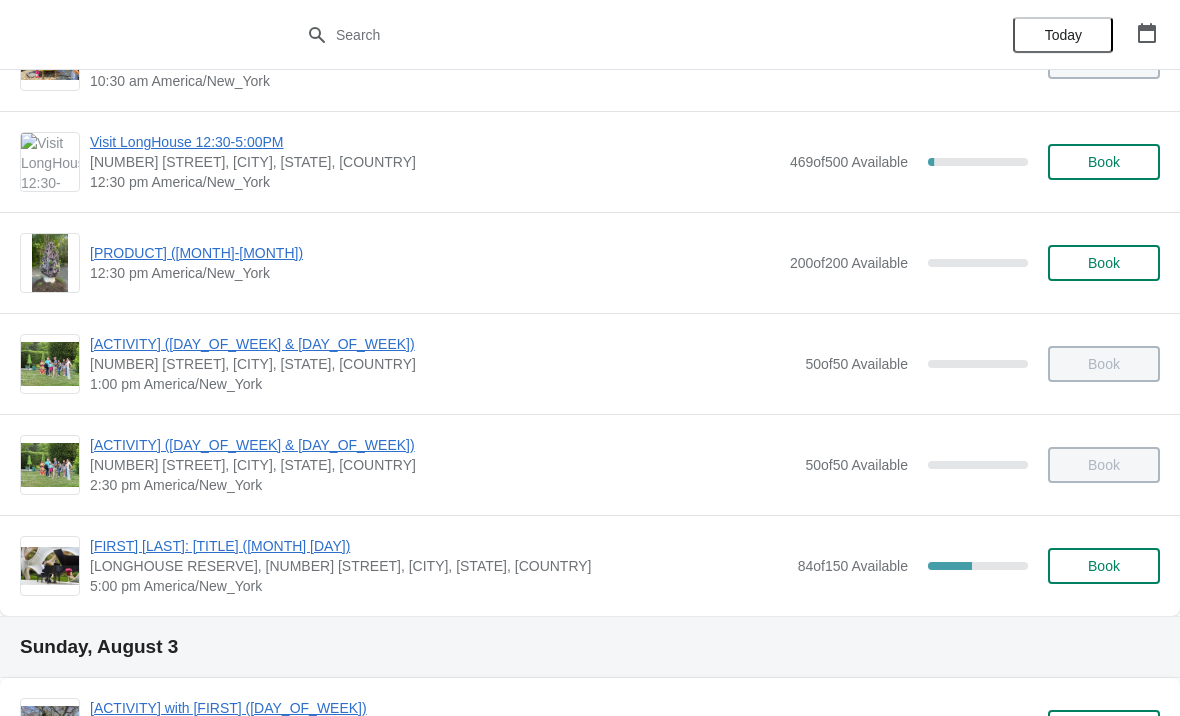 scroll, scrollTop: 287, scrollLeft: 0, axis: vertical 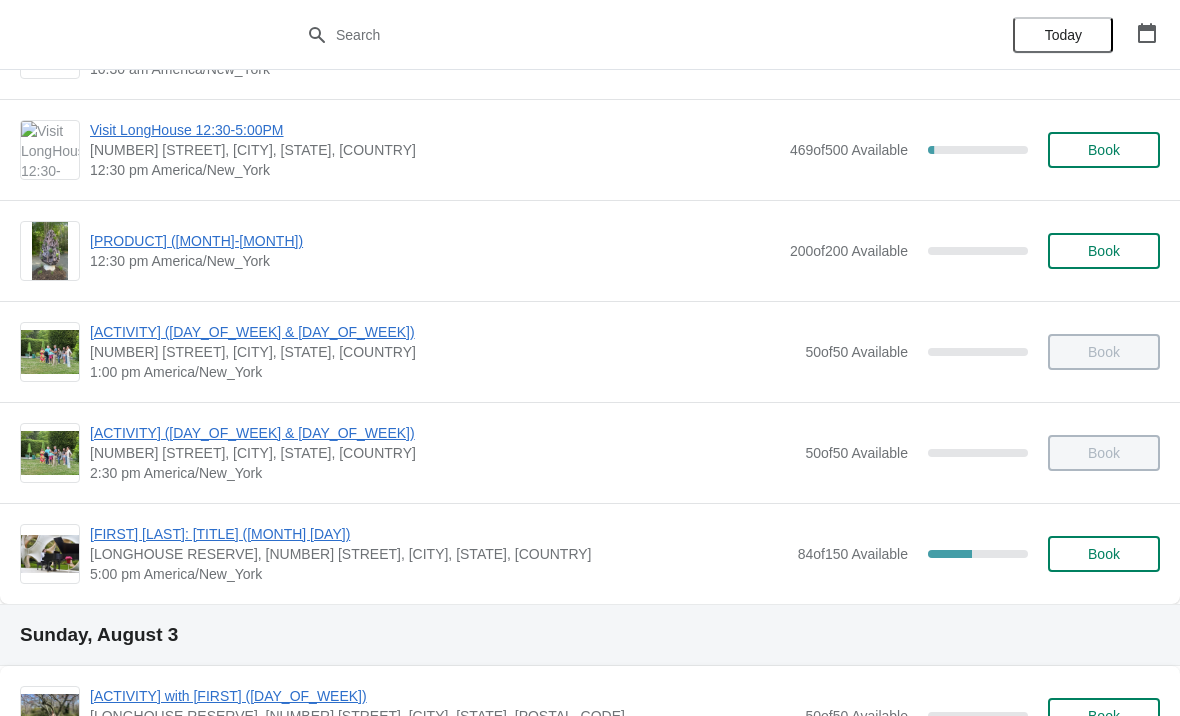 click on "[FIRST] [LAST]: [TITLE] ([MONTH] [DAY])" at bounding box center (439, 534) 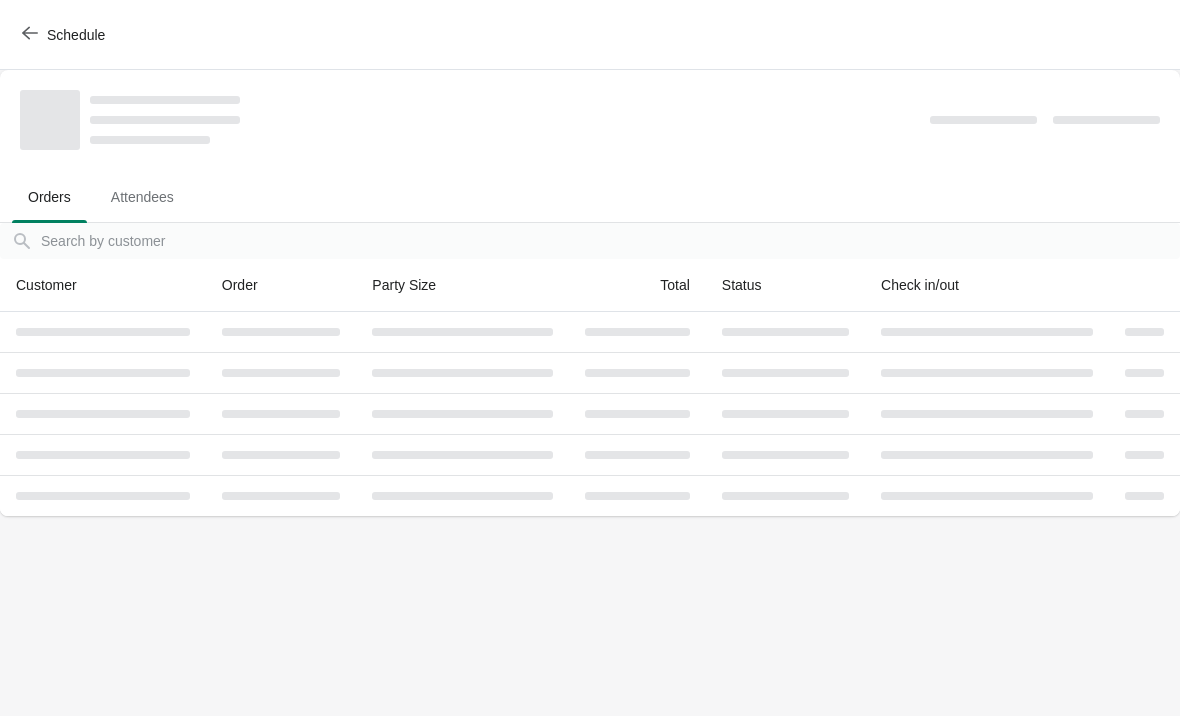 scroll, scrollTop: 0, scrollLeft: 0, axis: both 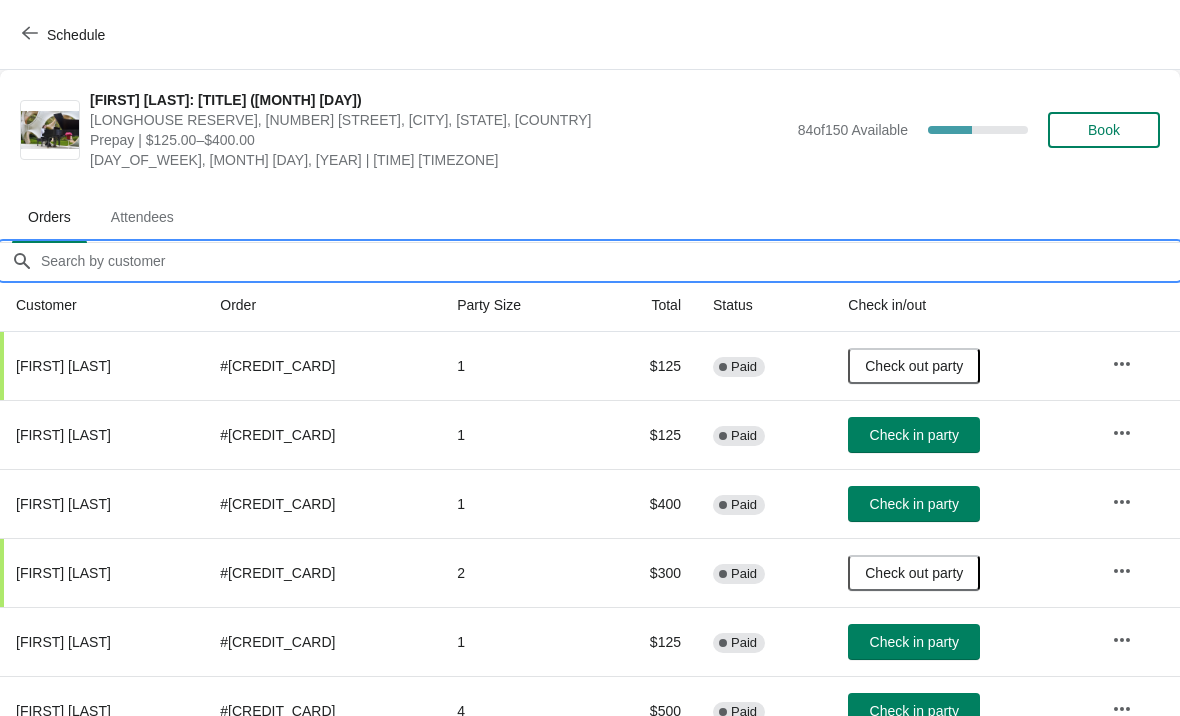 click on "Orders filter search" at bounding box center [610, 261] 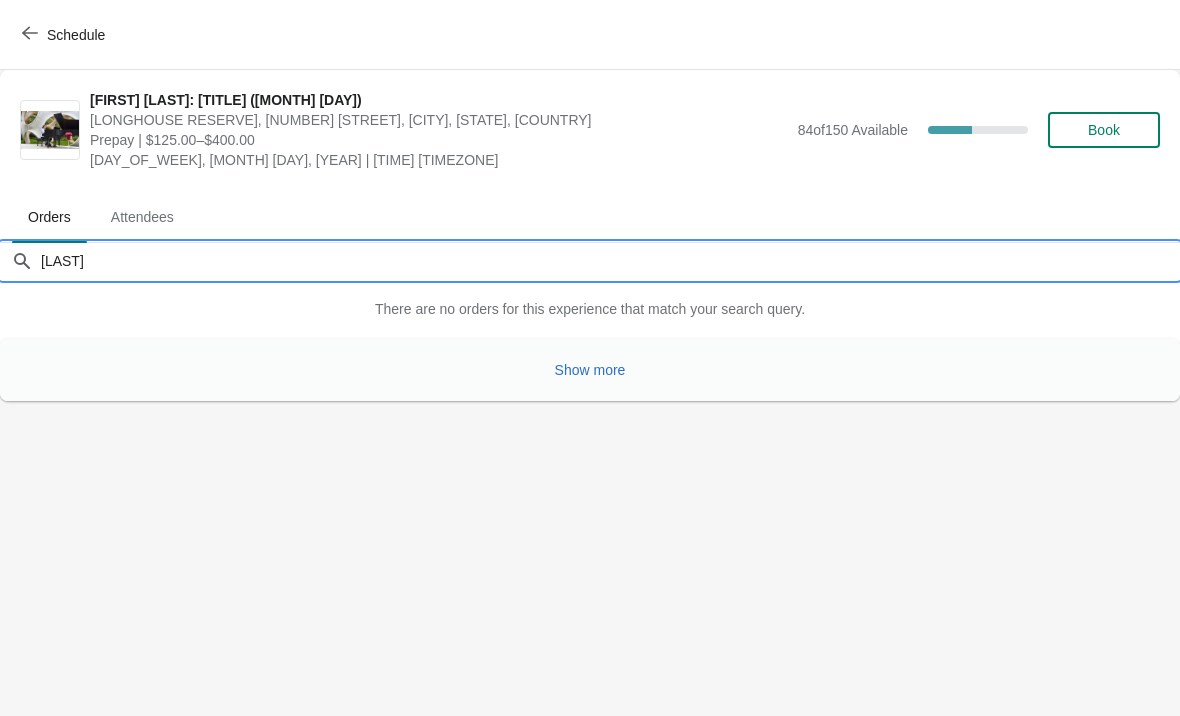 click on "Show more" at bounding box center [590, 370] 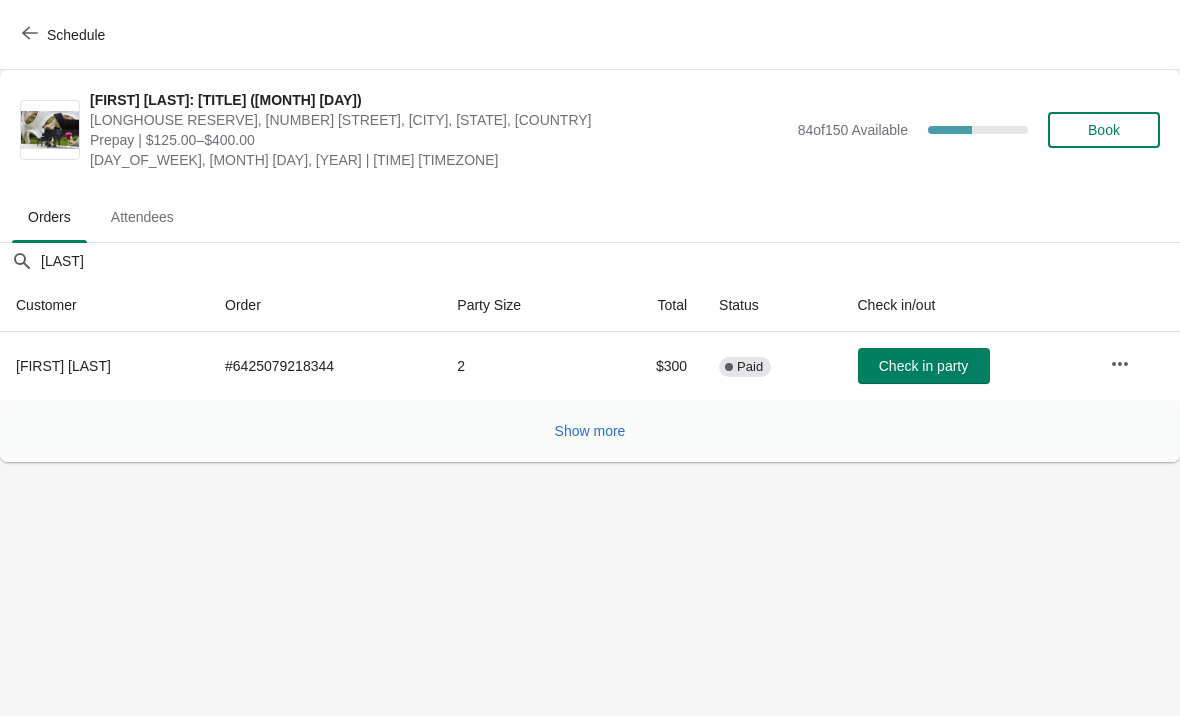 click on "Check in party" at bounding box center (923, 366) 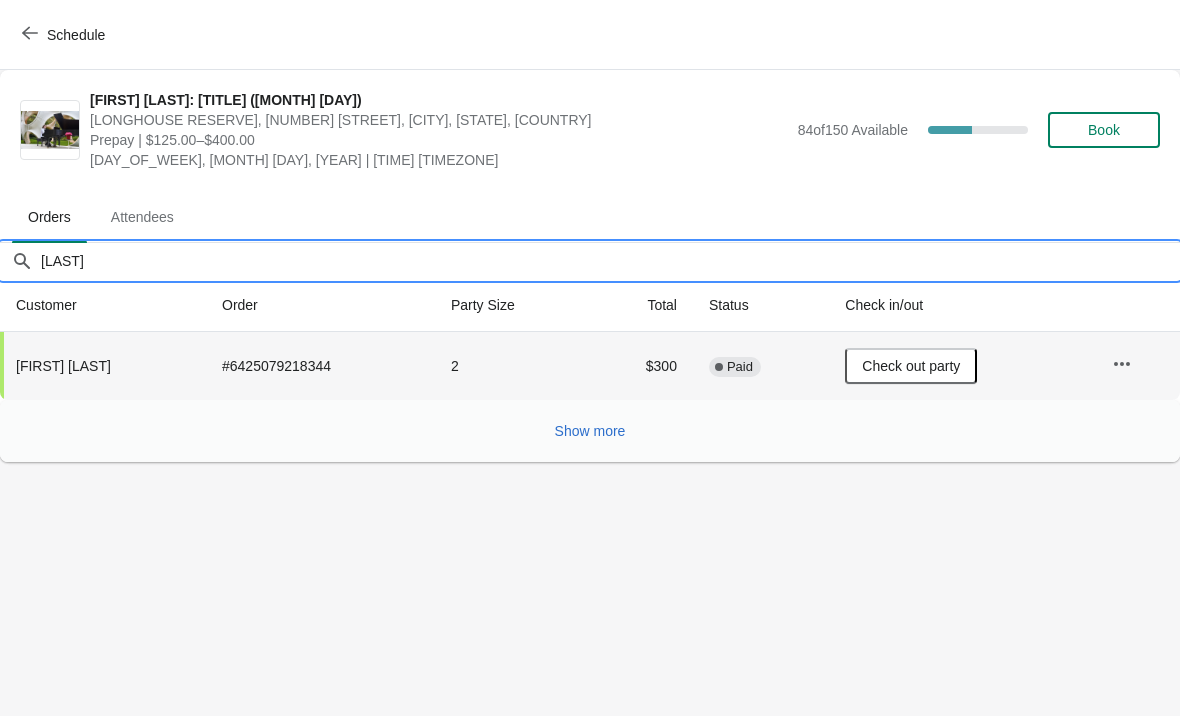 click on "Garcia" at bounding box center (610, 261) 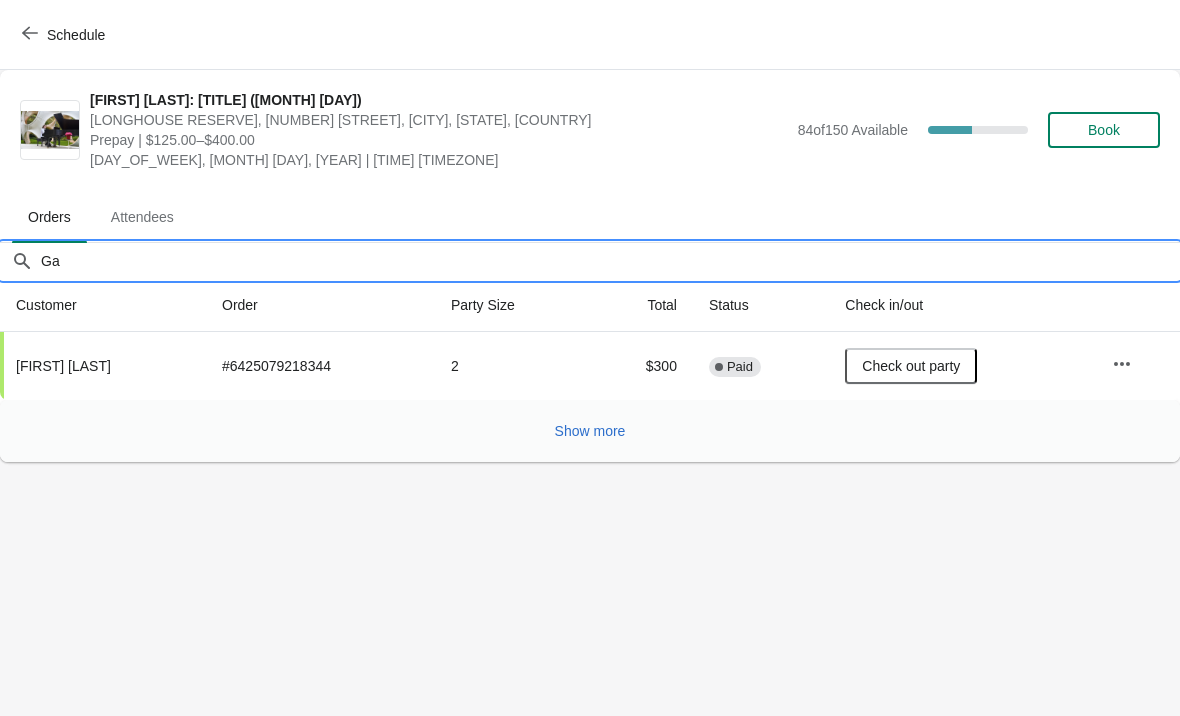type on "G" 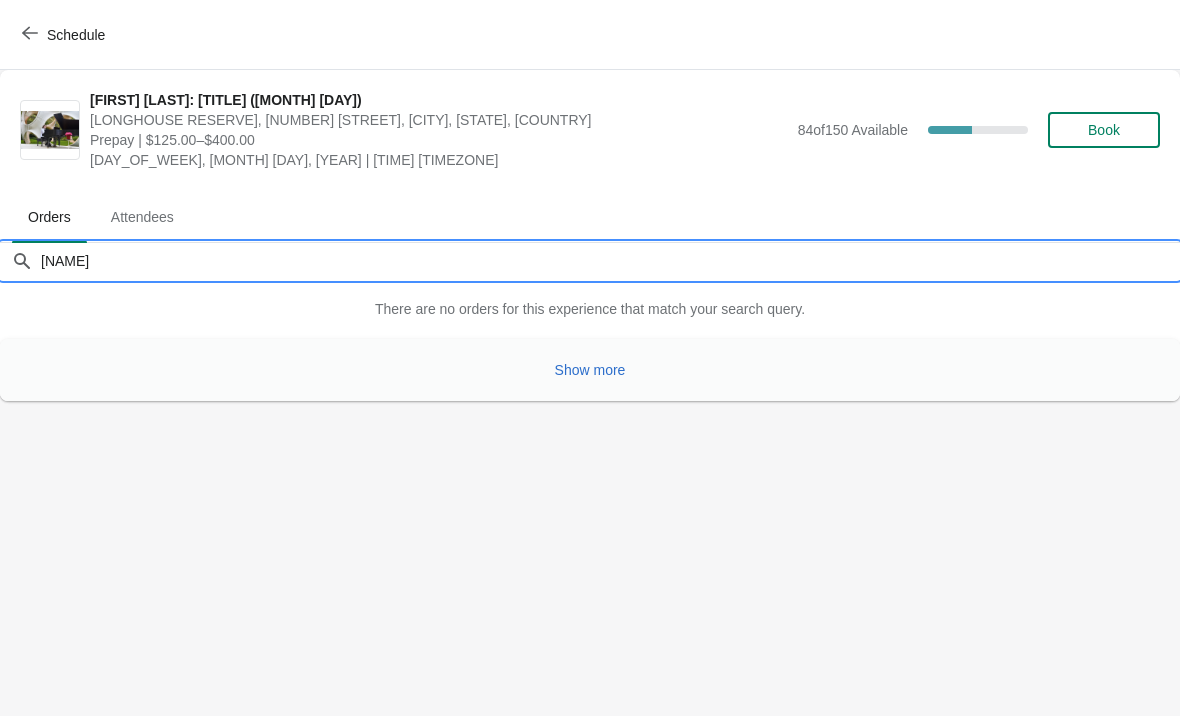 click on "Show more" at bounding box center [590, 370] 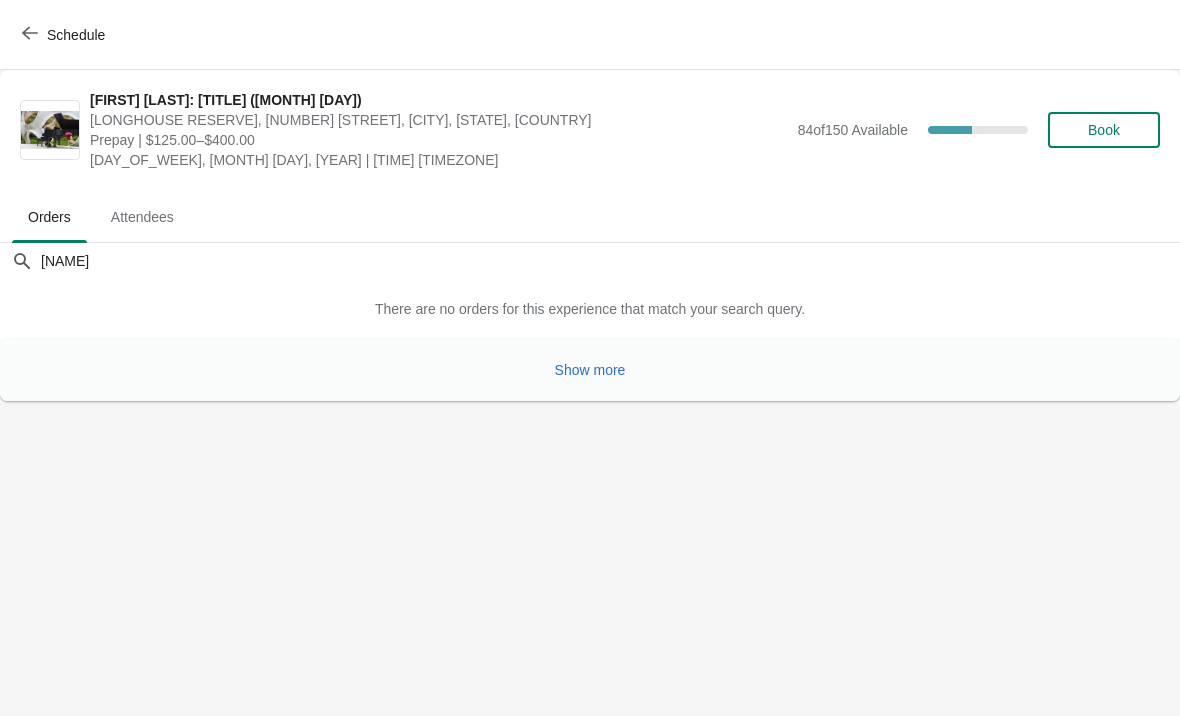 click on "Show more" at bounding box center (590, 370) 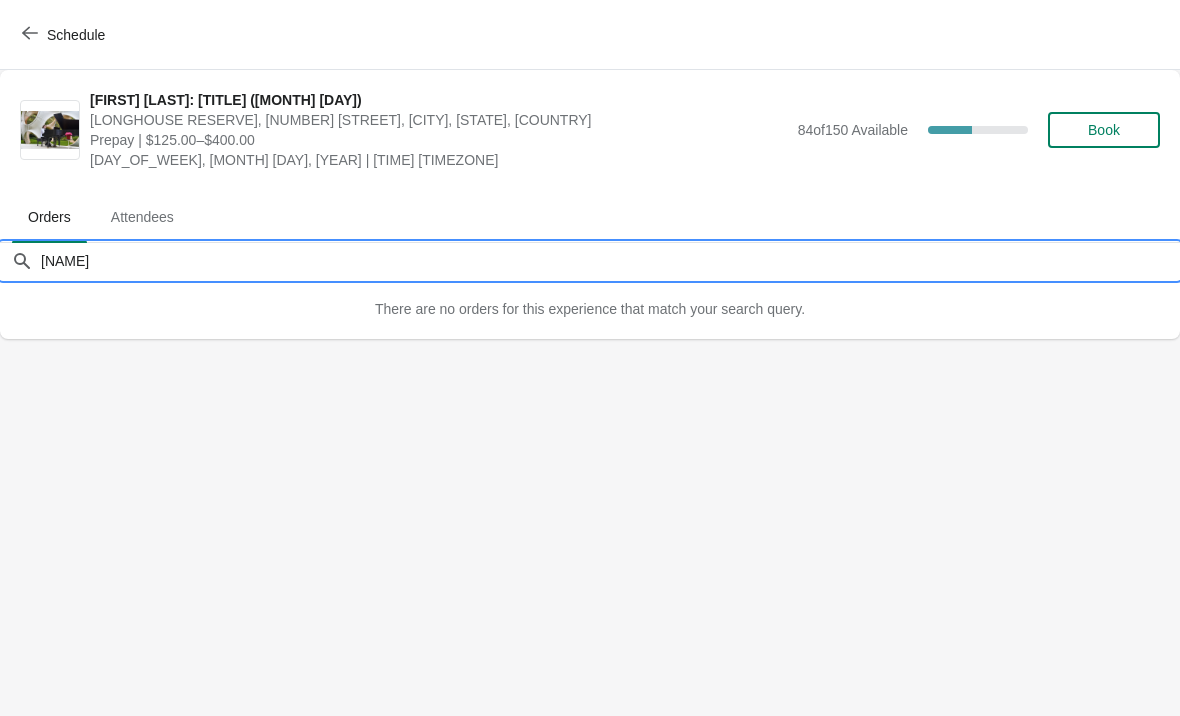 click on "Gerard" at bounding box center (610, 261) 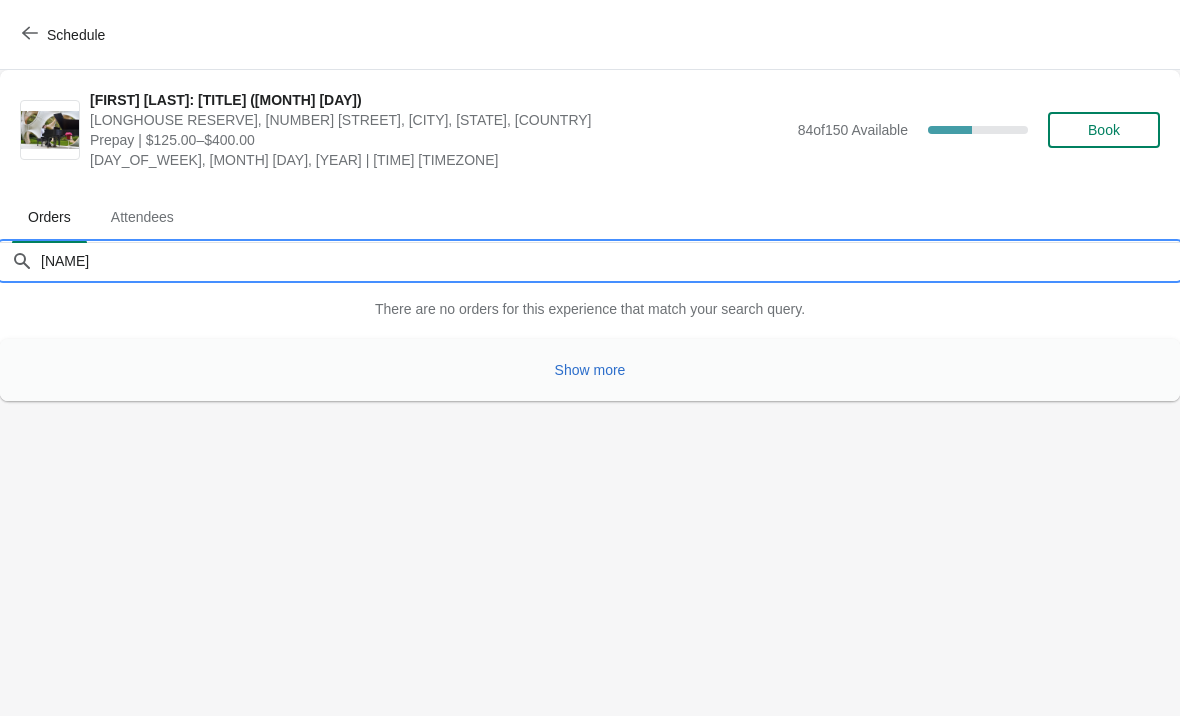 type on "G" 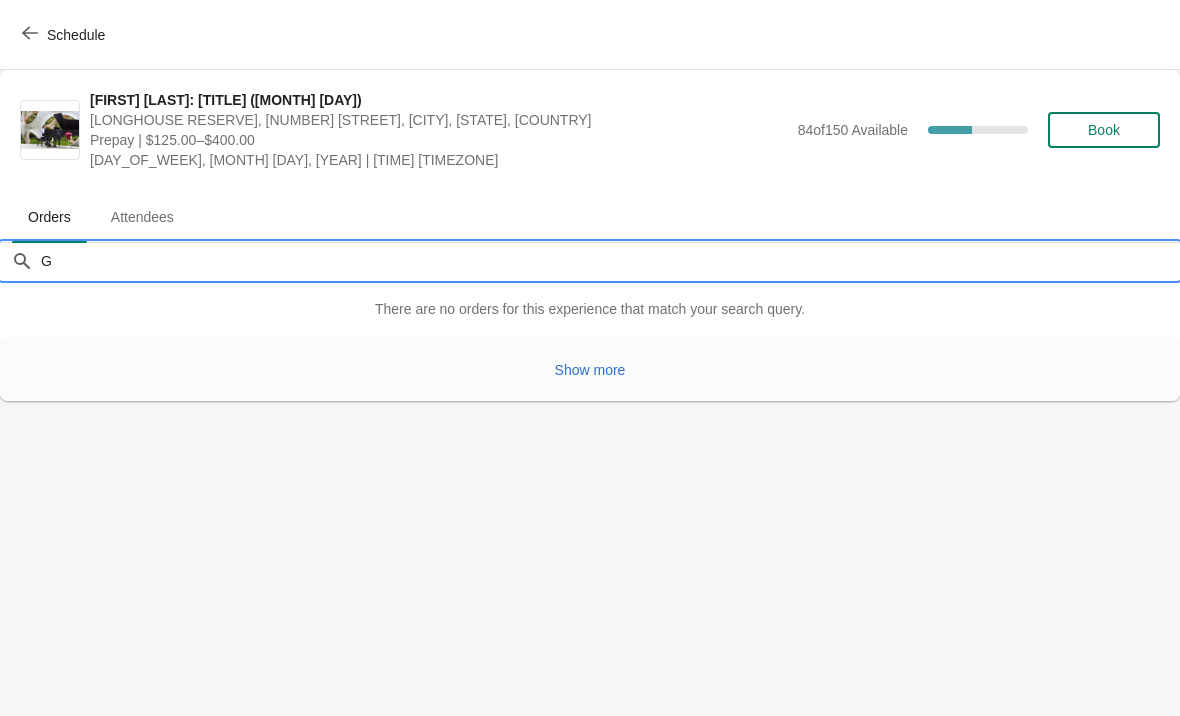 type 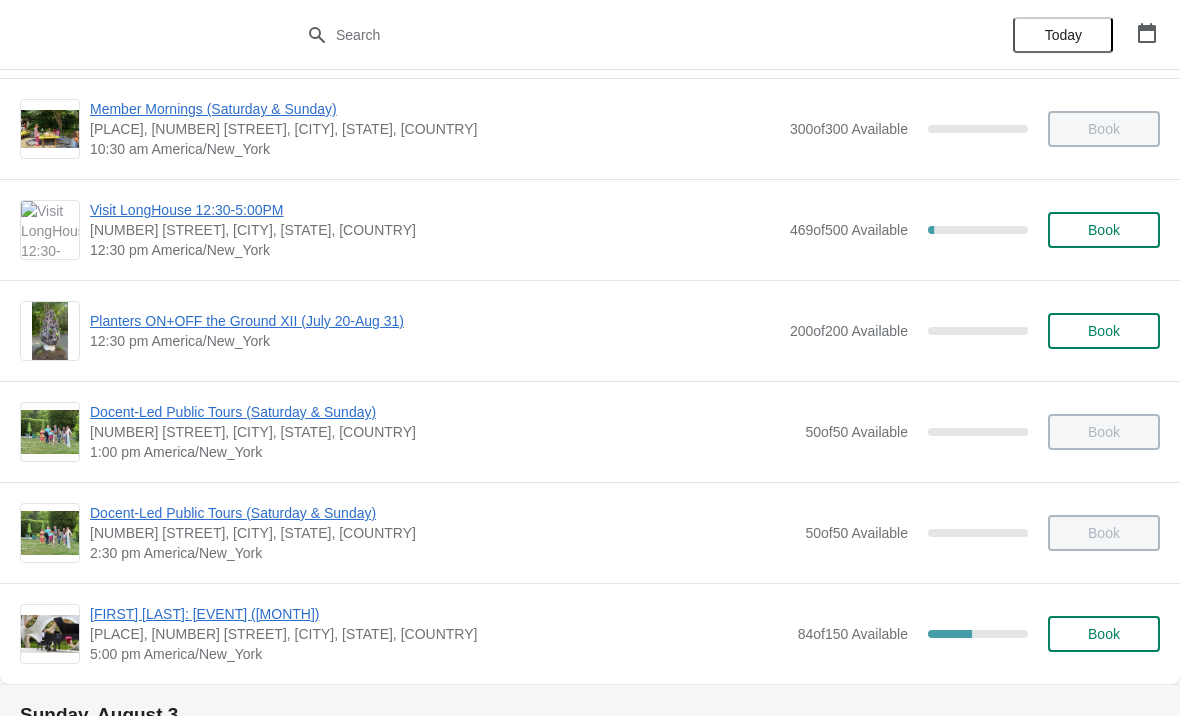 scroll, scrollTop: 208, scrollLeft: 0, axis: vertical 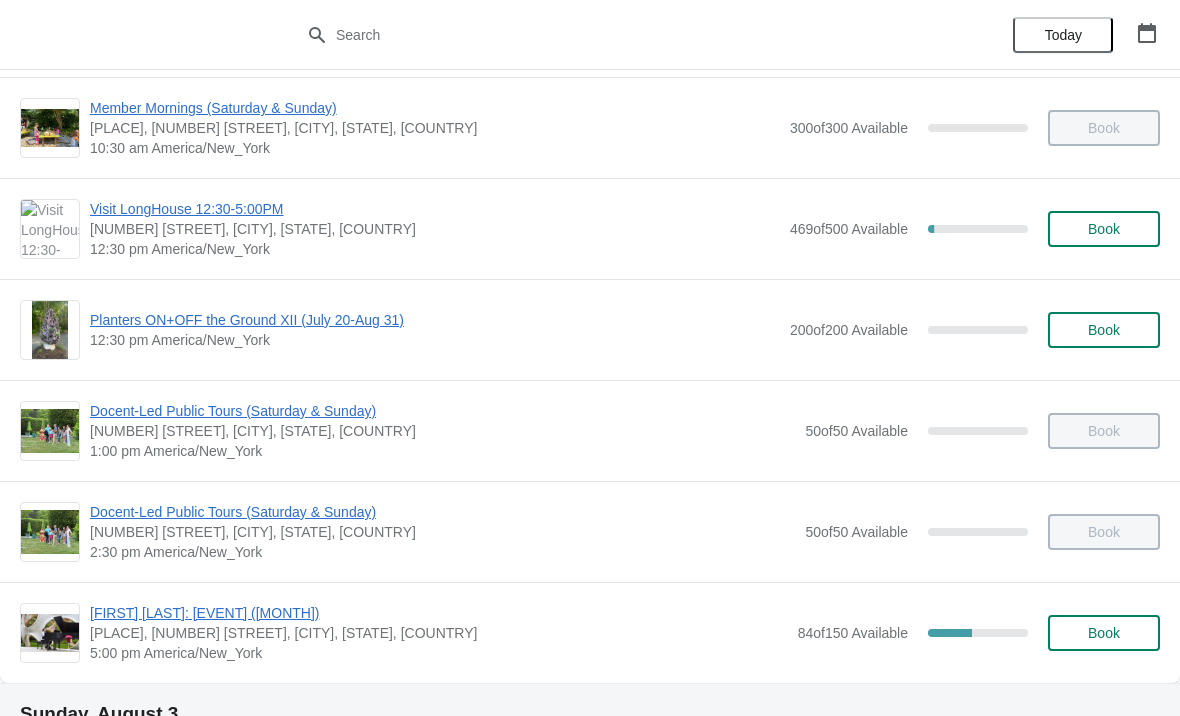 click on "[FIRST] [LAST]: Fantasies and Daydreaming (August 2)" at bounding box center [439, 613] 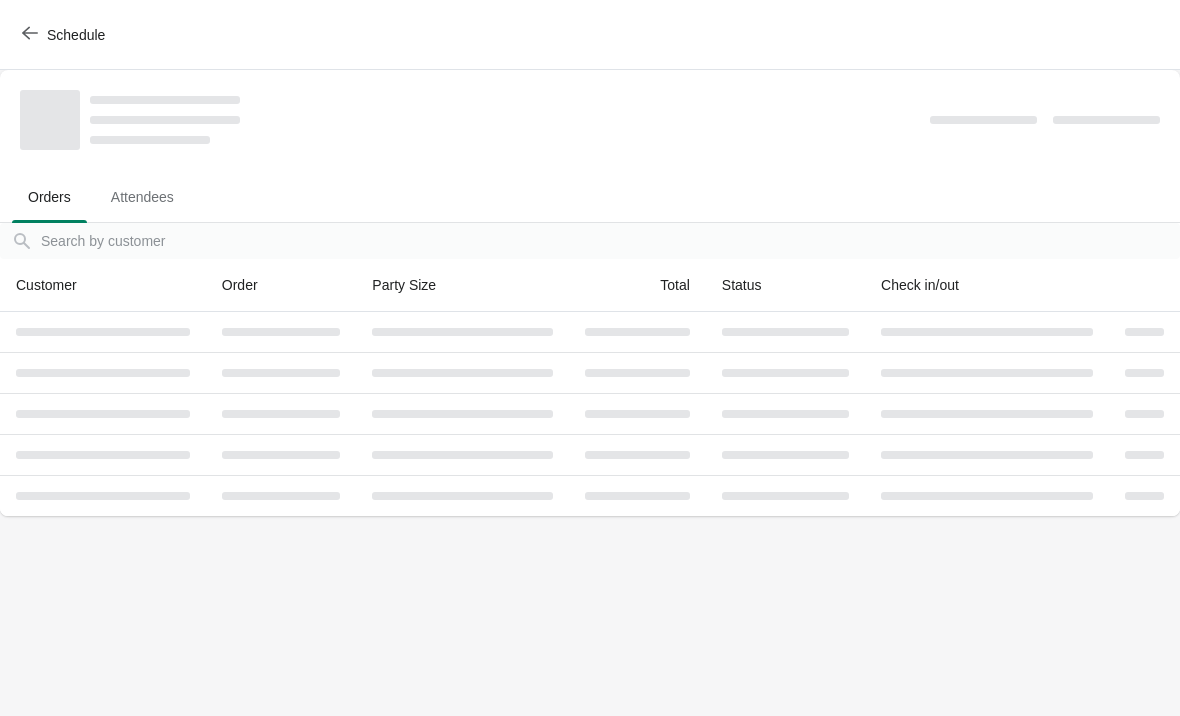 scroll, scrollTop: 0, scrollLeft: 0, axis: both 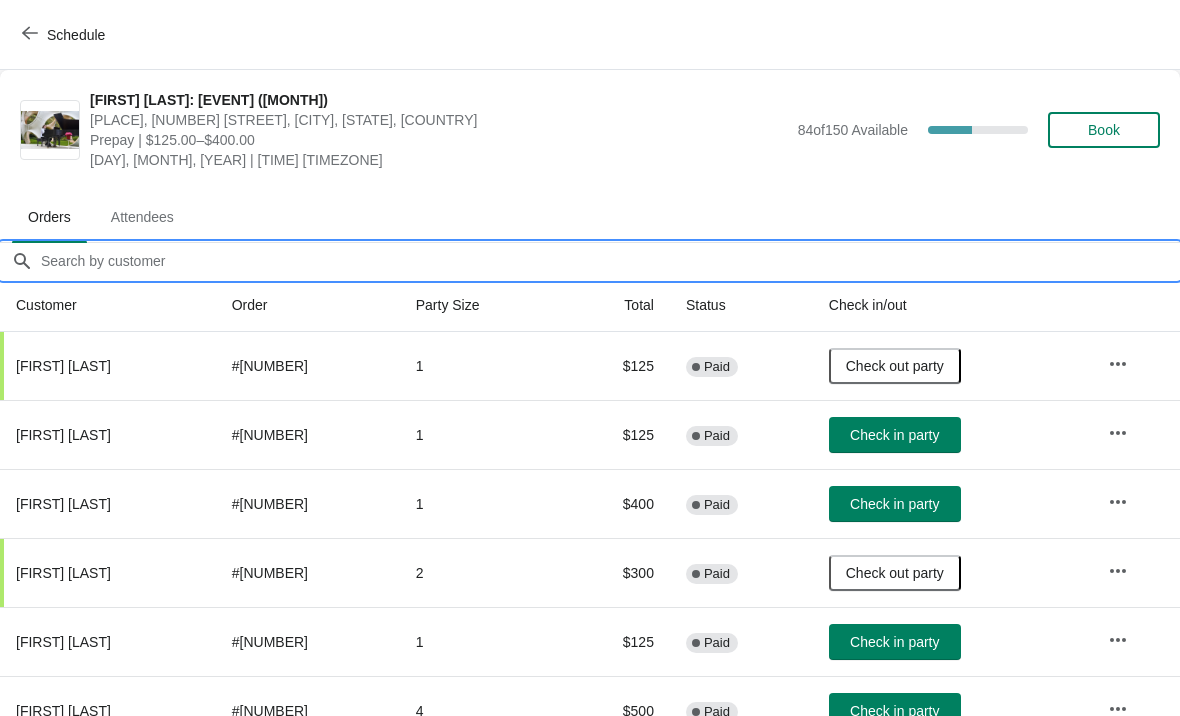 click on "Orders filter search" at bounding box center [610, 261] 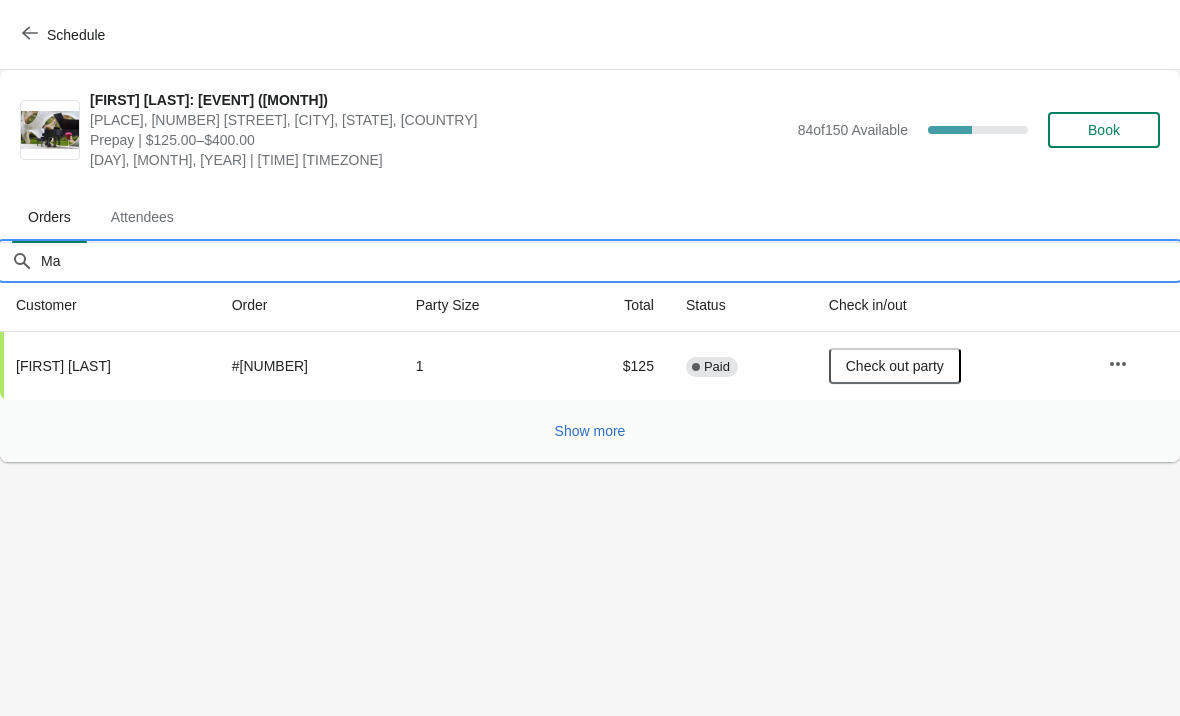 type on "M" 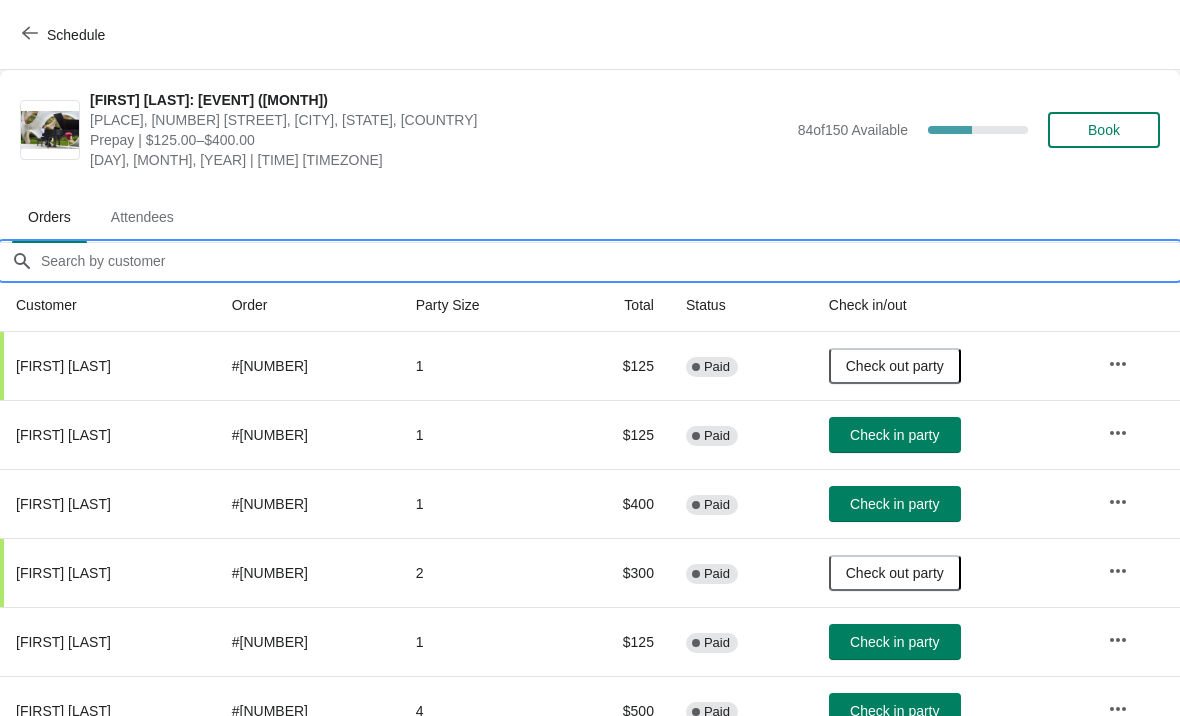 click on "Orders filter search" at bounding box center [610, 261] 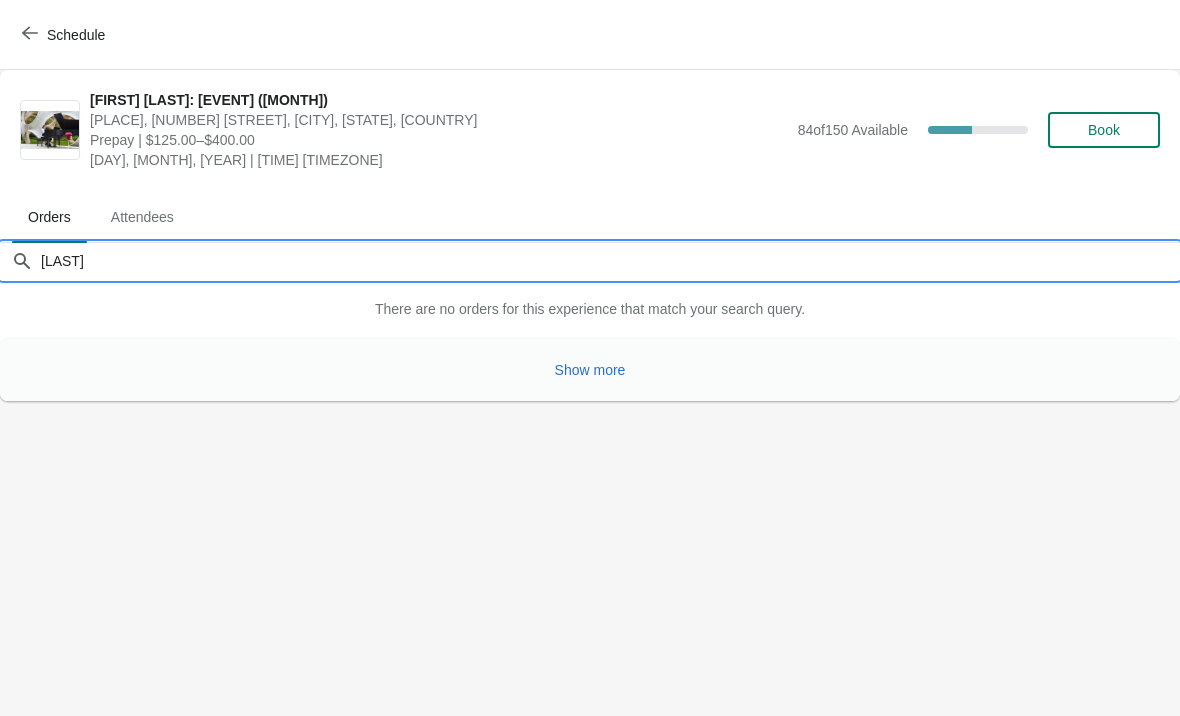 click on "Show more" at bounding box center (590, 370) 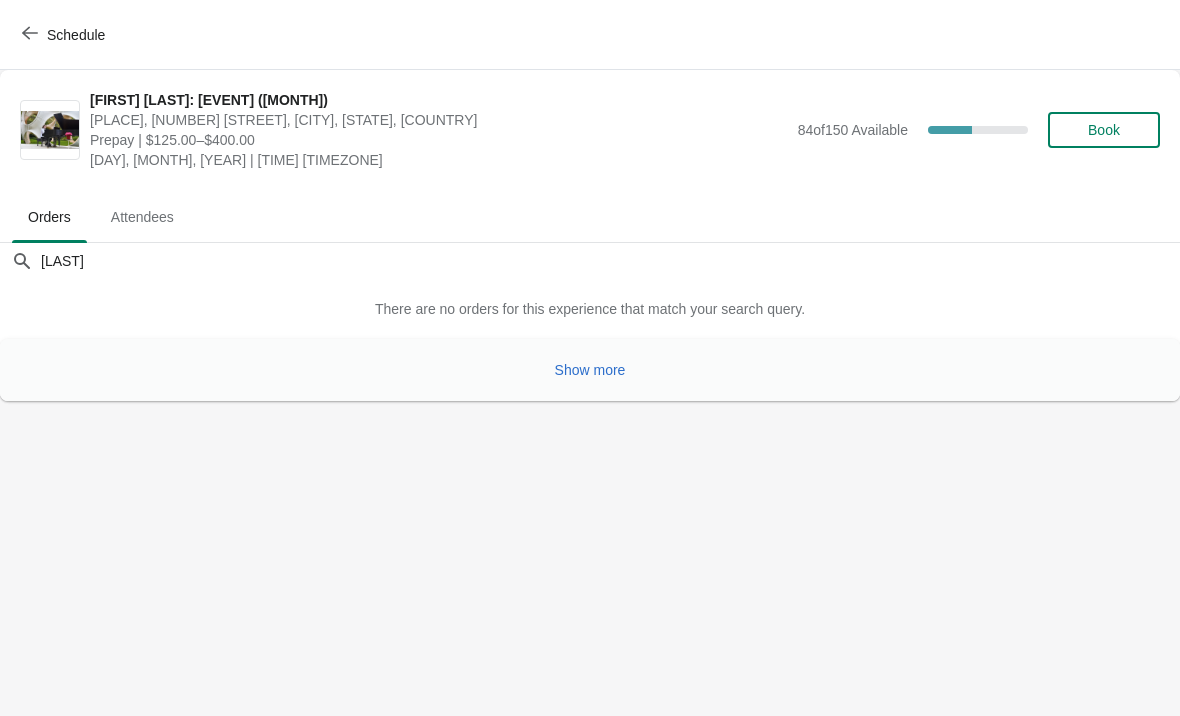 click on "Show more" at bounding box center [590, 370] 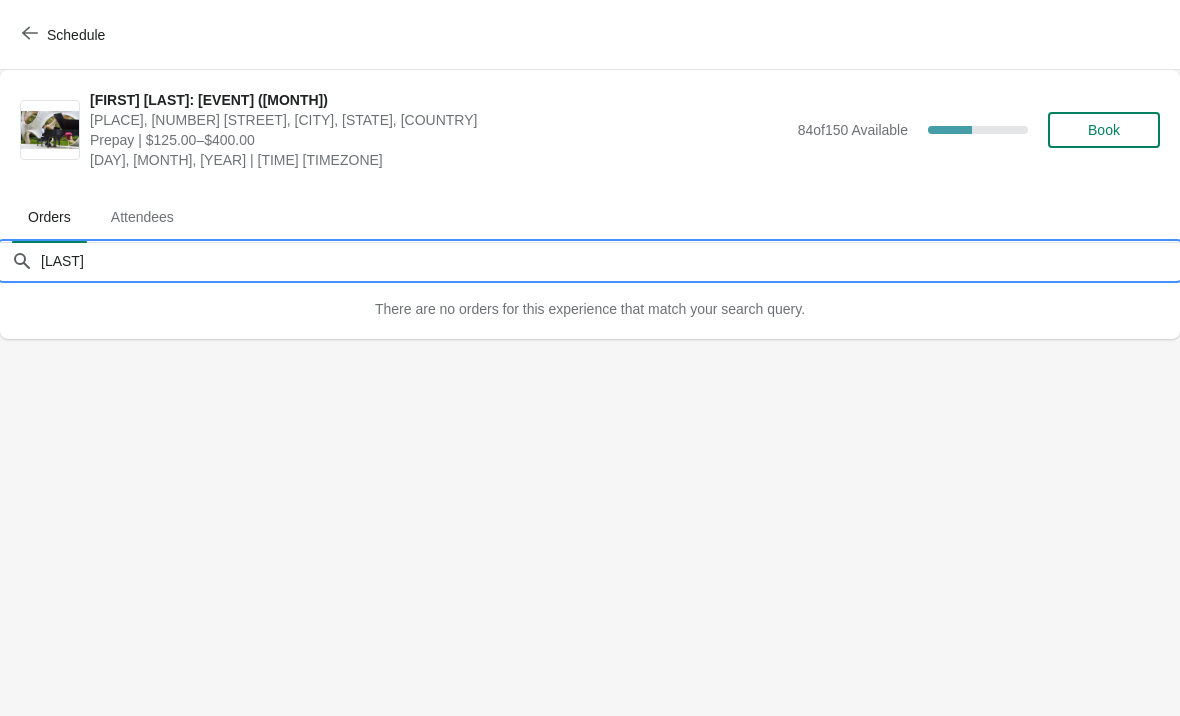 click on "Israelow" at bounding box center (610, 261) 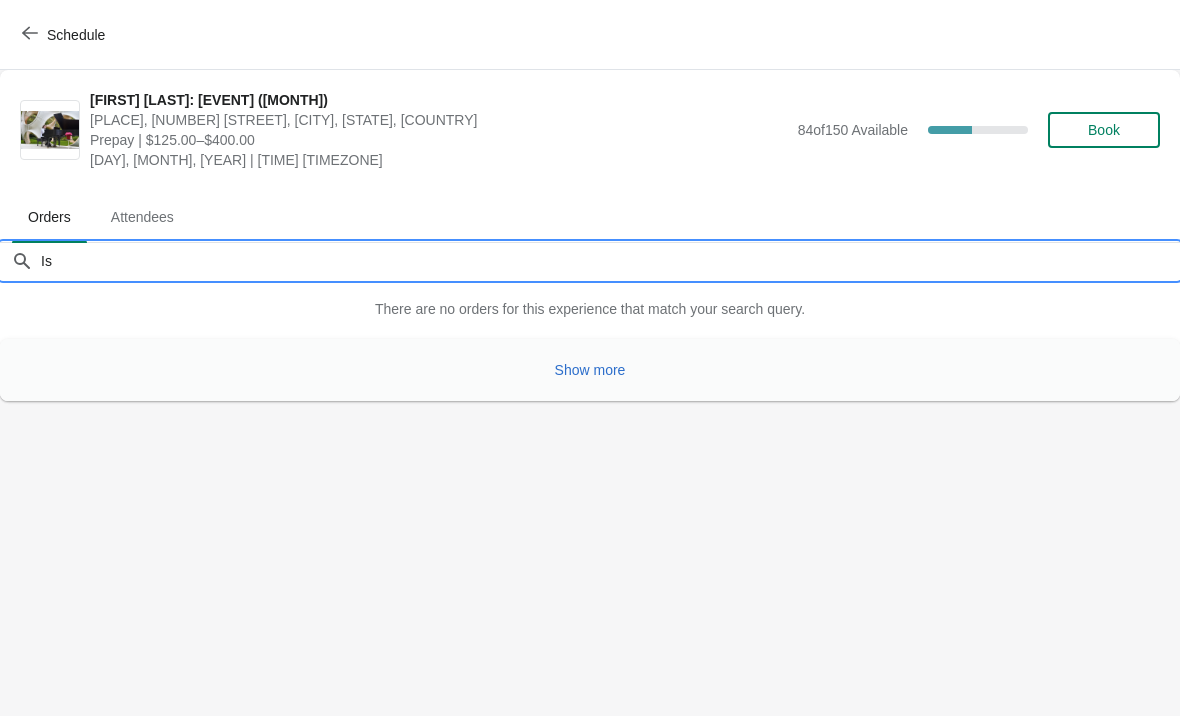 type on "I" 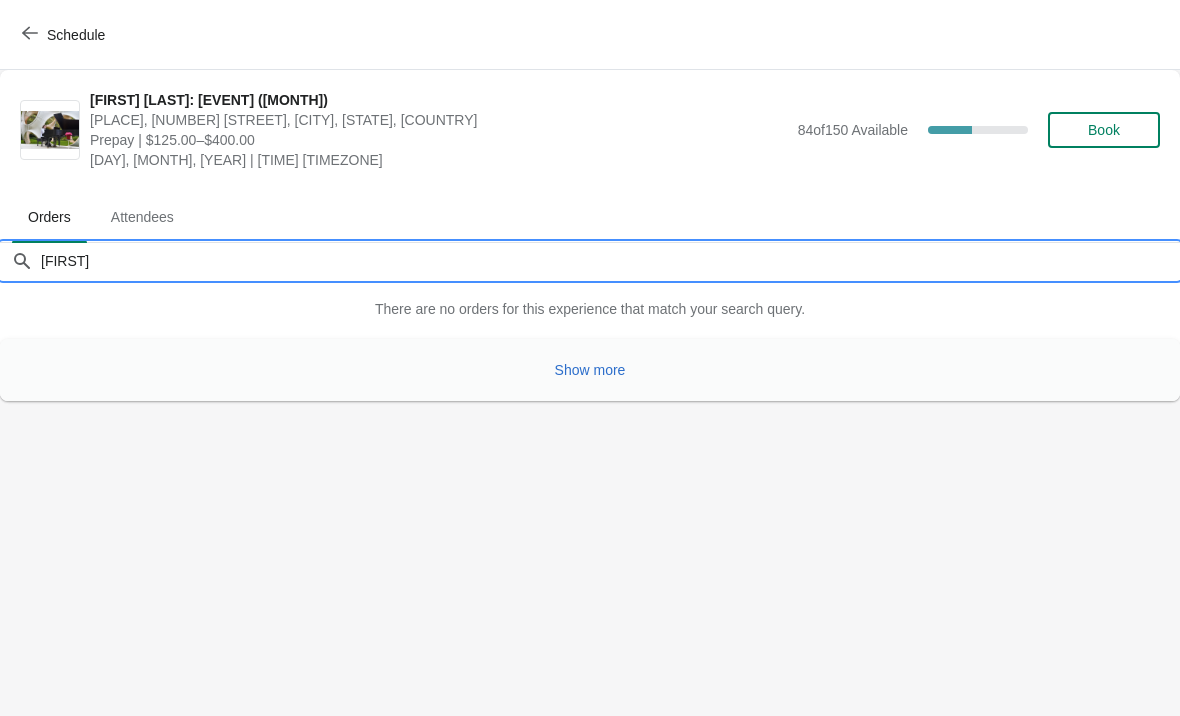click on "Show more" at bounding box center [590, 370] 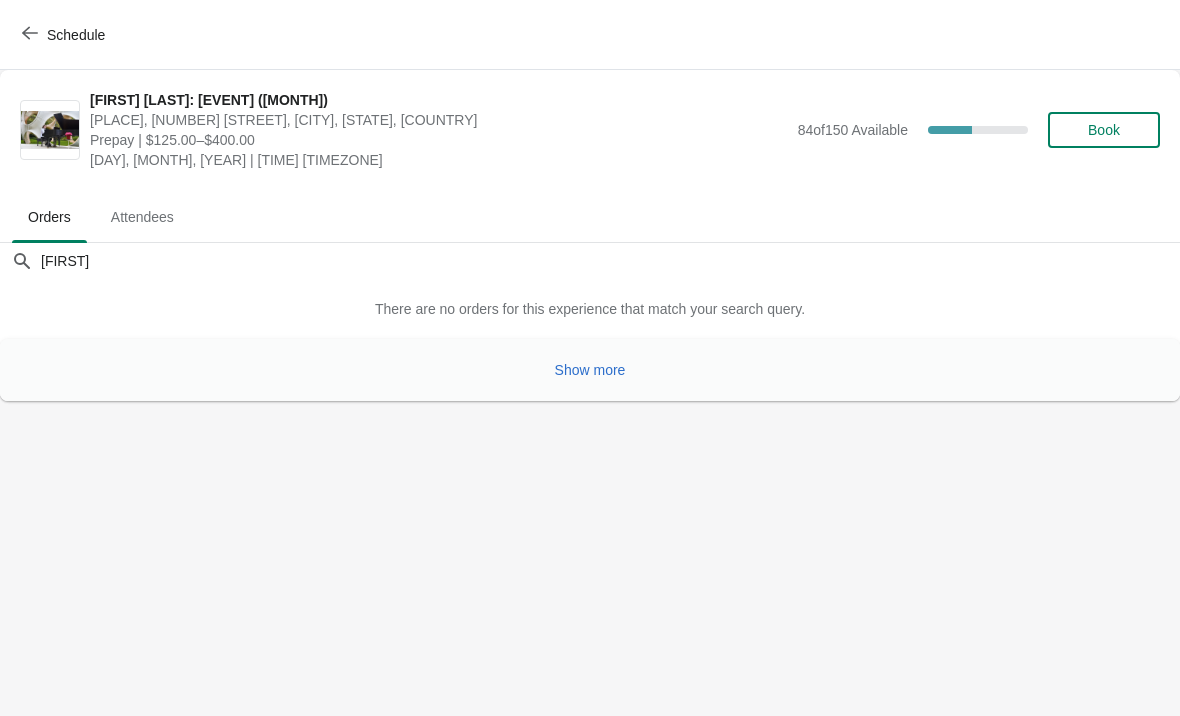 click on "Show more" at bounding box center [590, 370] 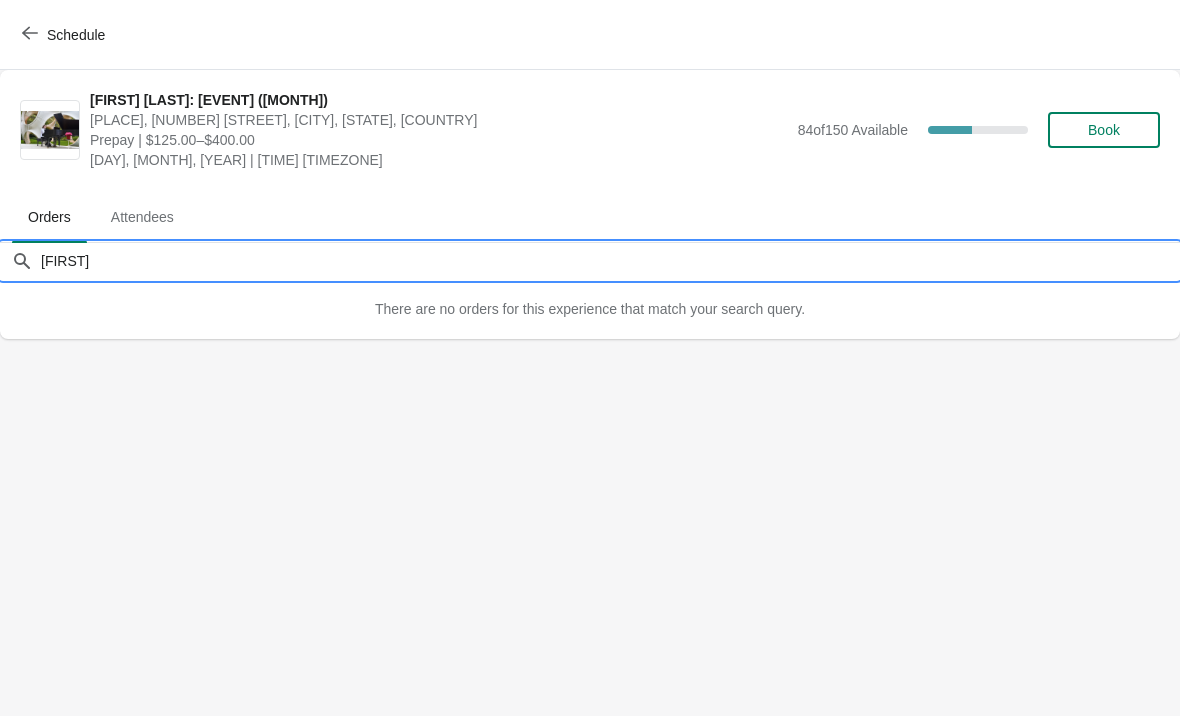 click on "Craig" at bounding box center [610, 261] 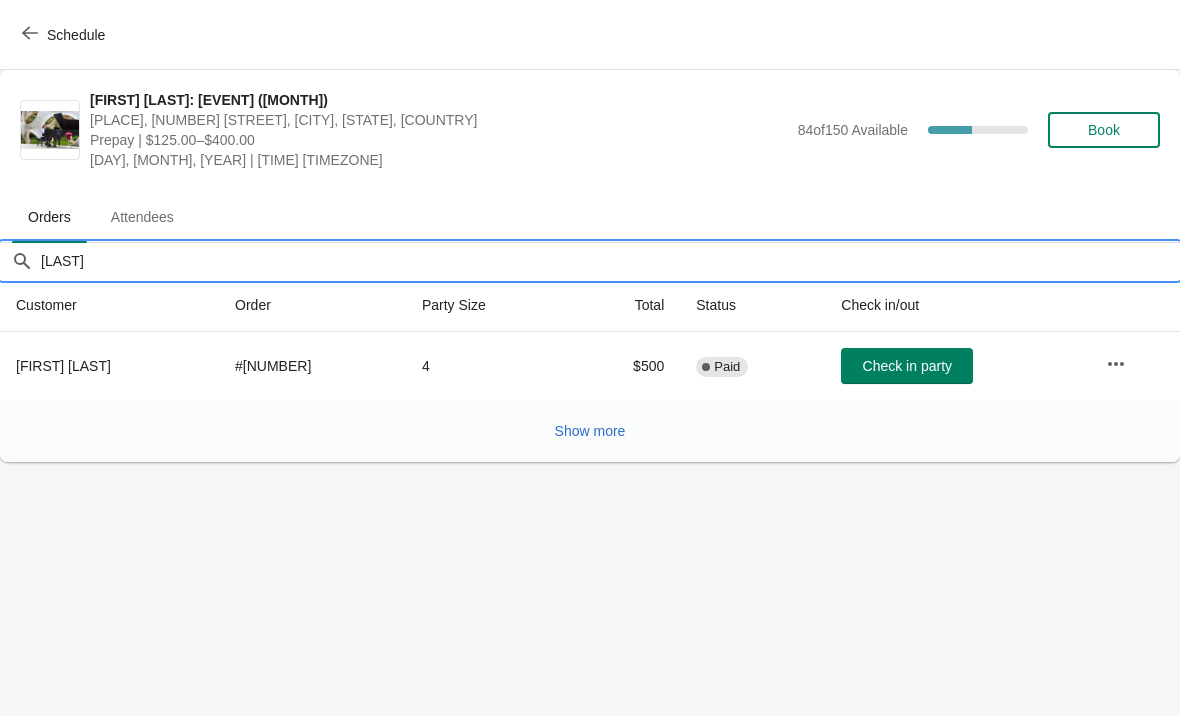 click on "Check in party" at bounding box center (907, 366) 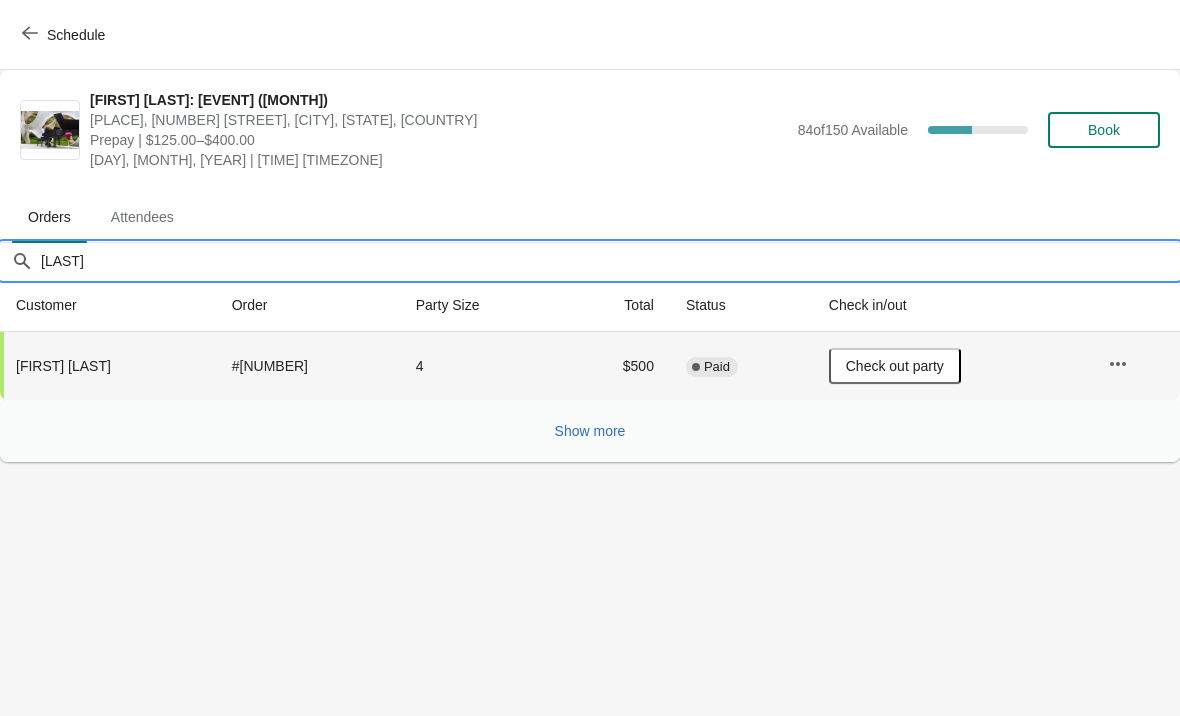 click on "Levine" at bounding box center (610, 261) 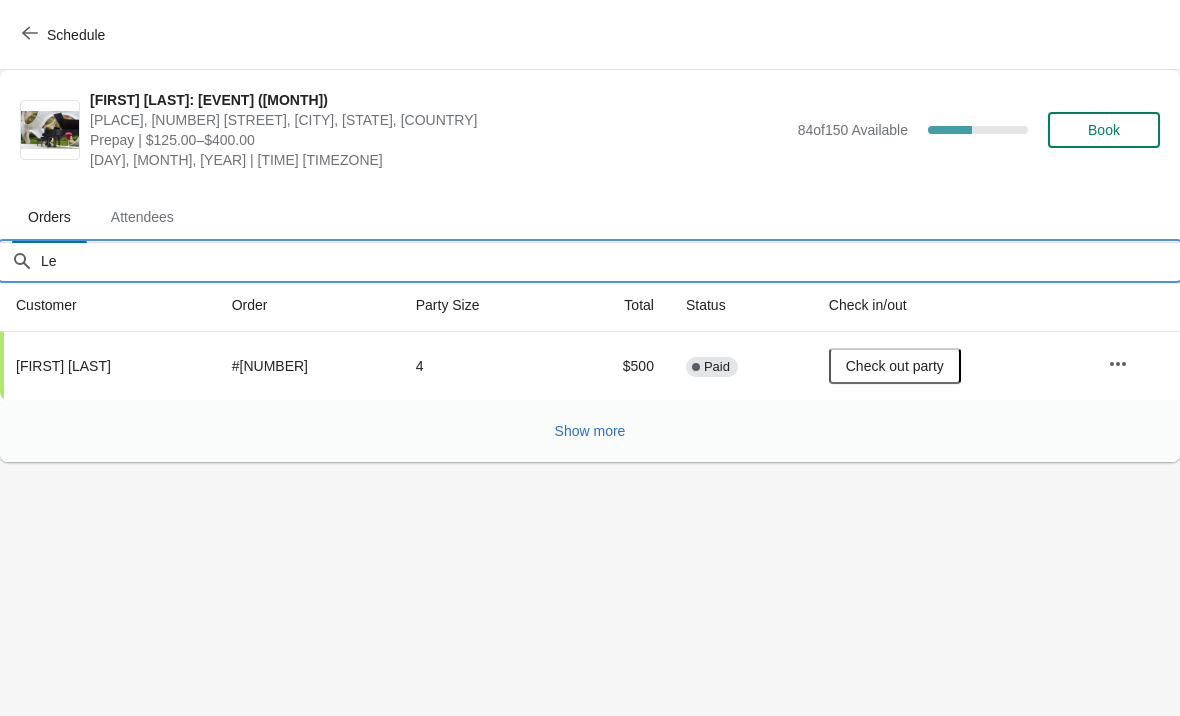 type on "L" 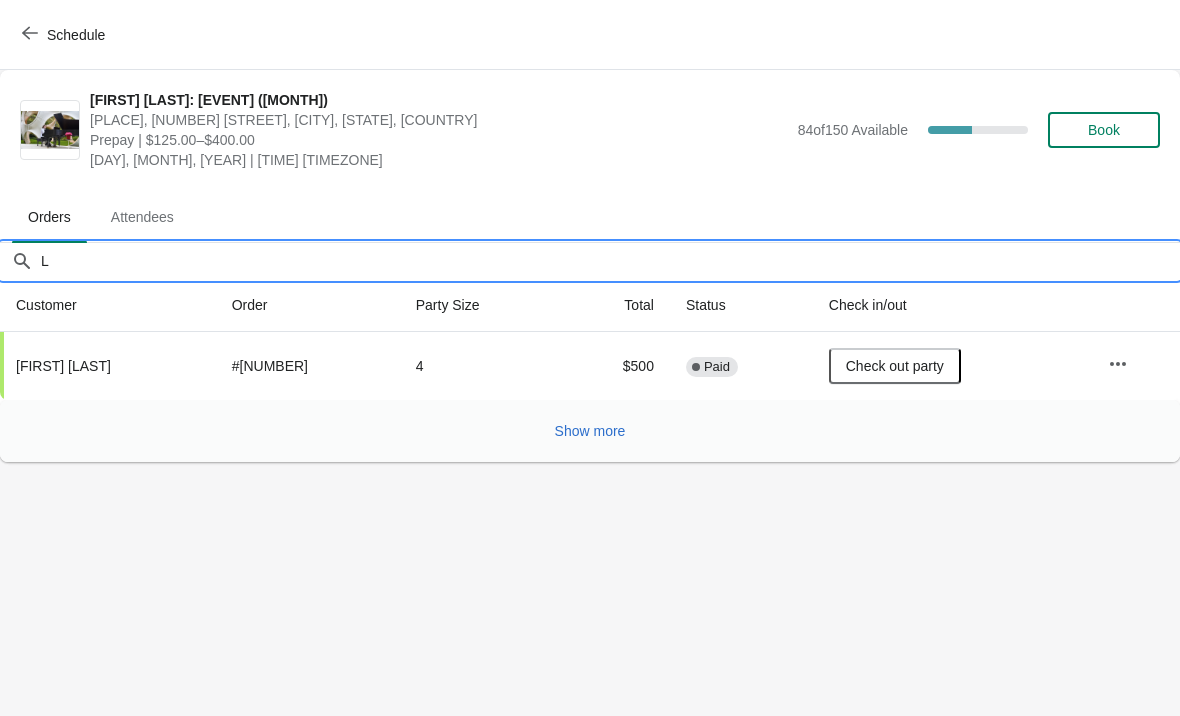 type 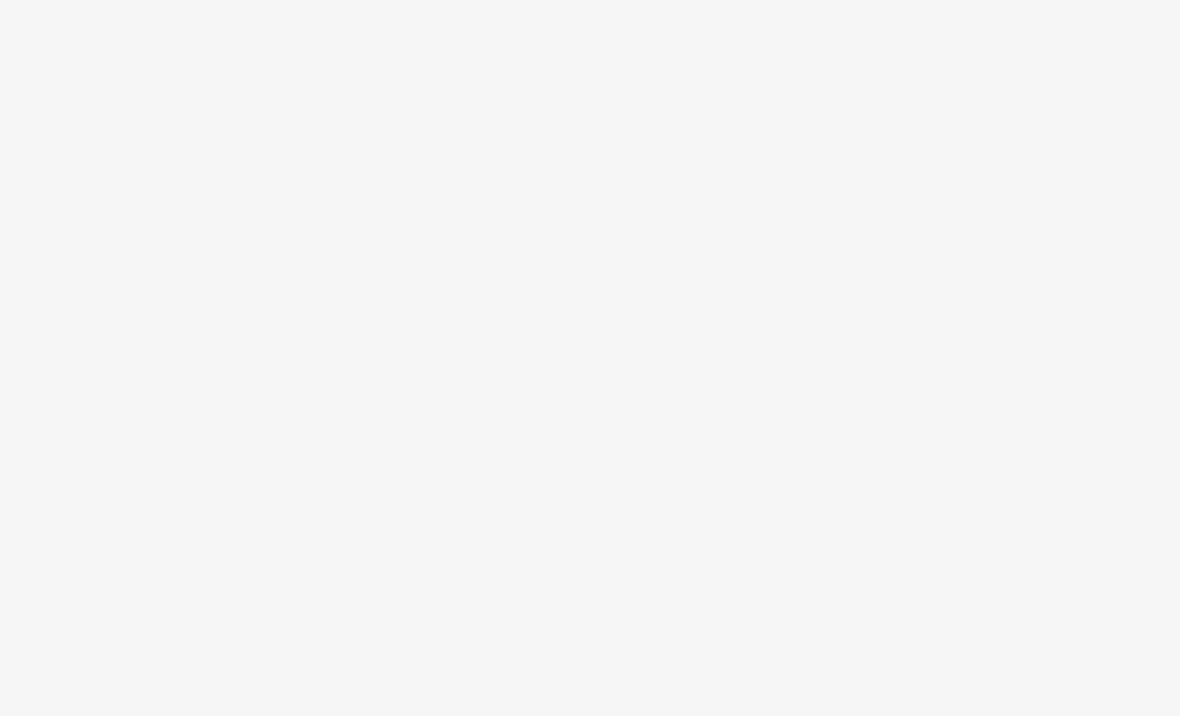 scroll, scrollTop: 0, scrollLeft: 0, axis: both 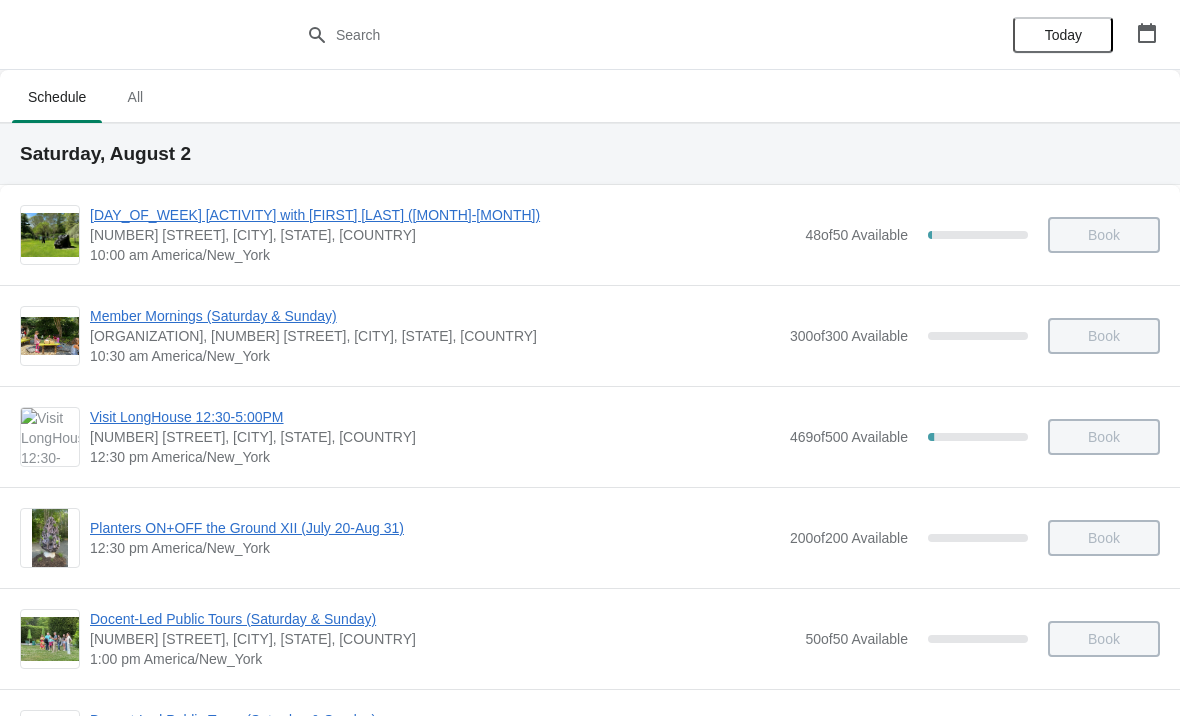 click on "Docent-Led Public Tours (Saturday & Sunday)" at bounding box center [442, 619] 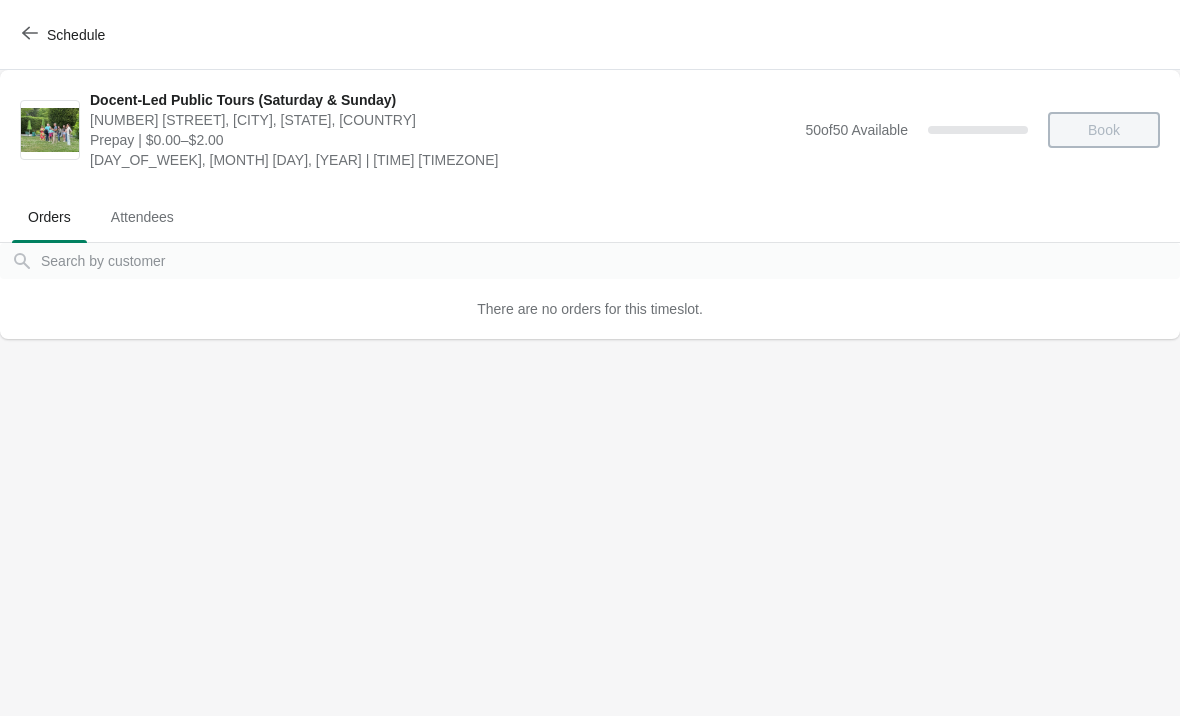 click on "Schedule" at bounding box center (65, 35) 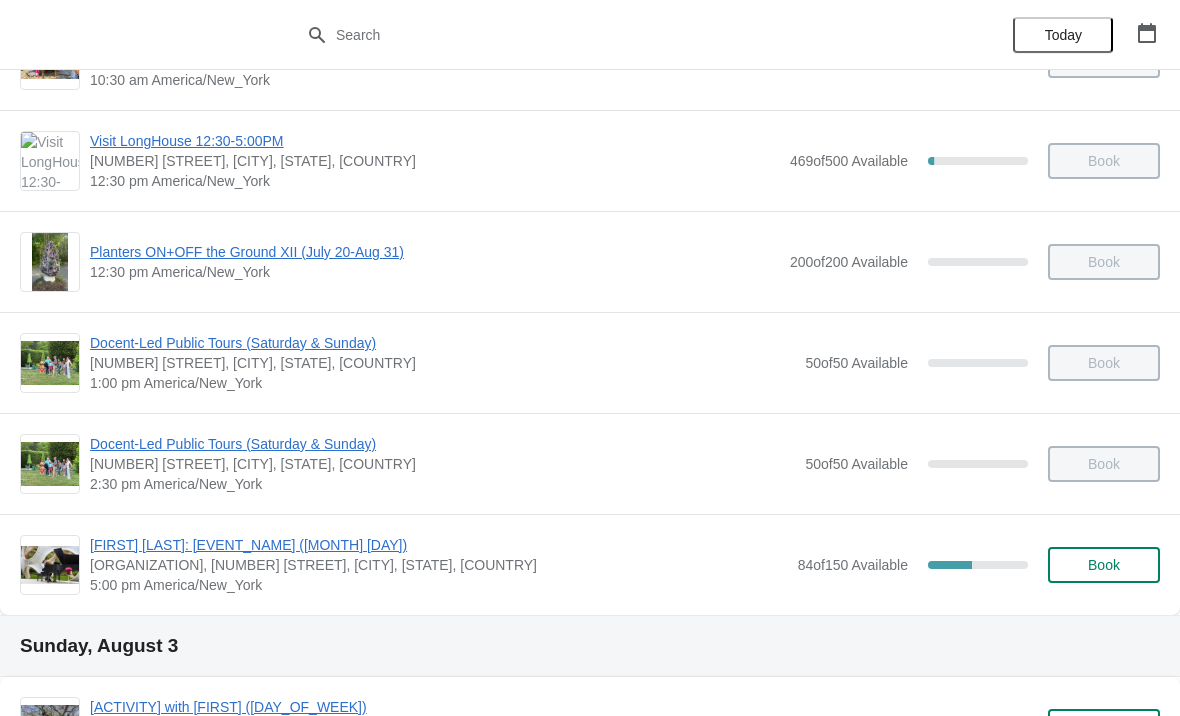 scroll, scrollTop: 277, scrollLeft: 0, axis: vertical 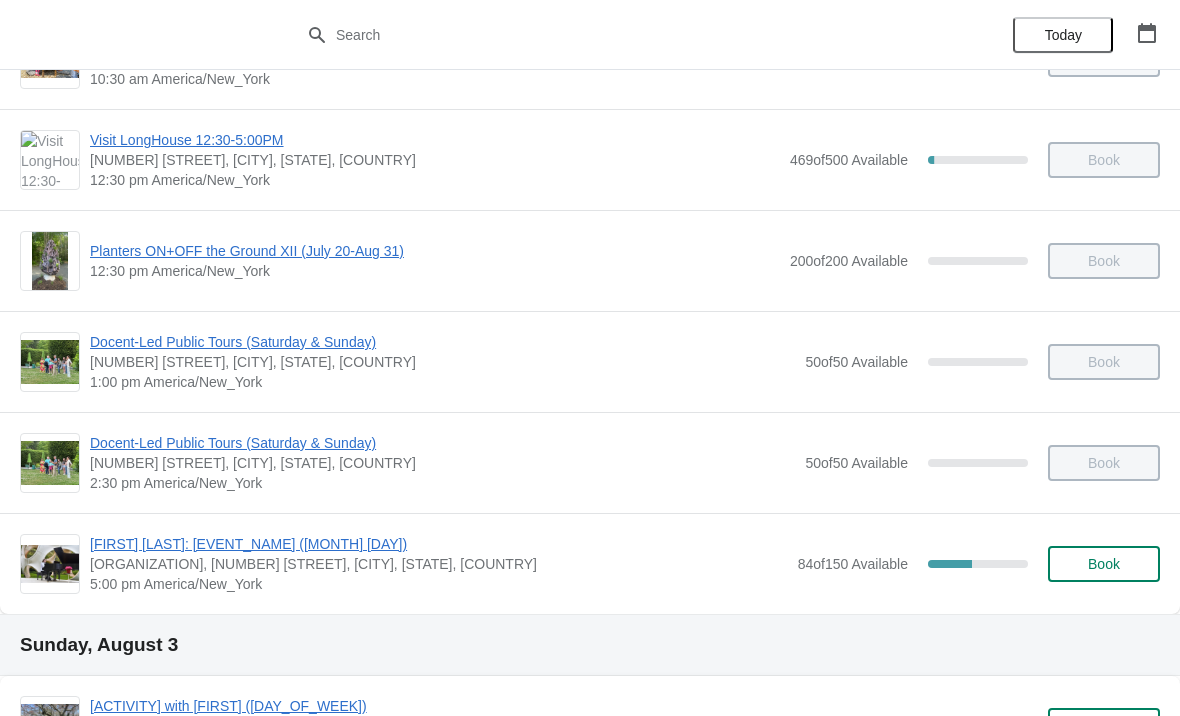 click on "[FIRST] [LAST]: Fantasies and Daydreaming (August 2)" at bounding box center (439, 544) 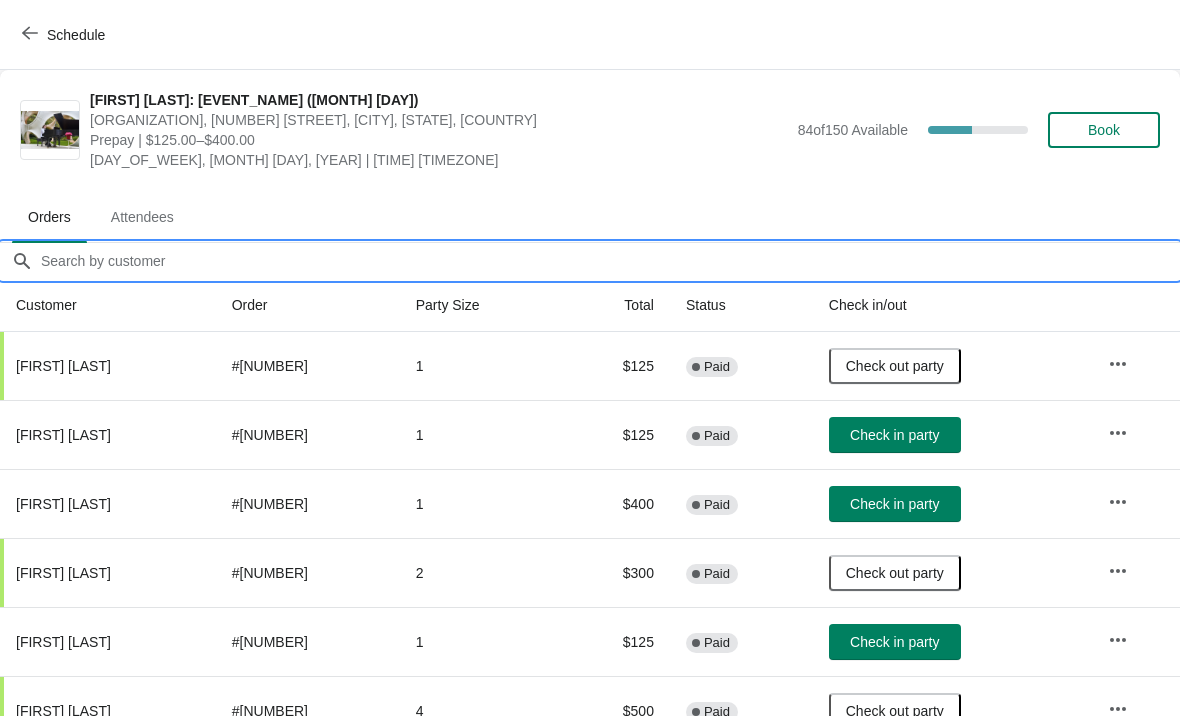 click on "Orders filter search" at bounding box center (610, 261) 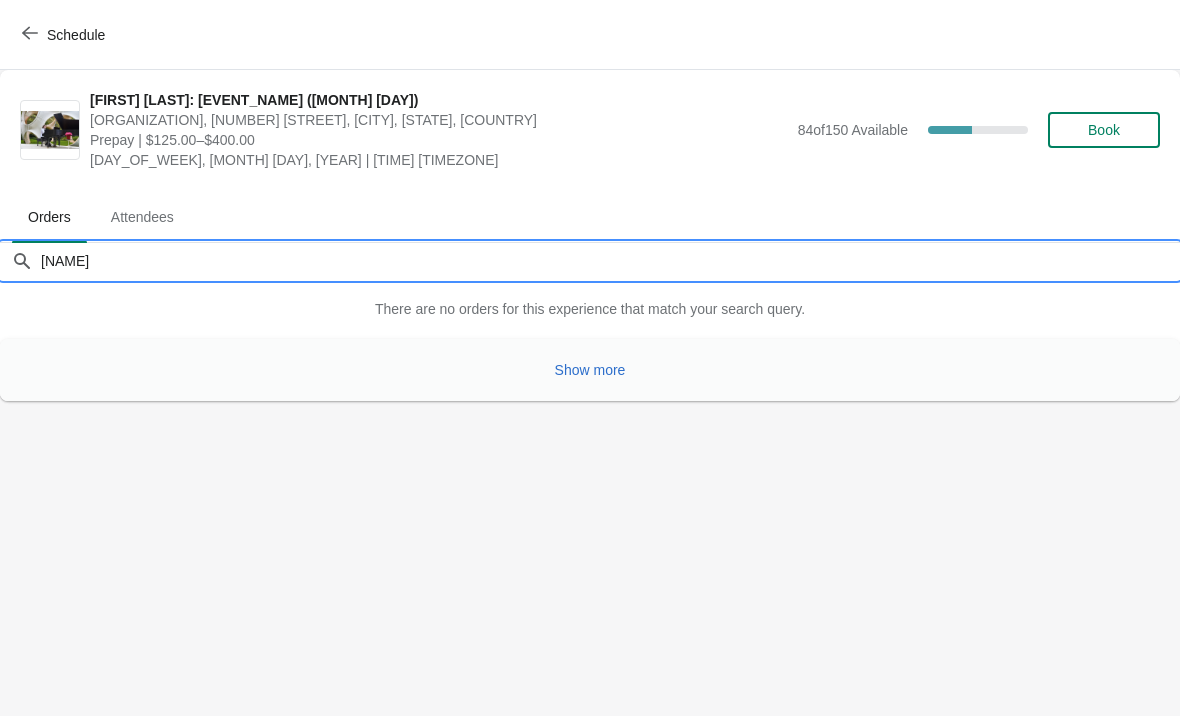 click on "Show more" at bounding box center (590, 370) 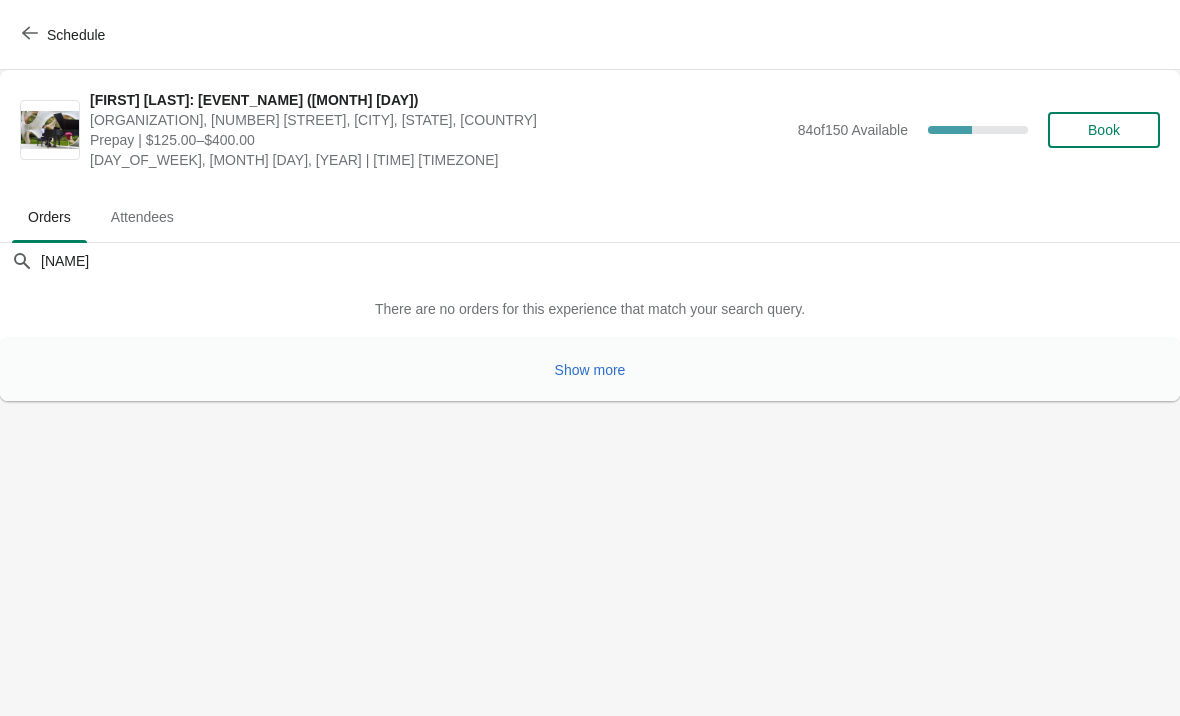 click on "Show more" at bounding box center [590, 370] 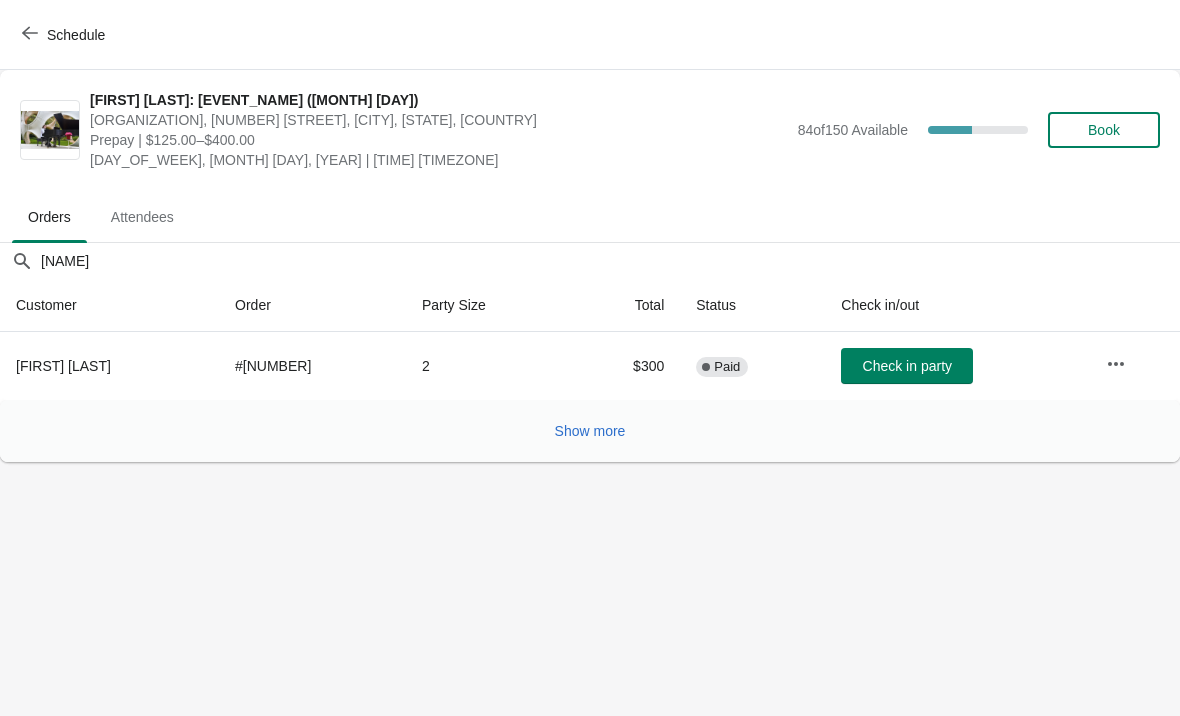 click on "Check in party" at bounding box center (907, 366) 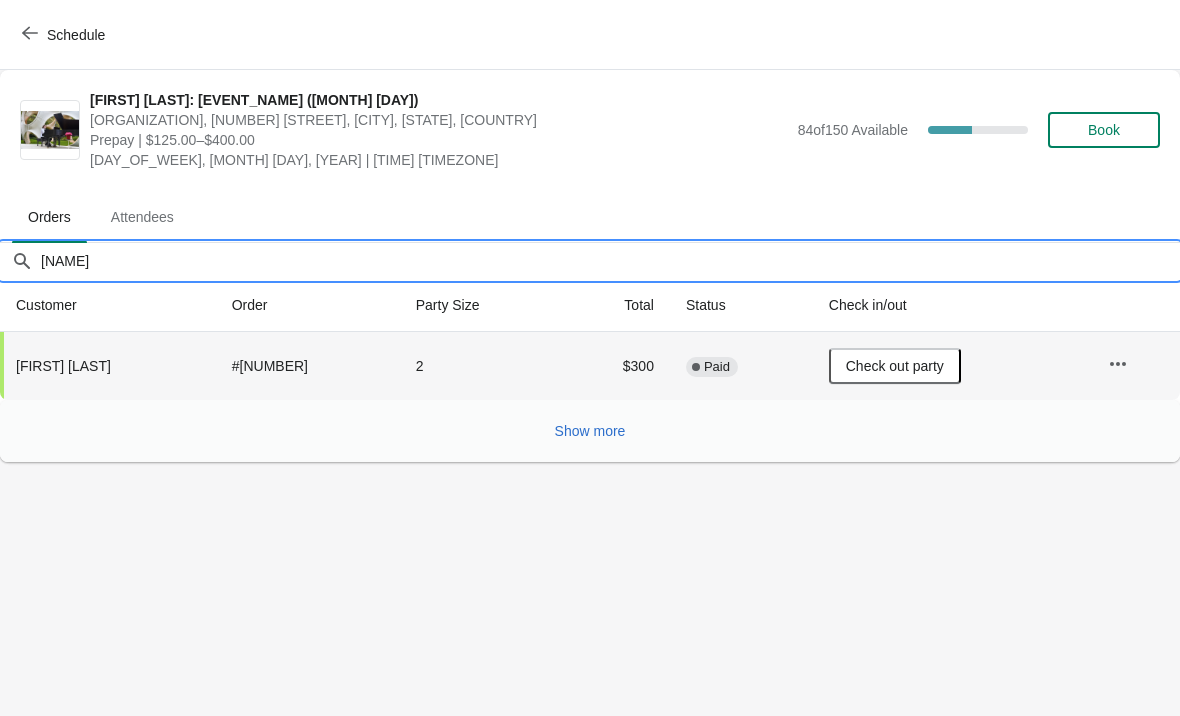 click on "Fisher" at bounding box center (610, 261) 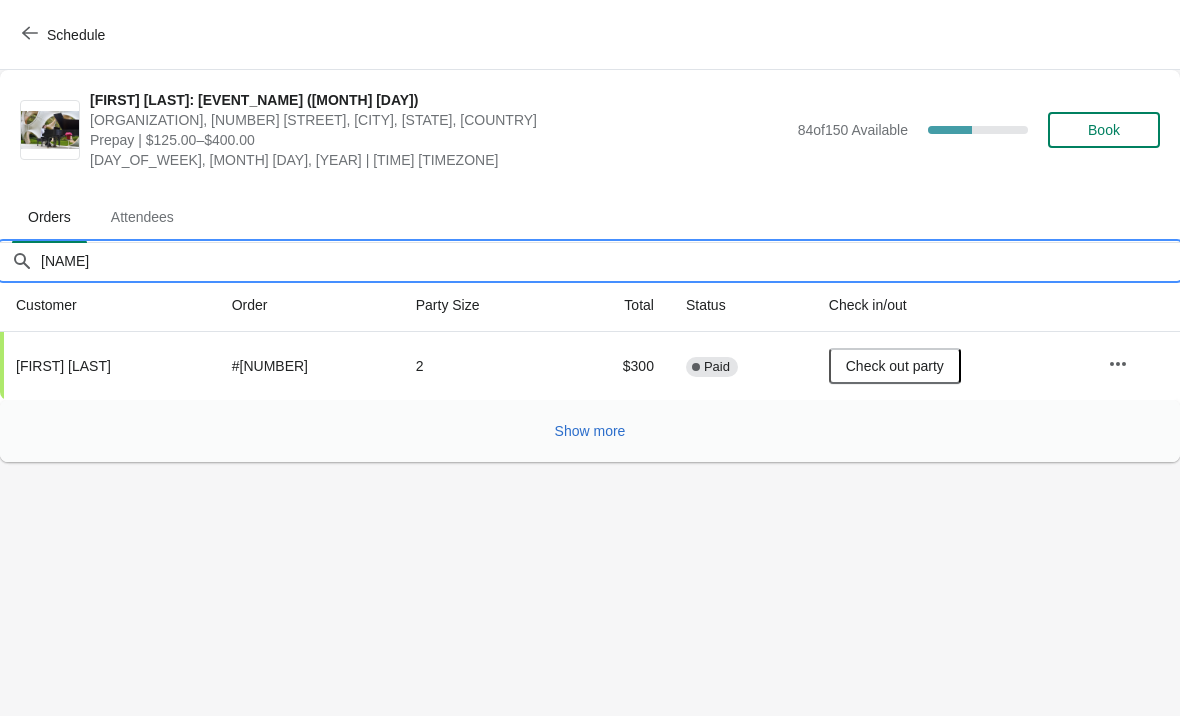 type on "F" 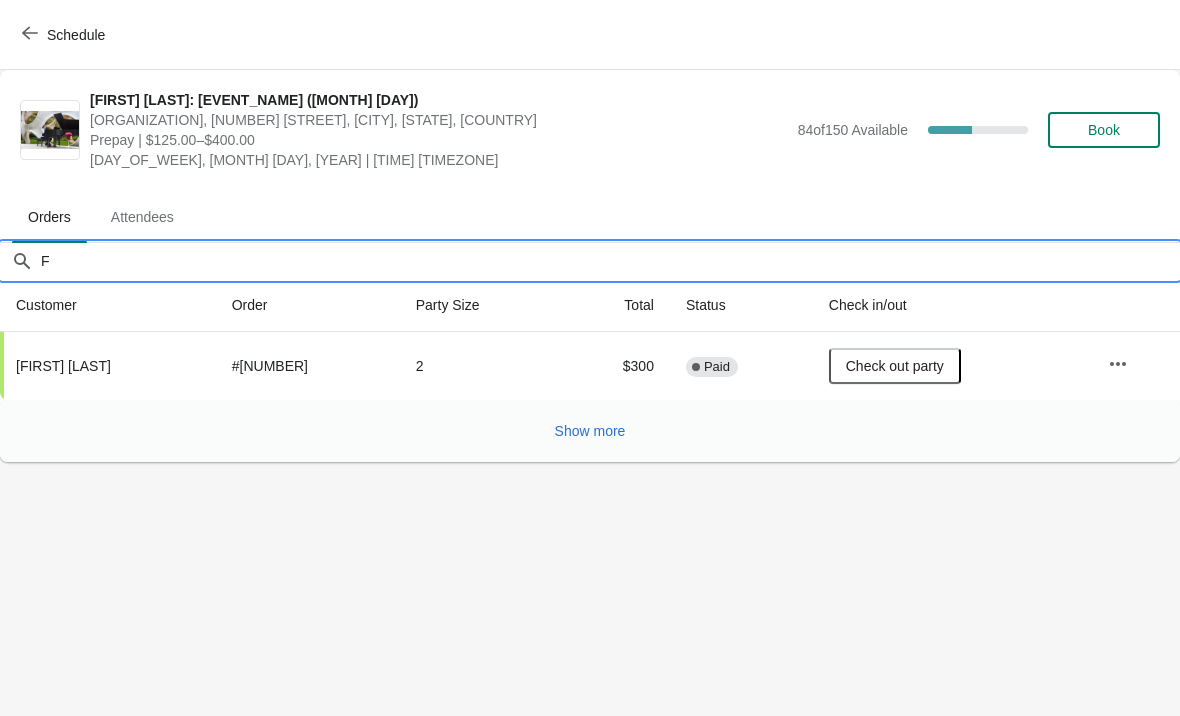 type 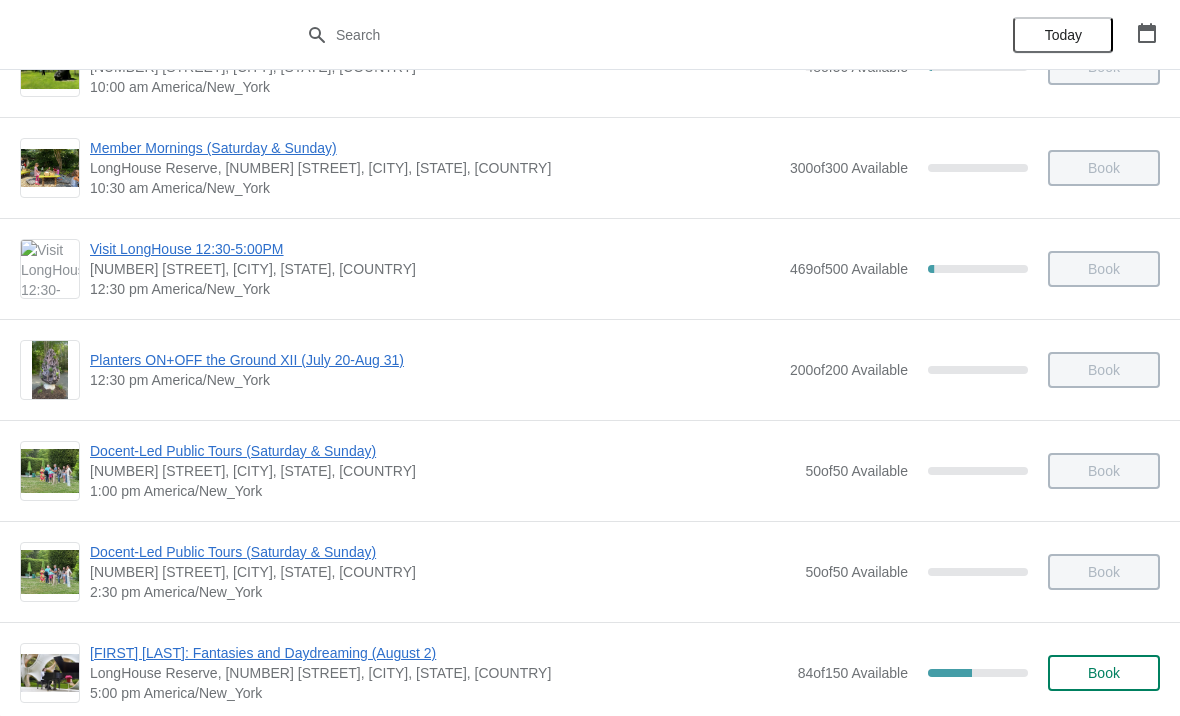 scroll, scrollTop: 204, scrollLeft: 0, axis: vertical 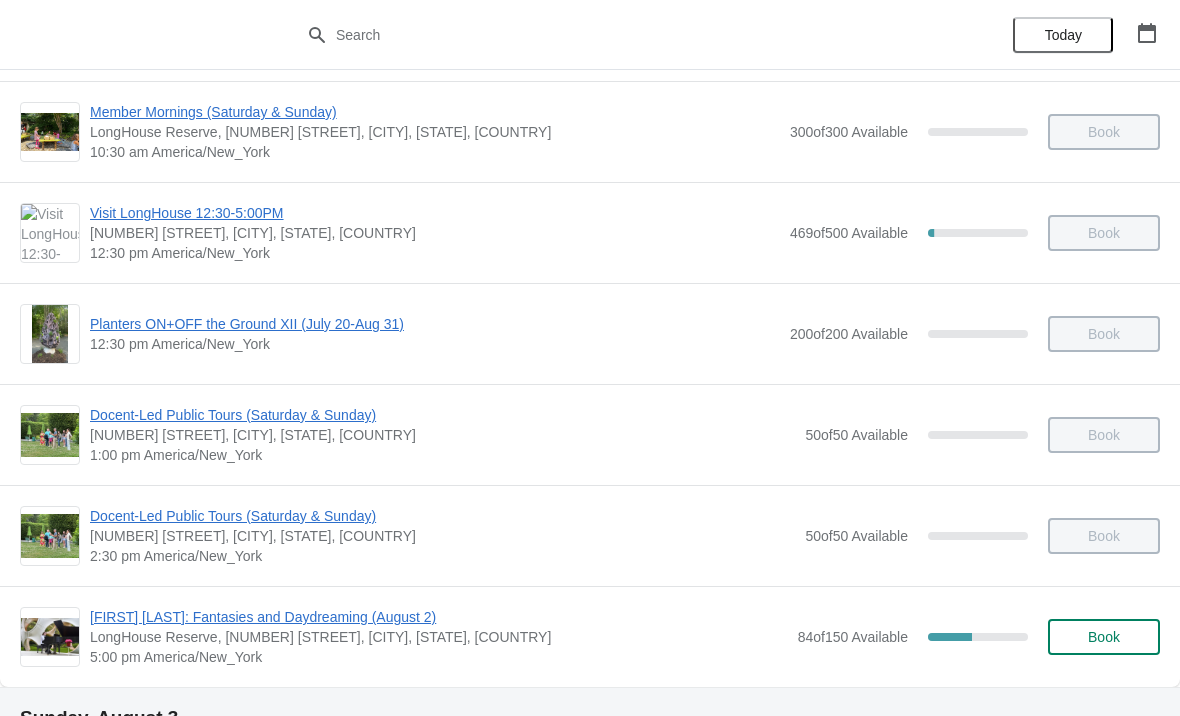 click on "[FIRST] [LAST]: Fantasies and Daydreaming (August 2)" at bounding box center [439, 617] 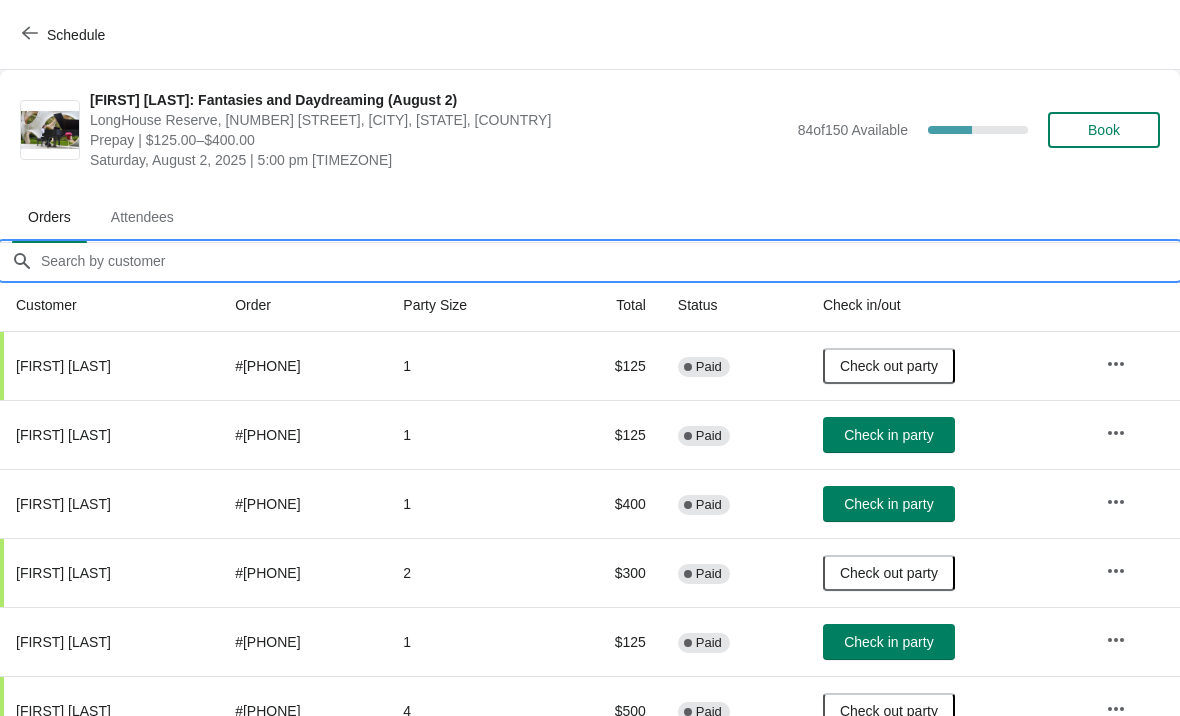 click on "Orders filter search" at bounding box center [610, 261] 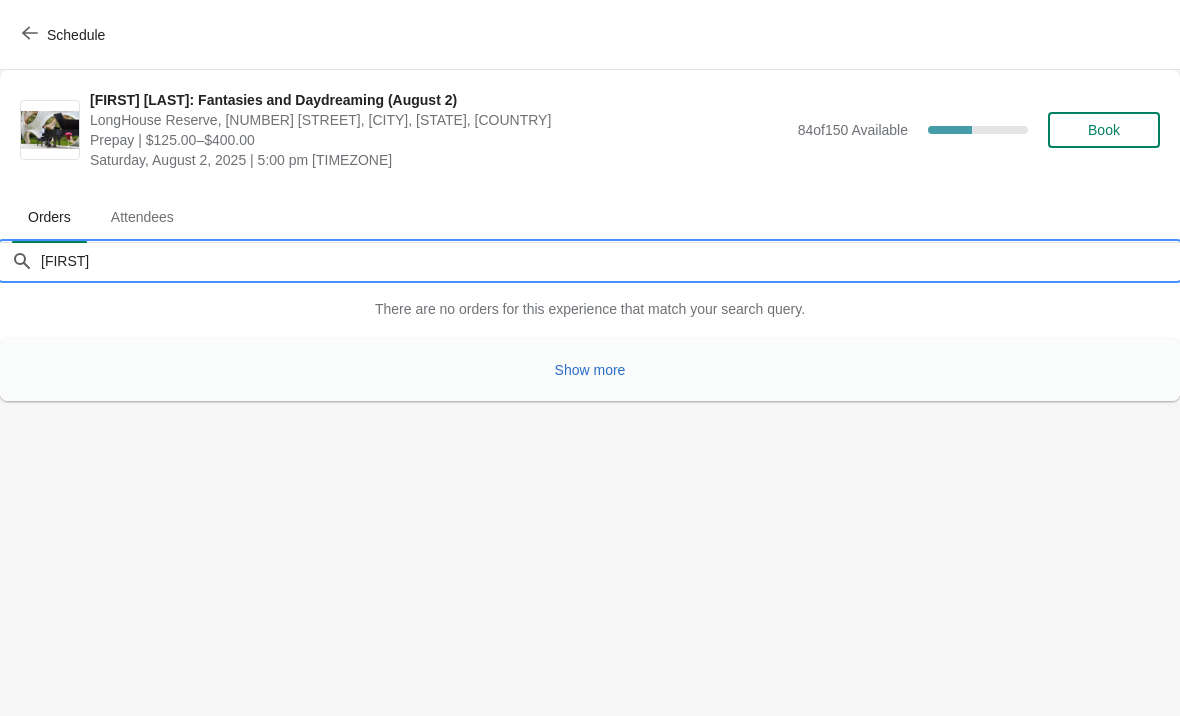 click on "Show more" at bounding box center [590, 370] 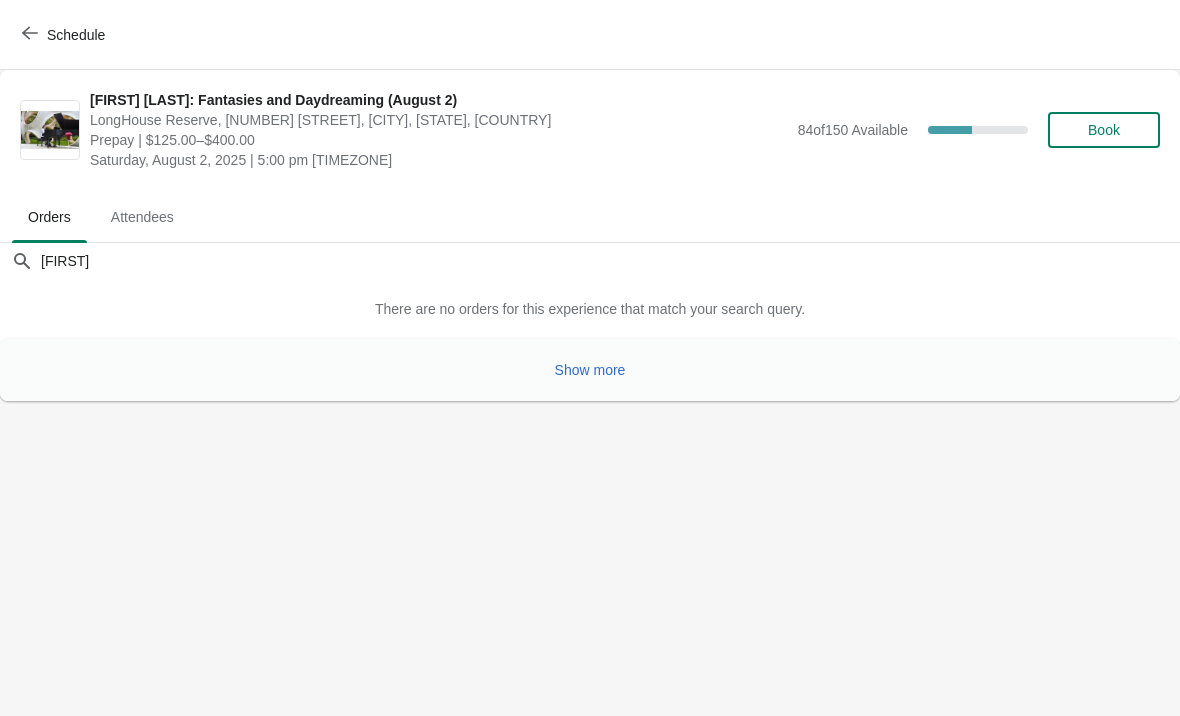 click on "Show more" at bounding box center (590, 370) 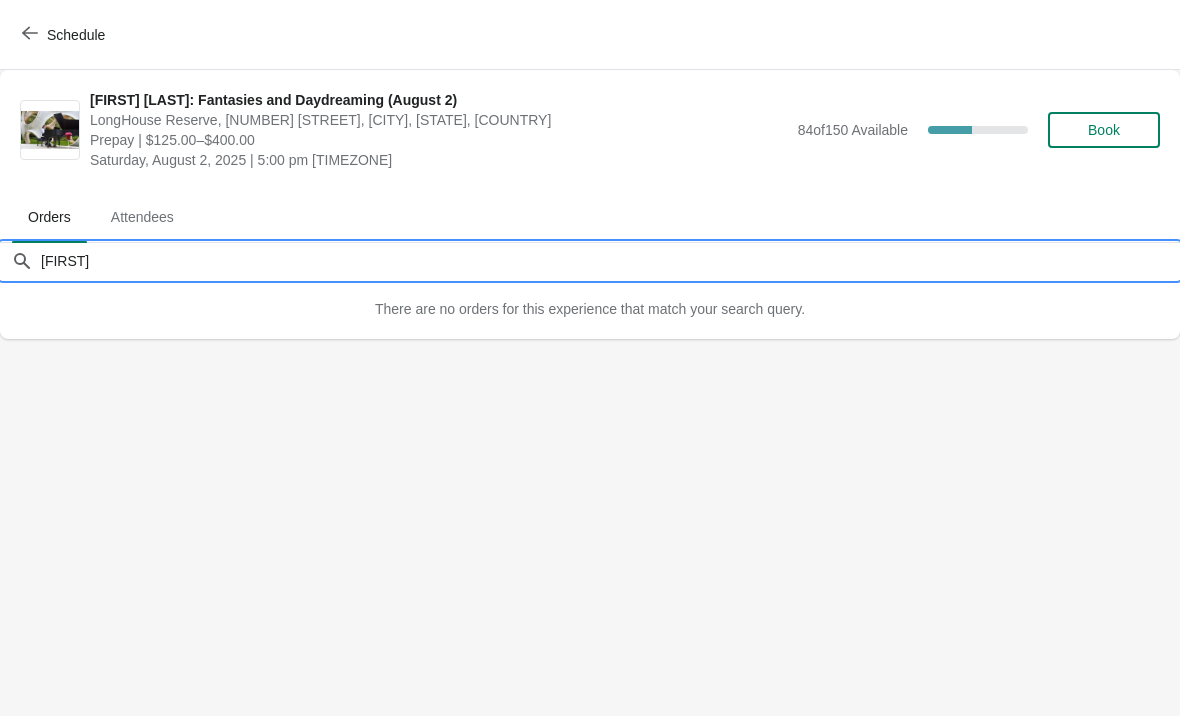 click on "[FIRST]" at bounding box center [610, 261] 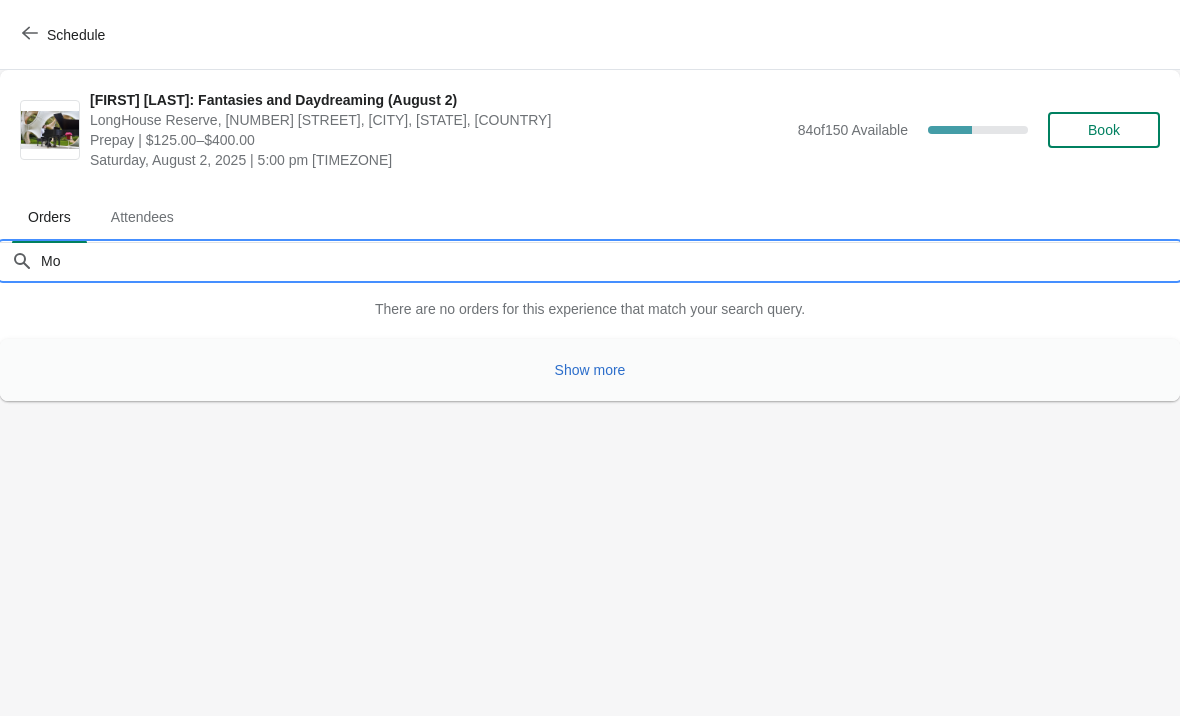 type on "M" 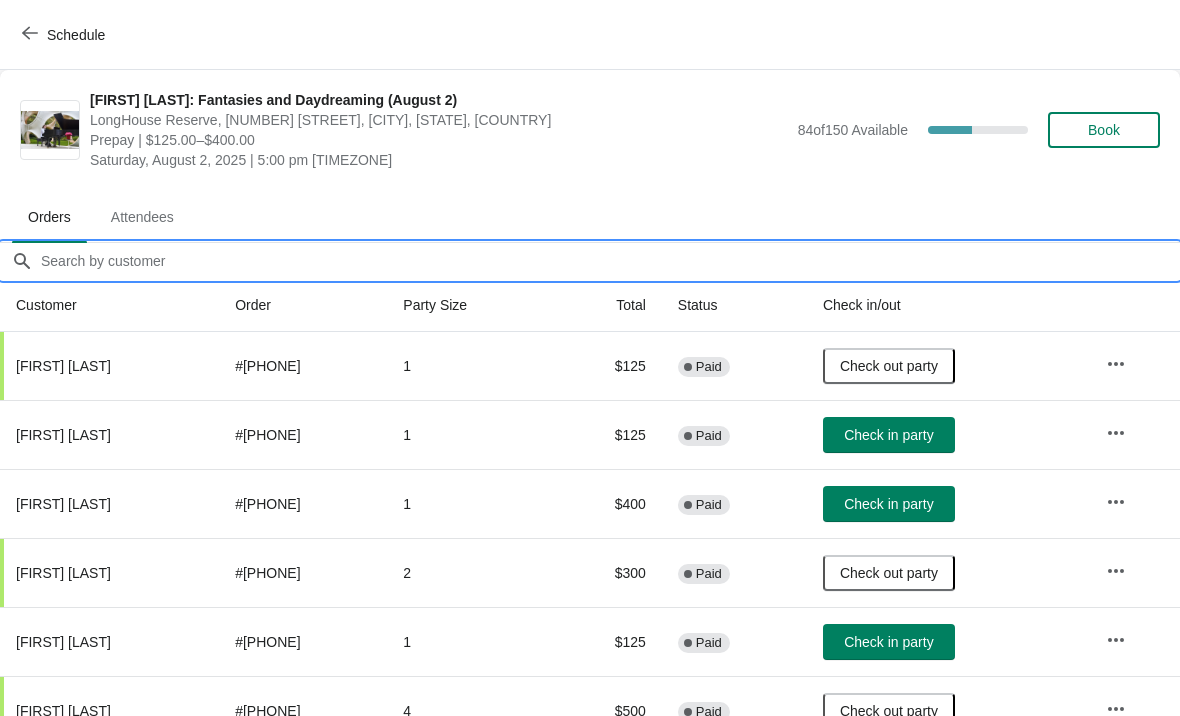 click on "Orders filter search" at bounding box center (610, 261) 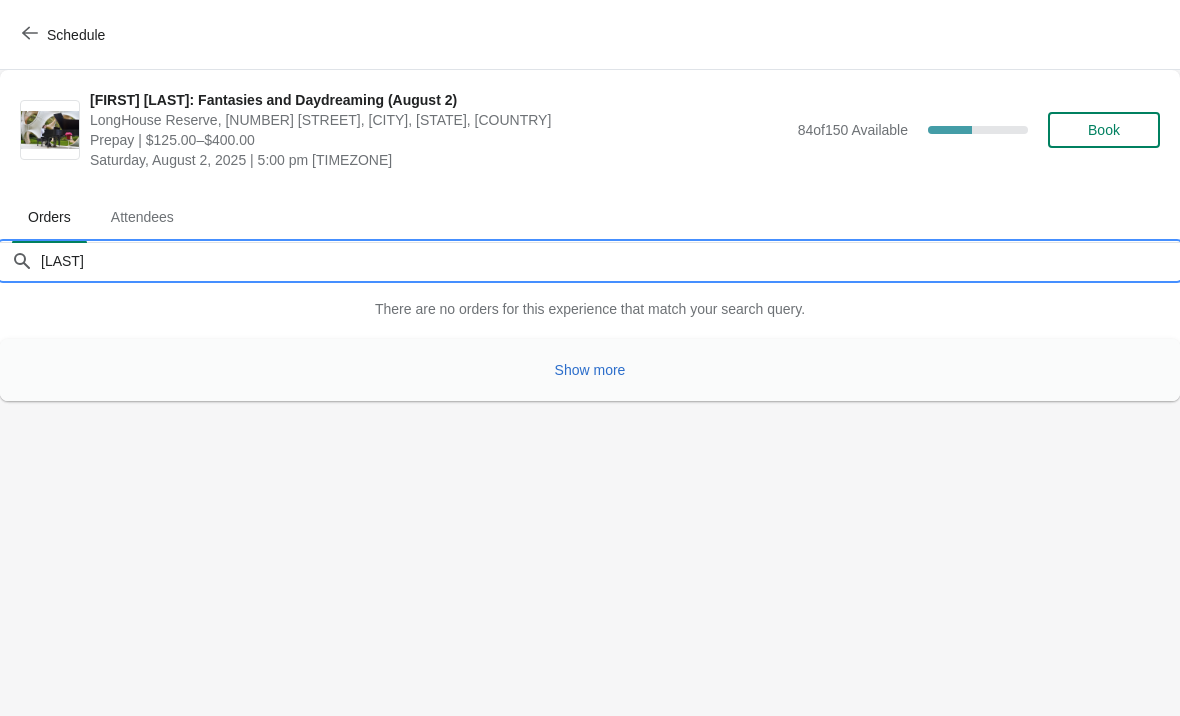 click on "Show more" at bounding box center [590, 370] 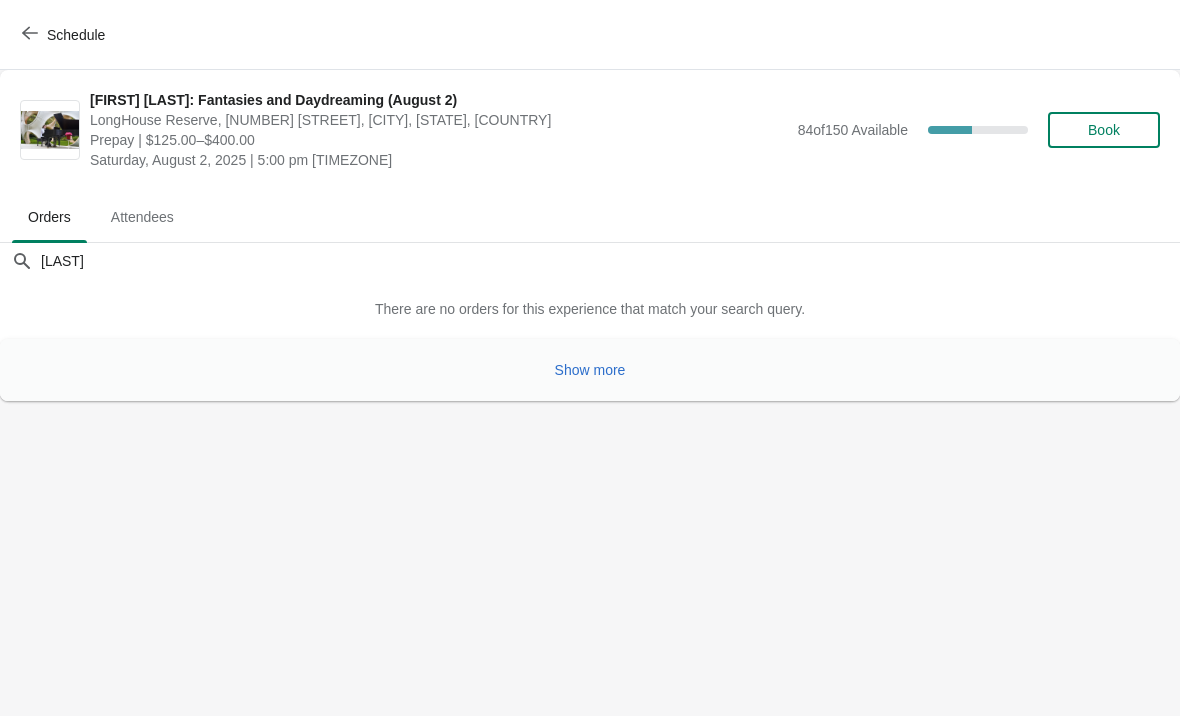 click on "Show more" at bounding box center (590, 370) 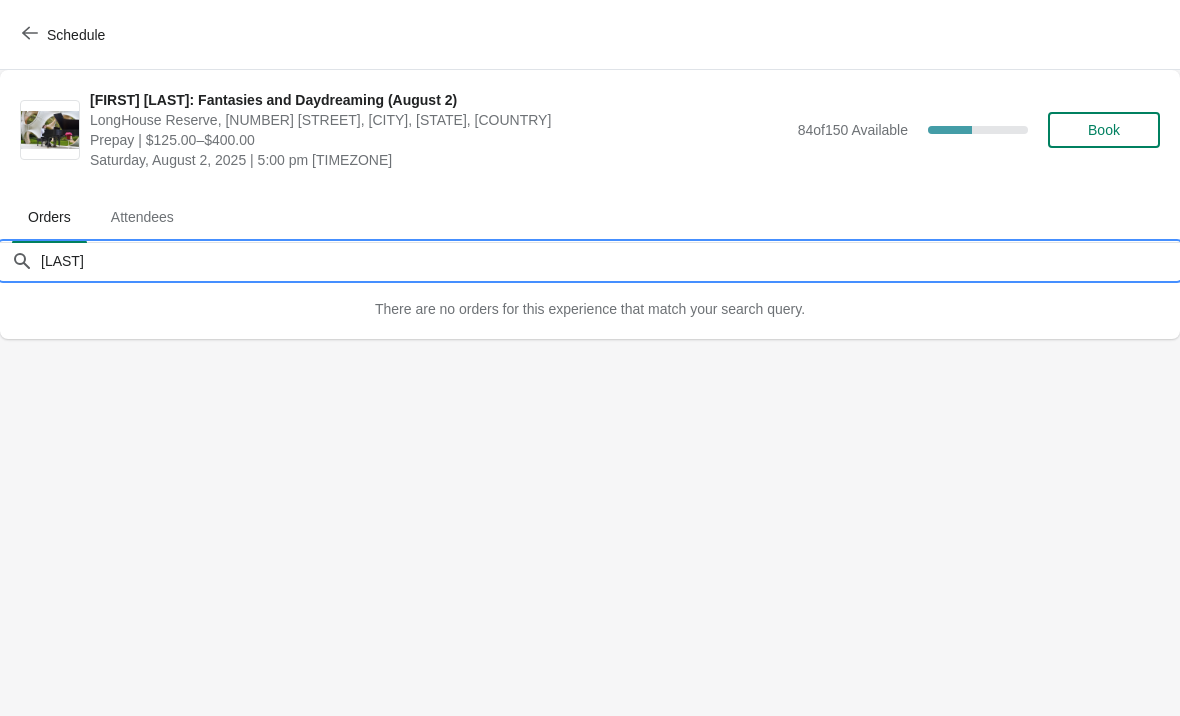 click on "[LAST]" at bounding box center (610, 261) 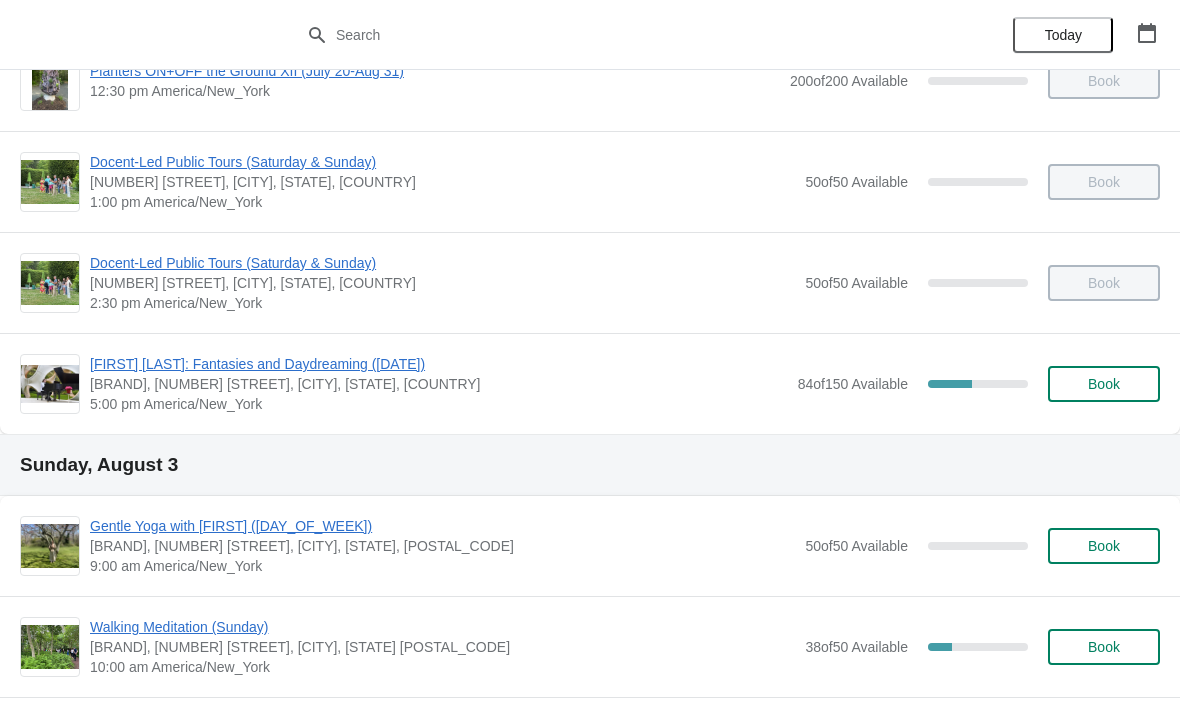 scroll, scrollTop: 456, scrollLeft: 0, axis: vertical 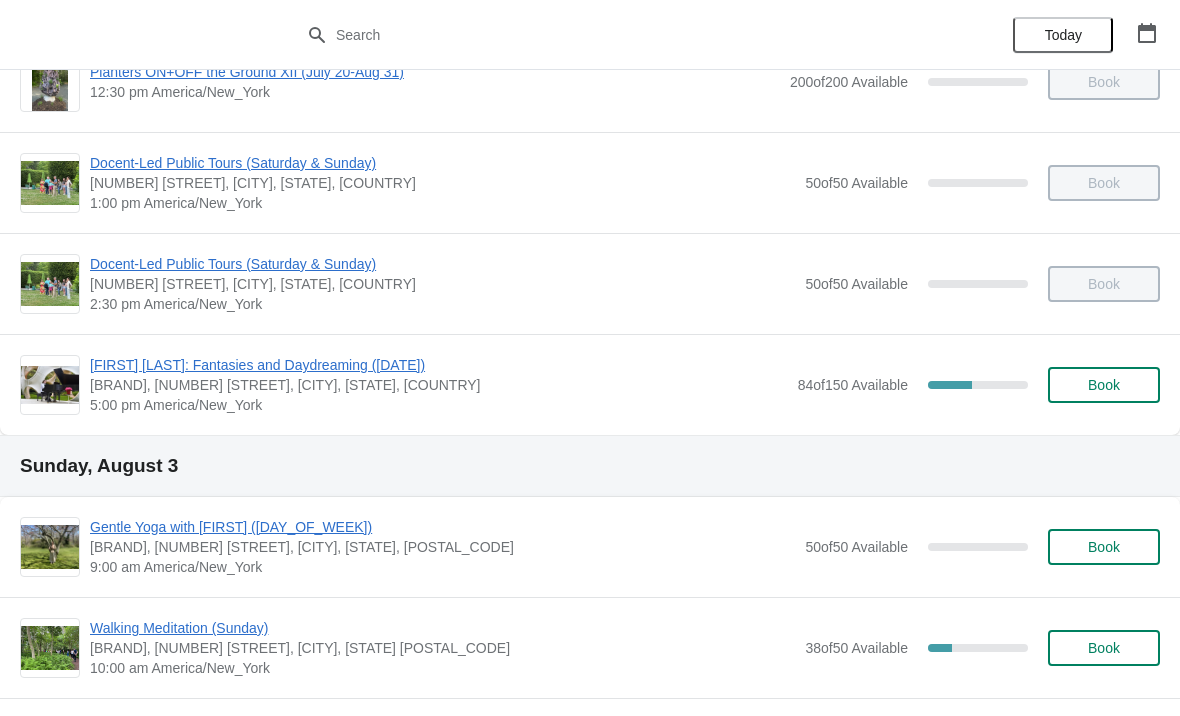 click on "[FIRST] [LAST]: Fantasies and Daydreaming ([DATE])" at bounding box center (439, 365) 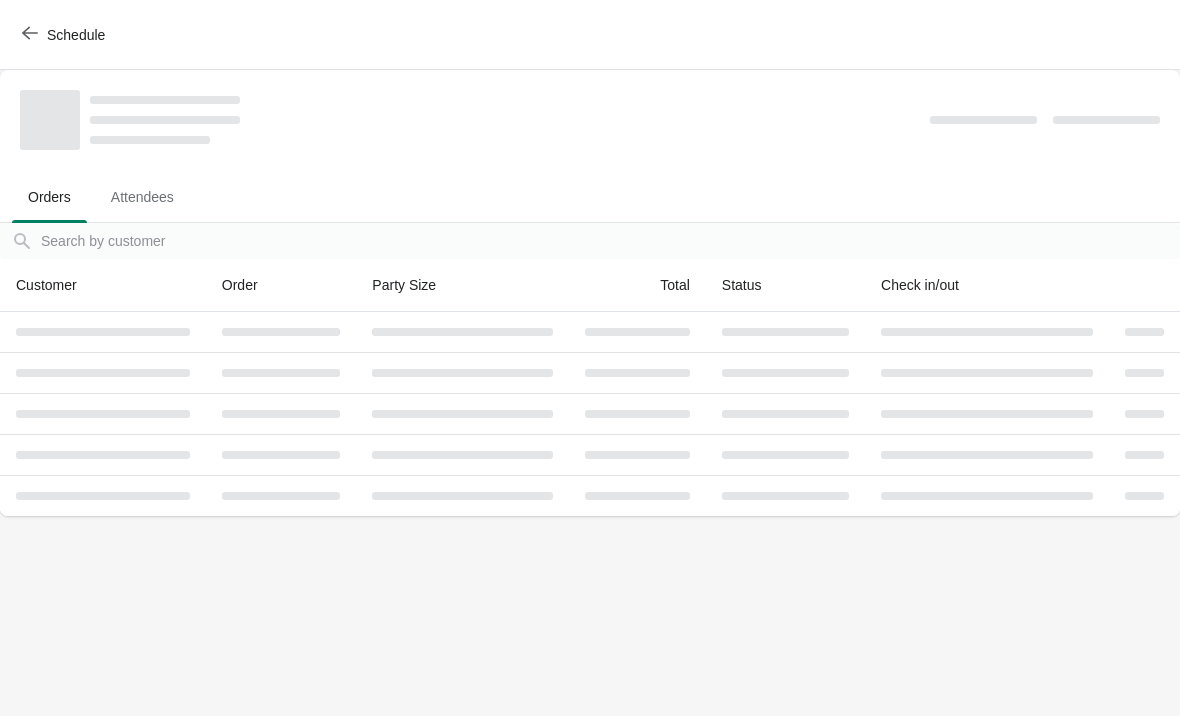 scroll, scrollTop: 0, scrollLeft: 0, axis: both 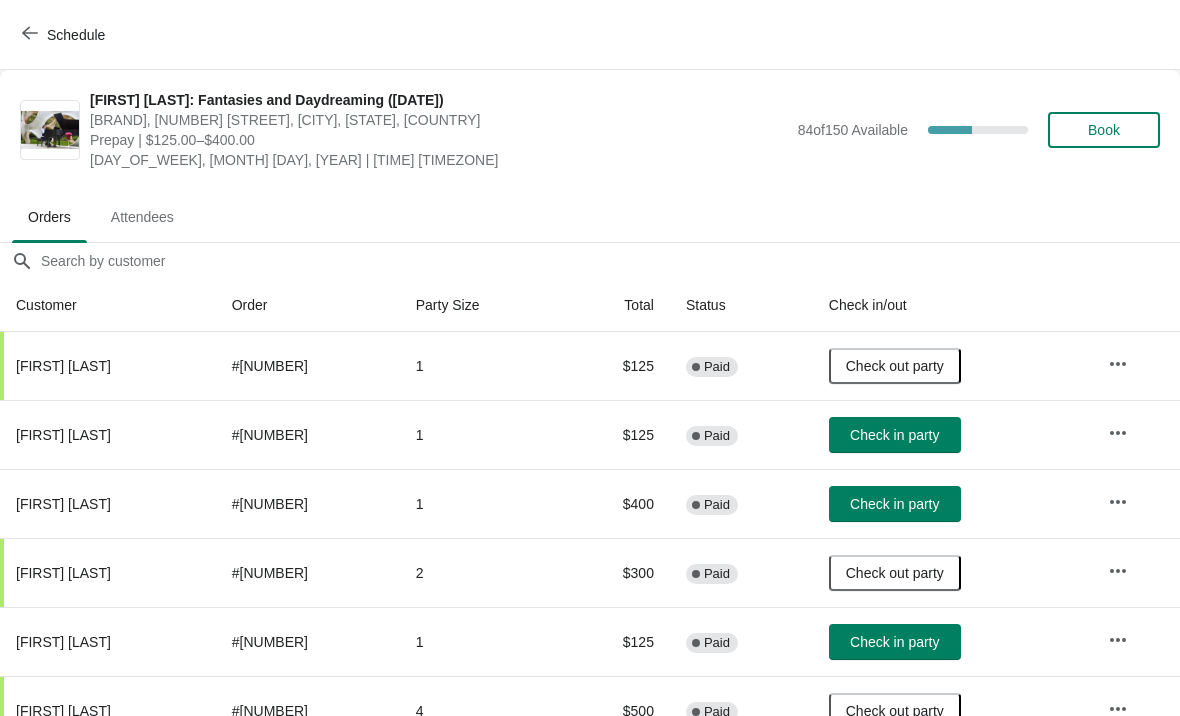 click on "Check in party" at bounding box center (894, 435) 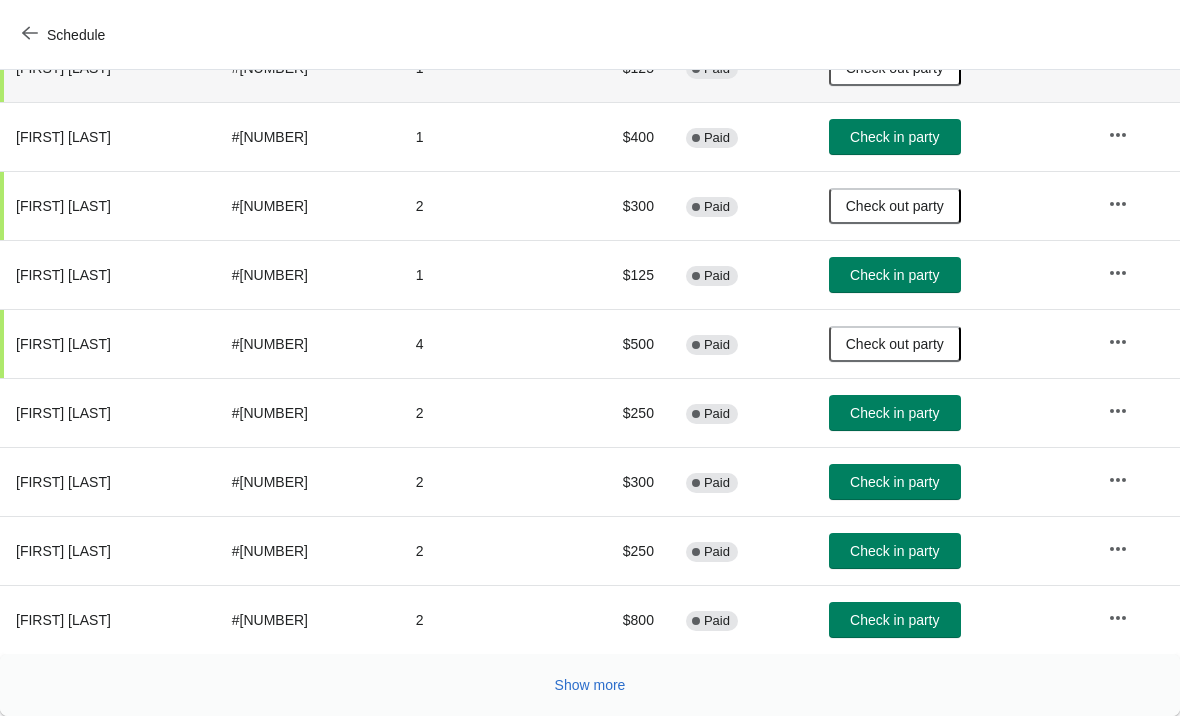 scroll, scrollTop: 367, scrollLeft: 0, axis: vertical 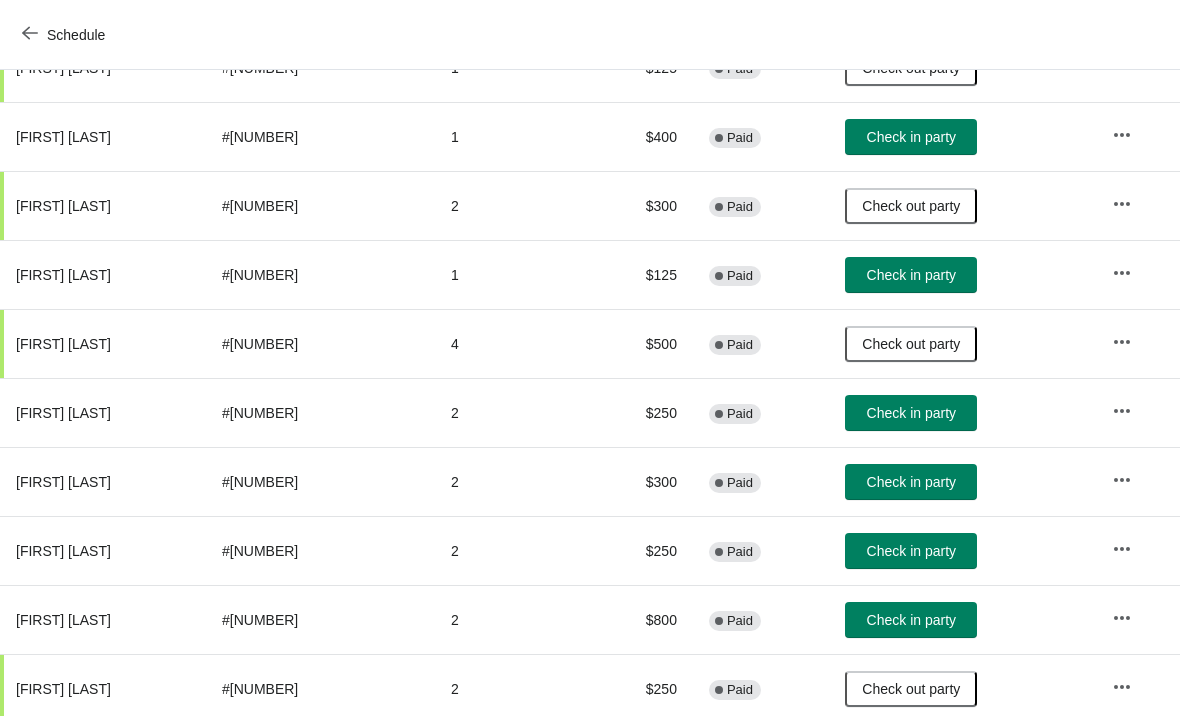 click on "Check in party" at bounding box center (911, 620) 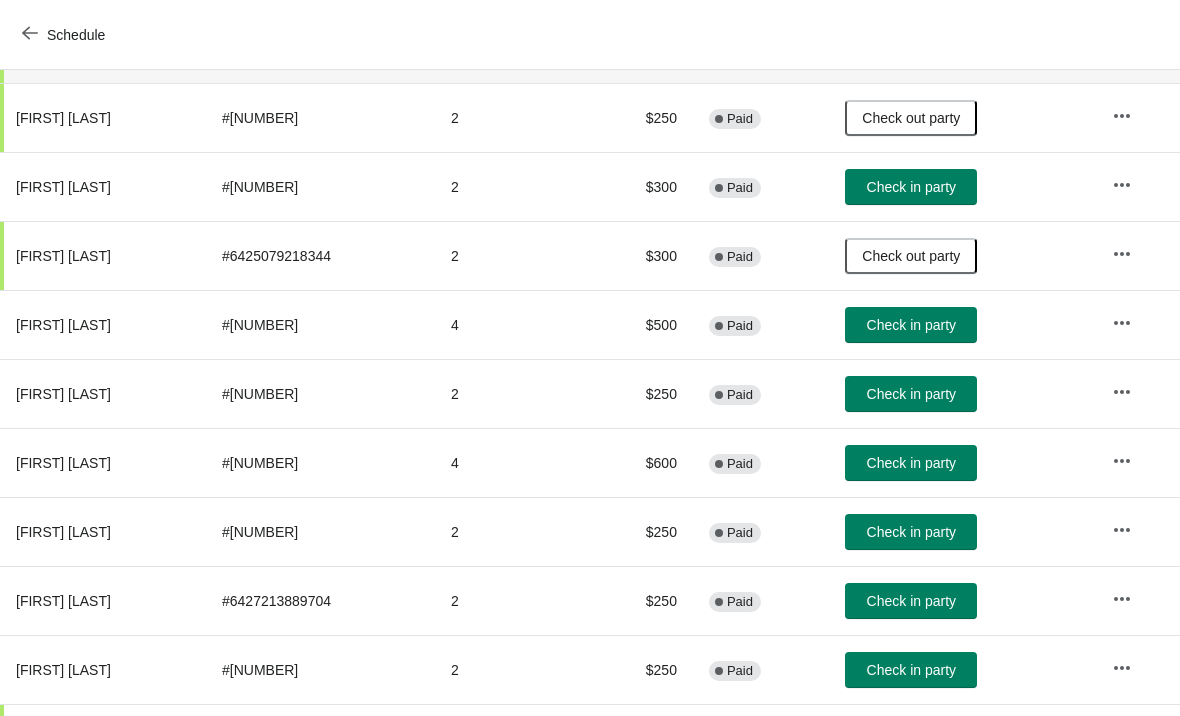 scroll, scrollTop: 1000, scrollLeft: -8, axis: both 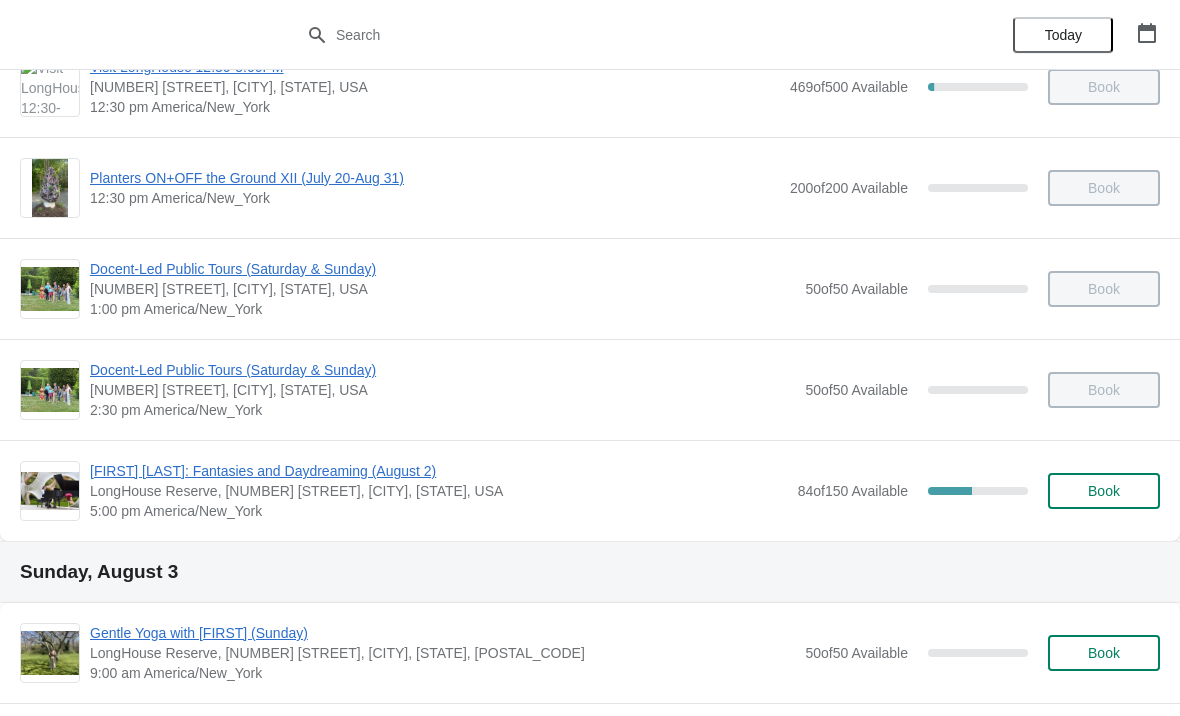 click on "[FIRST] [LAST]: Fantasies and Daydreaming ([MONTH]-[DAY])" at bounding box center (439, 471) 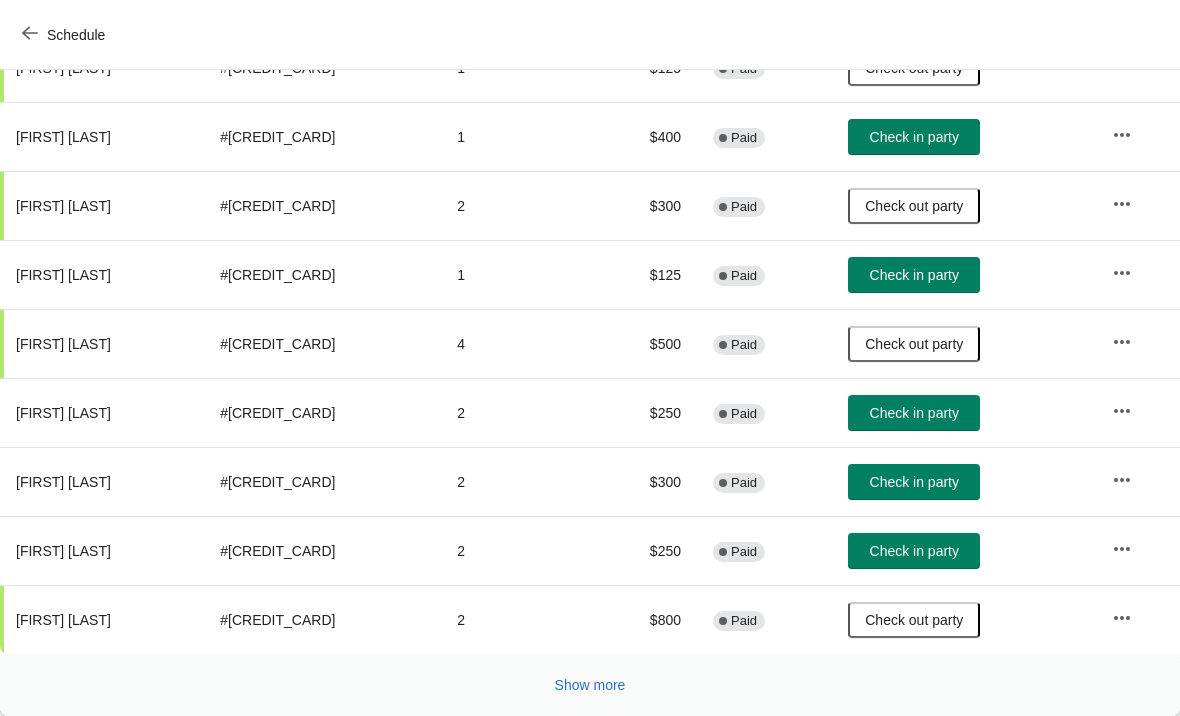 scroll, scrollTop: 367, scrollLeft: 0, axis: vertical 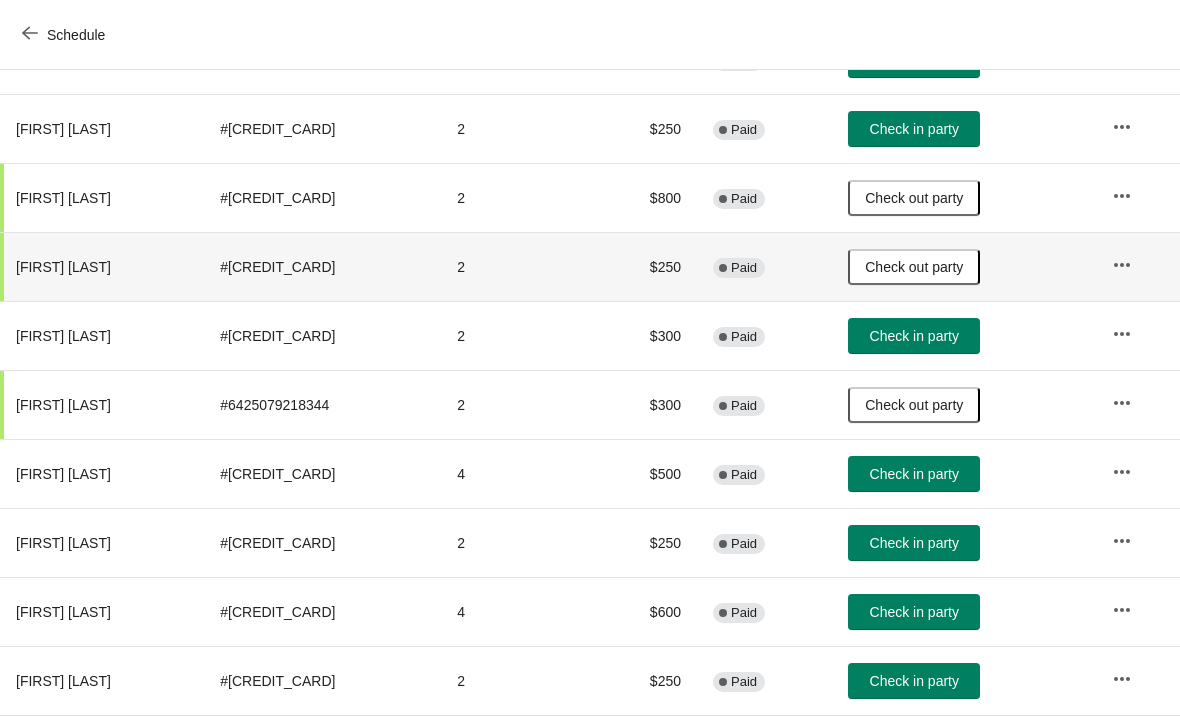 click on "Check in party" at bounding box center (914, 474) 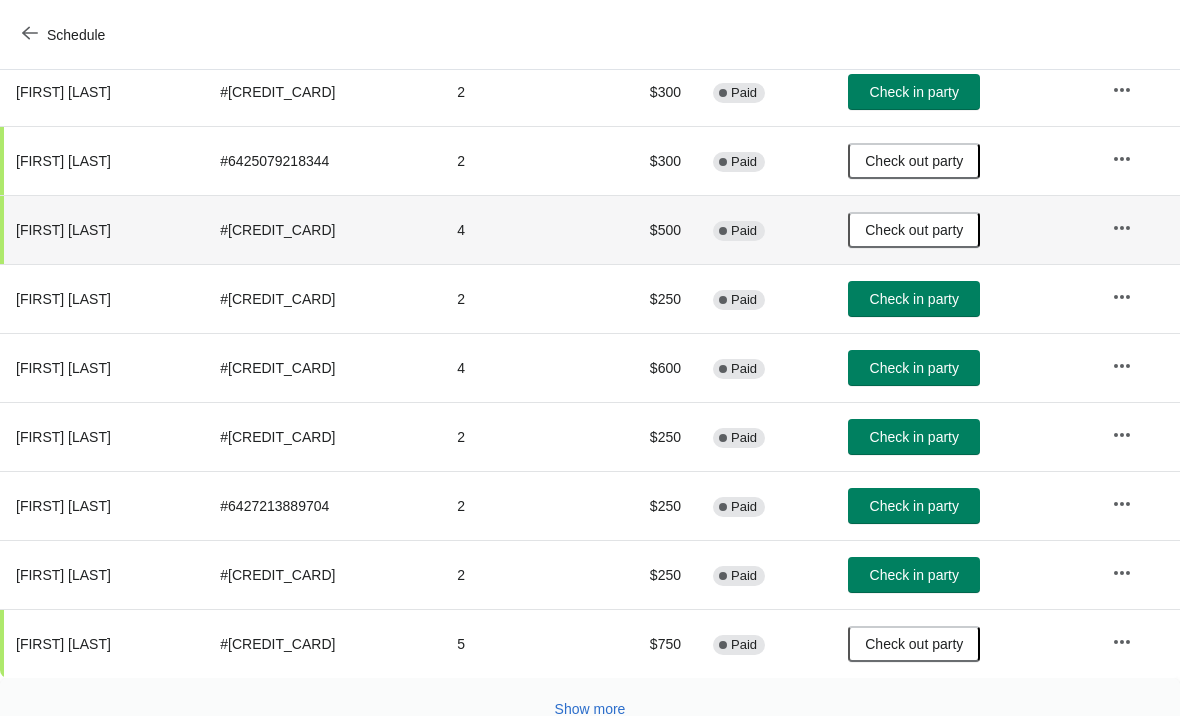 scroll, scrollTop: 1034, scrollLeft: 0, axis: vertical 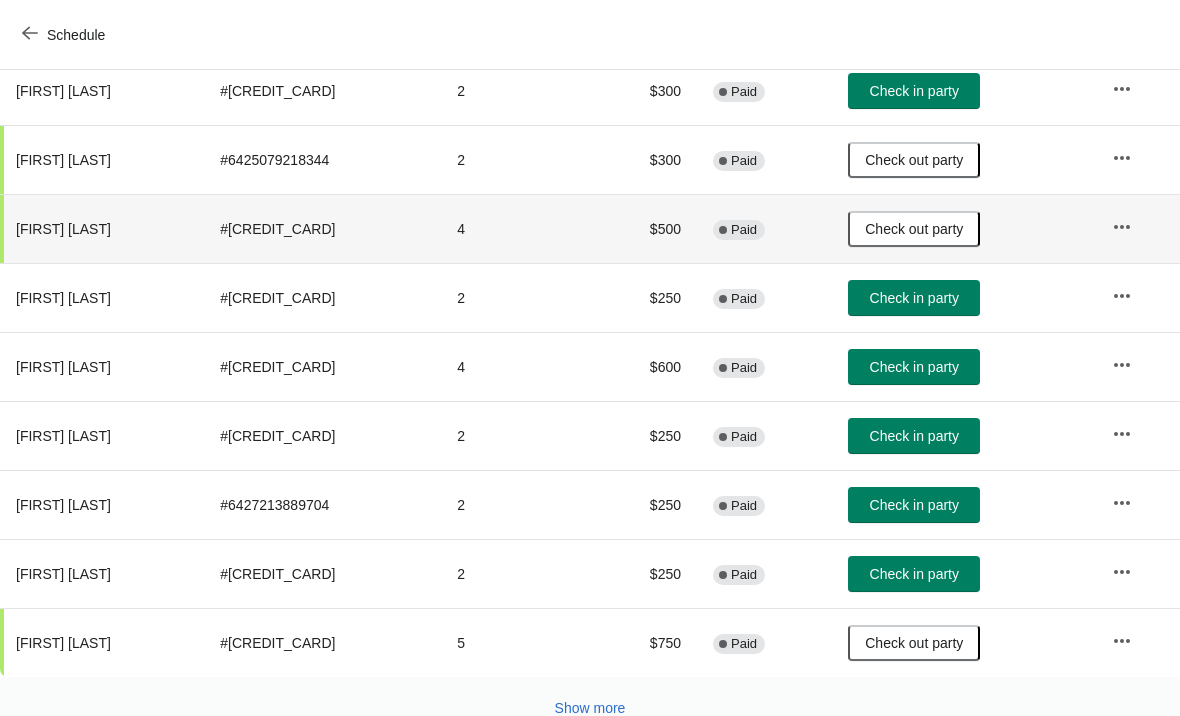 click on "Check in party" at bounding box center (914, 298) 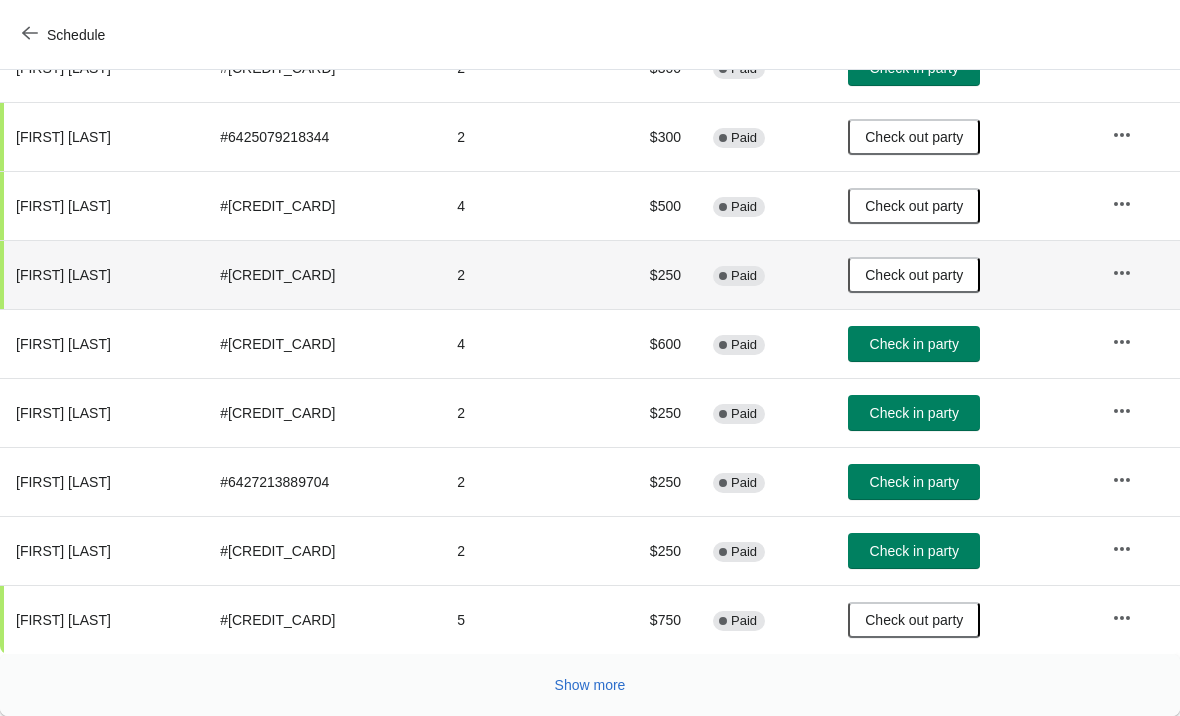 scroll, scrollTop: 1057, scrollLeft: 0, axis: vertical 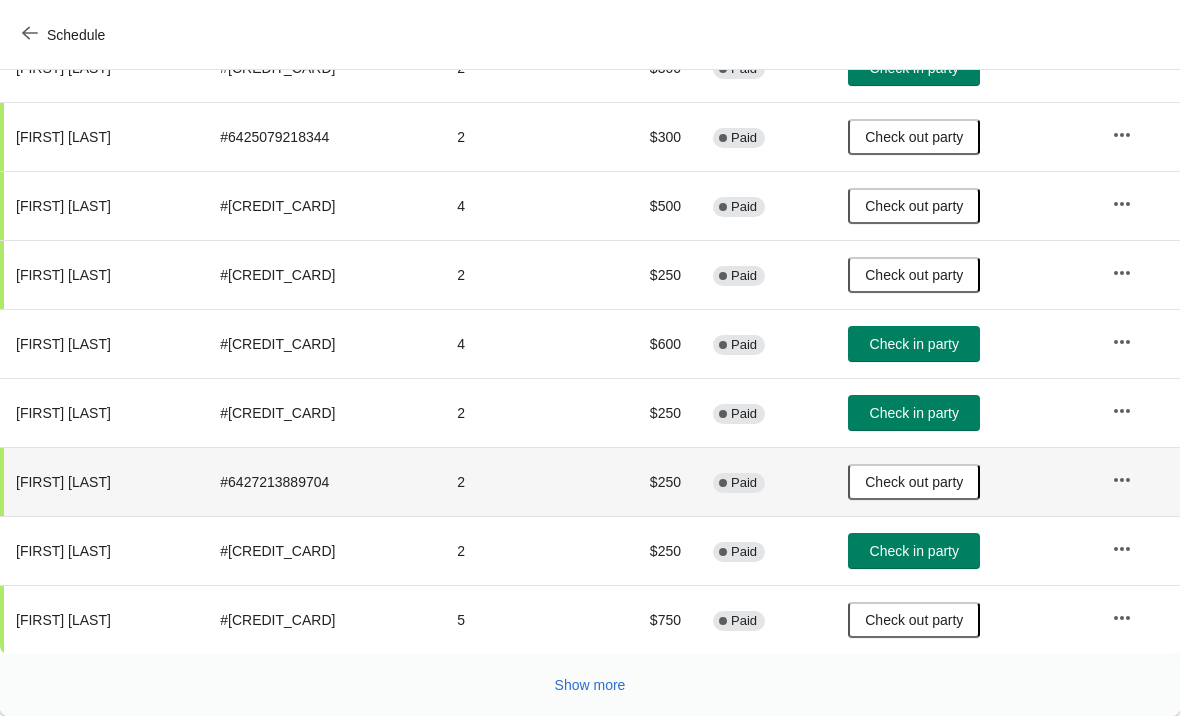 click on "Check in party" at bounding box center (914, 551) 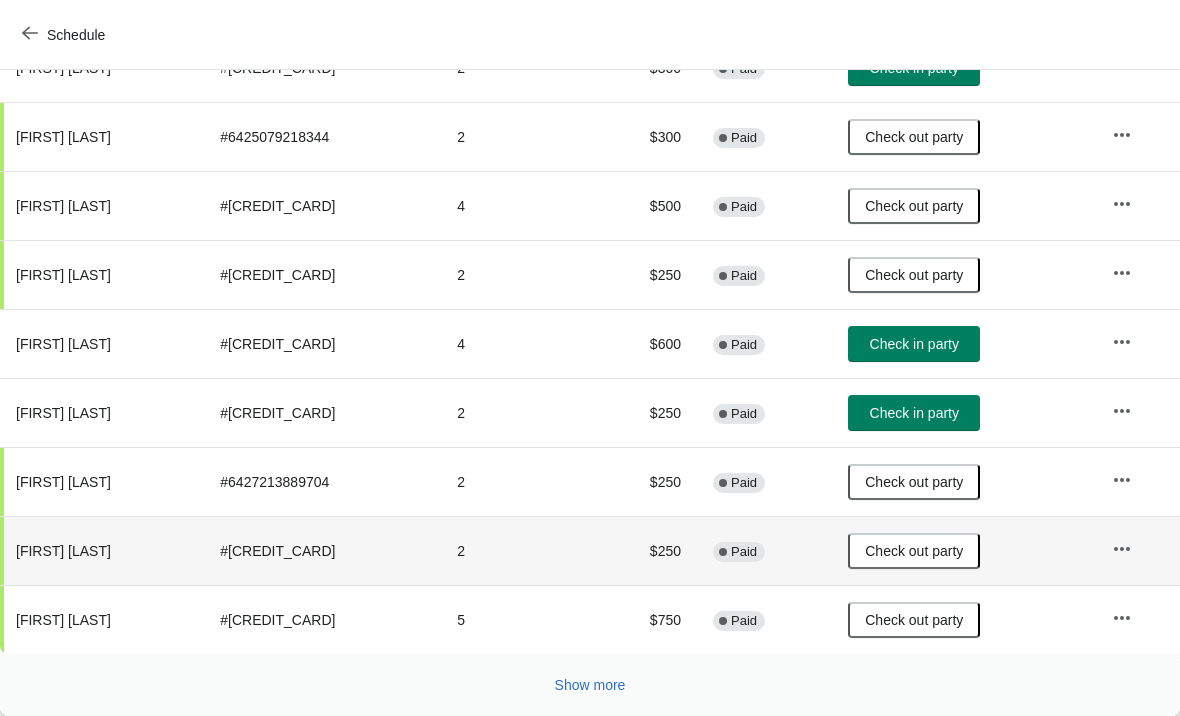 click on "Show more" at bounding box center [590, 685] 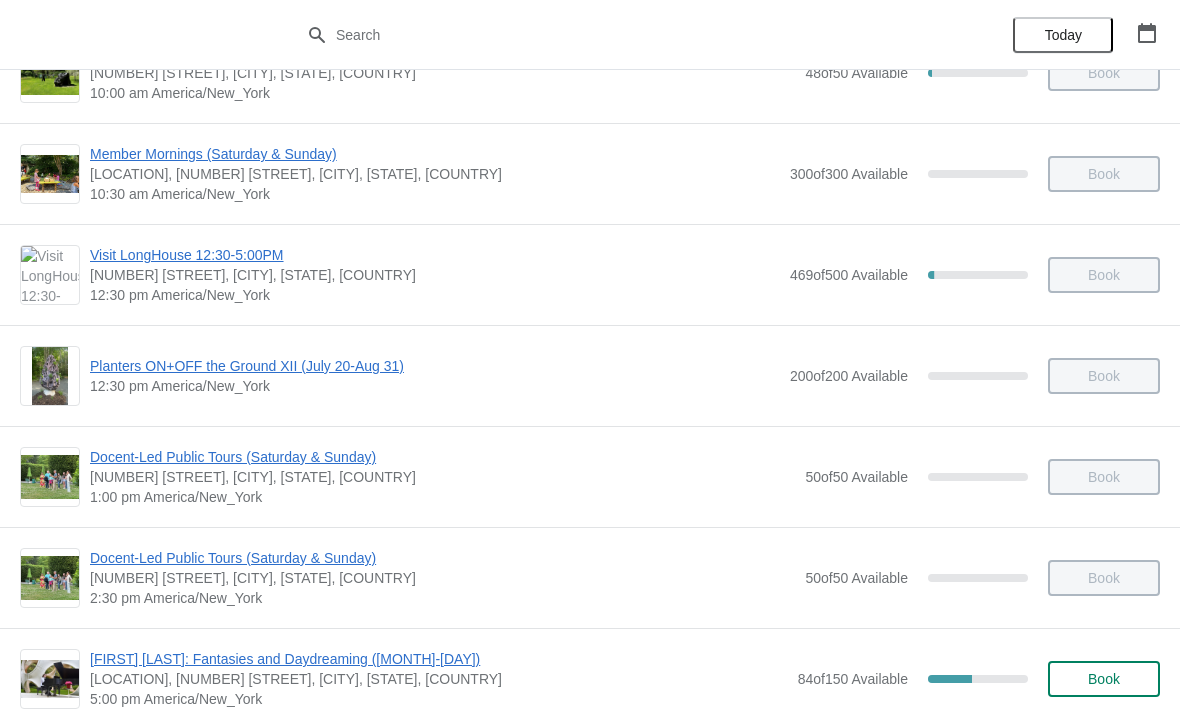 scroll, scrollTop: 163, scrollLeft: 0, axis: vertical 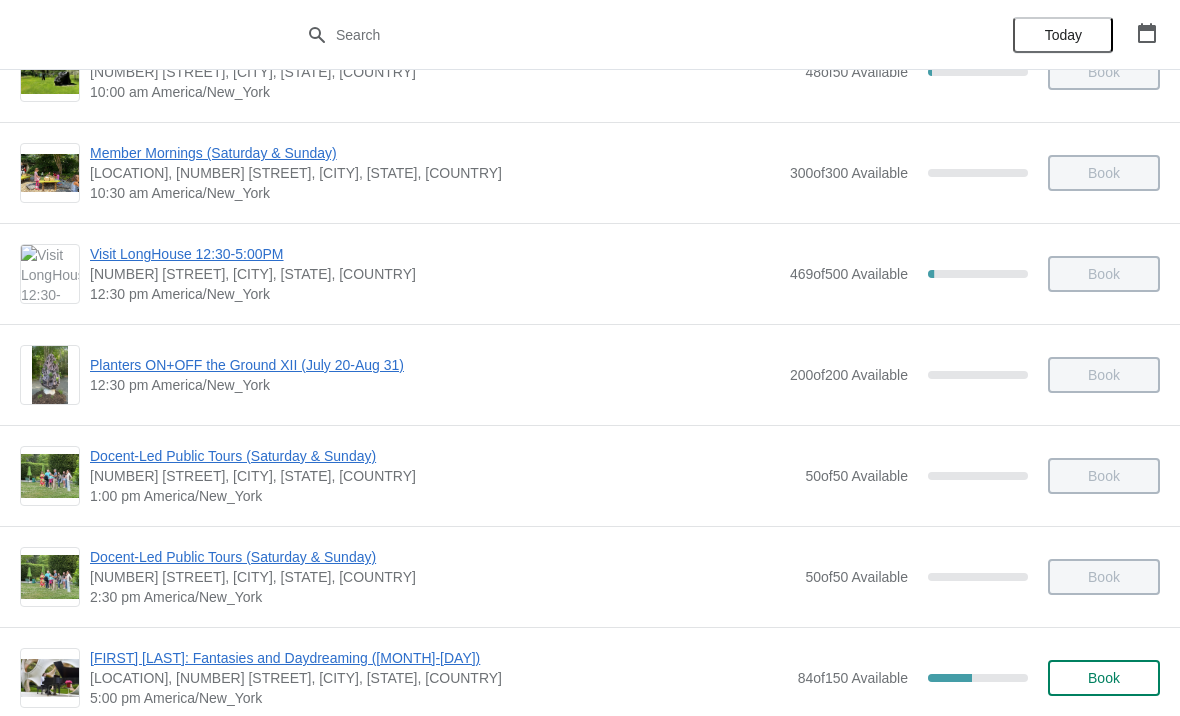 click on "[FIRST] [LAST]: Fantasies and Daydreaming ([MONTH]-[DAY])" at bounding box center [439, 658] 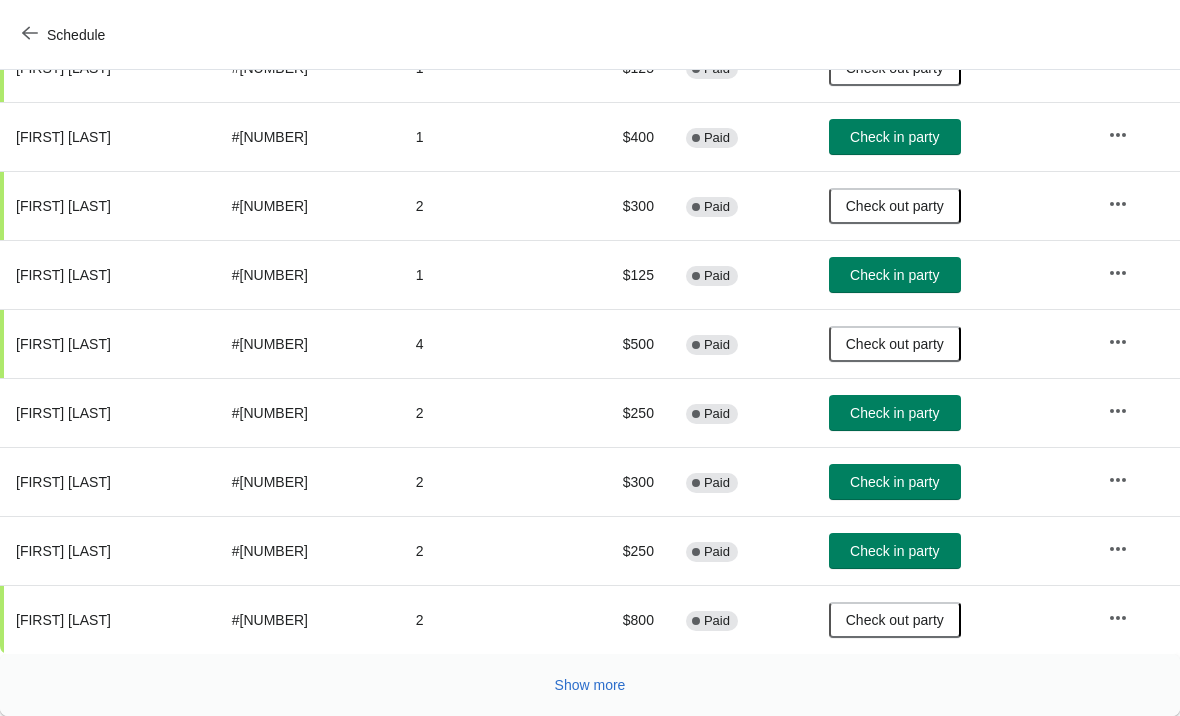 scroll, scrollTop: 367, scrollLeft: 0, axis: vertical 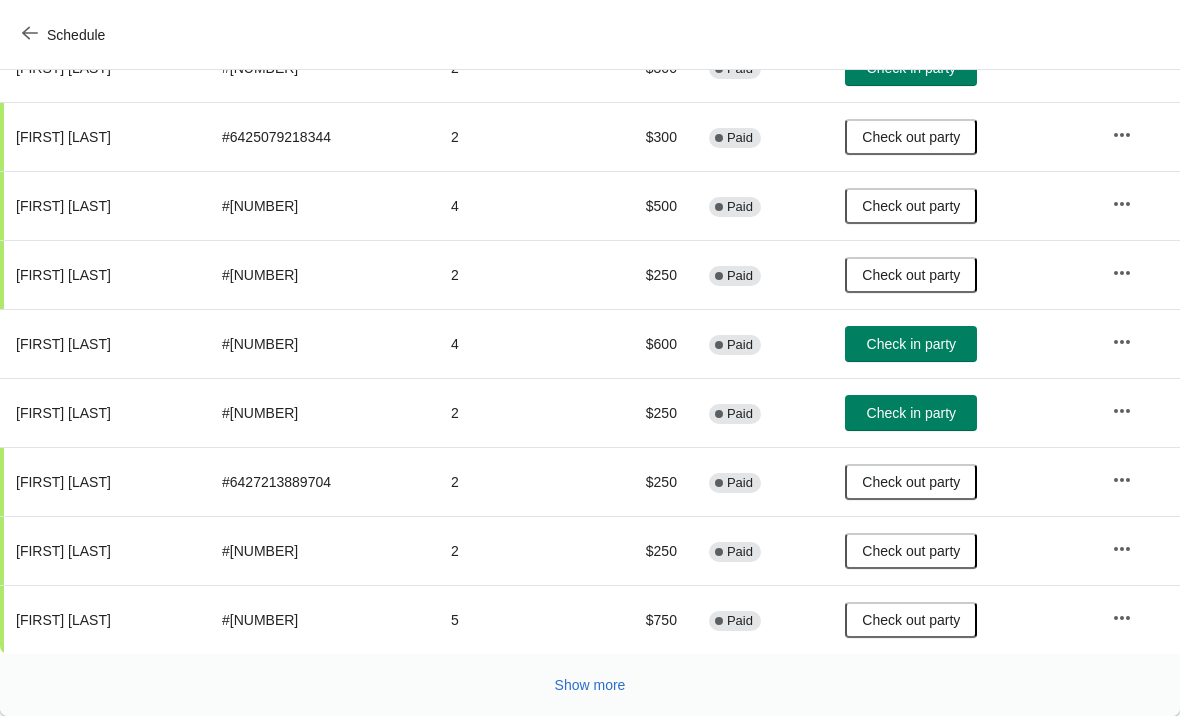 click on "Show more" at bounding box center (590, 685) 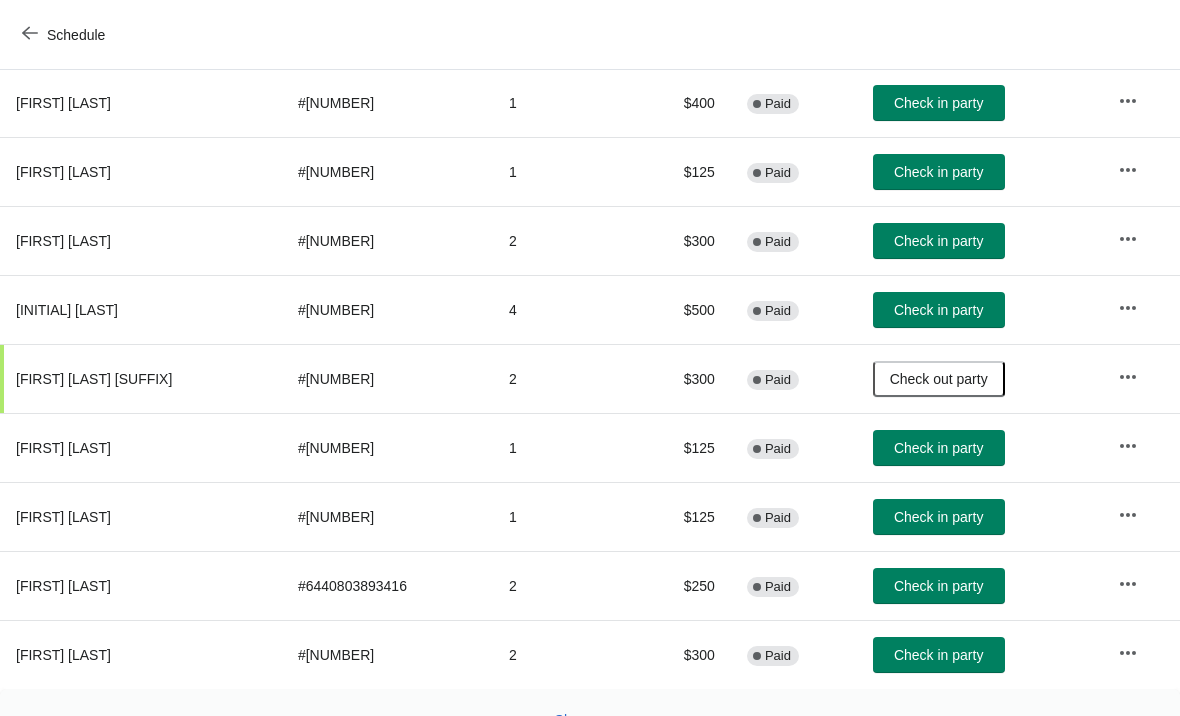 scroll, scrollTop: 1713, scrollLeft: 0, axis: vertical 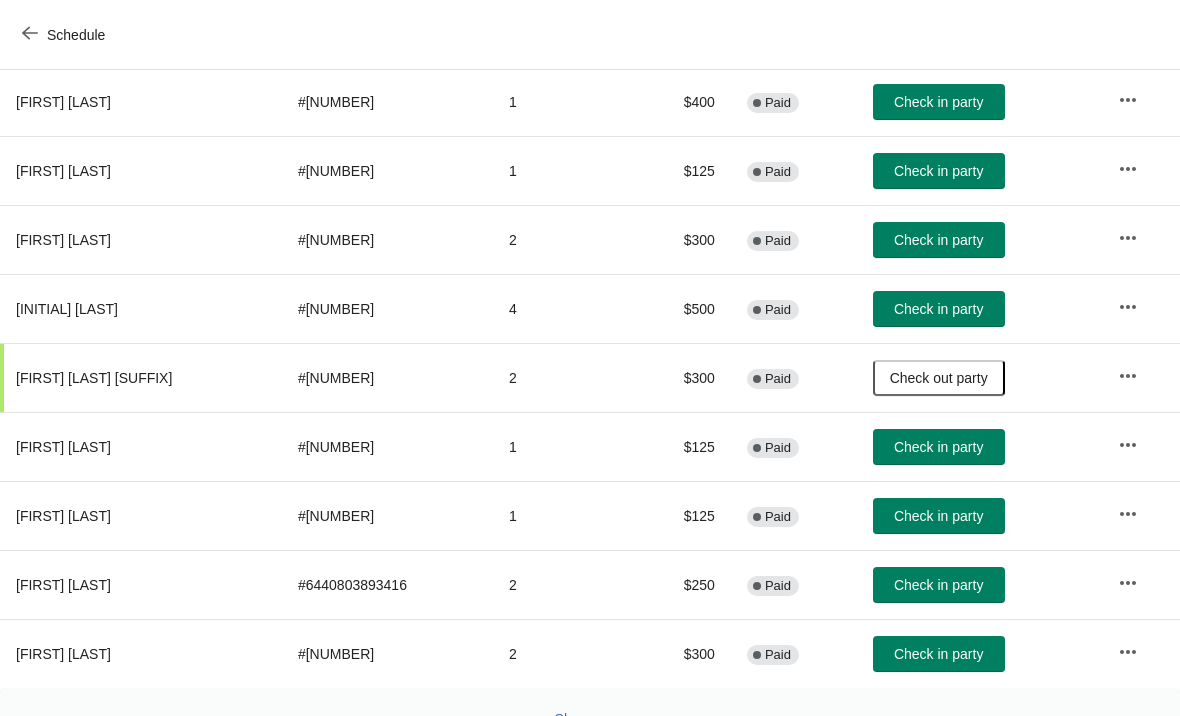 click on "Check in party" at bounding box center [938, 516] 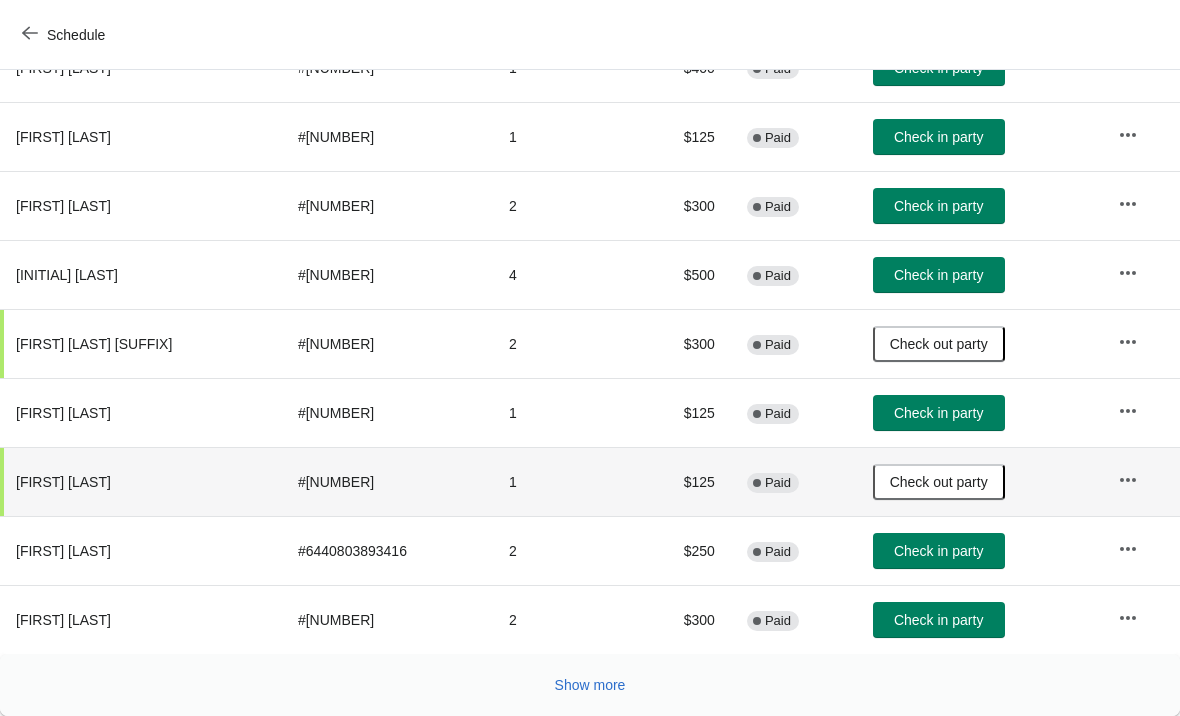 scroll, scrollTop: 1747, scrollLeft: 0, axis: vertical 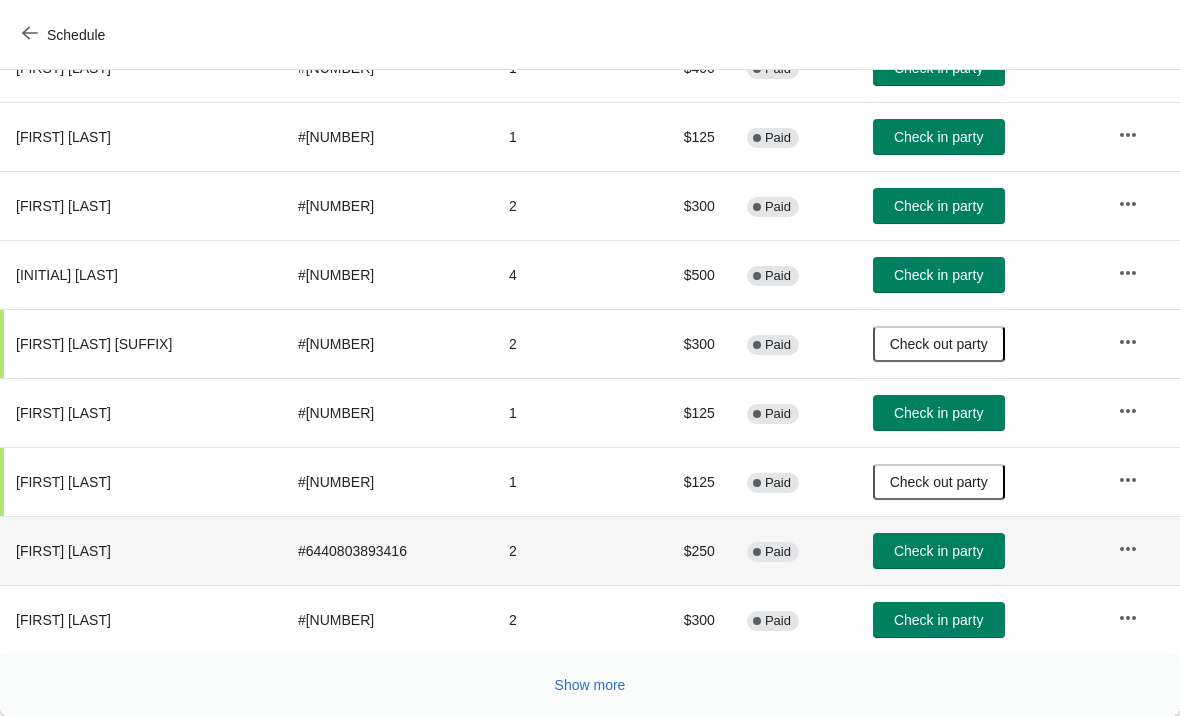 click on "Check in party" at bounding box center (938, 551) 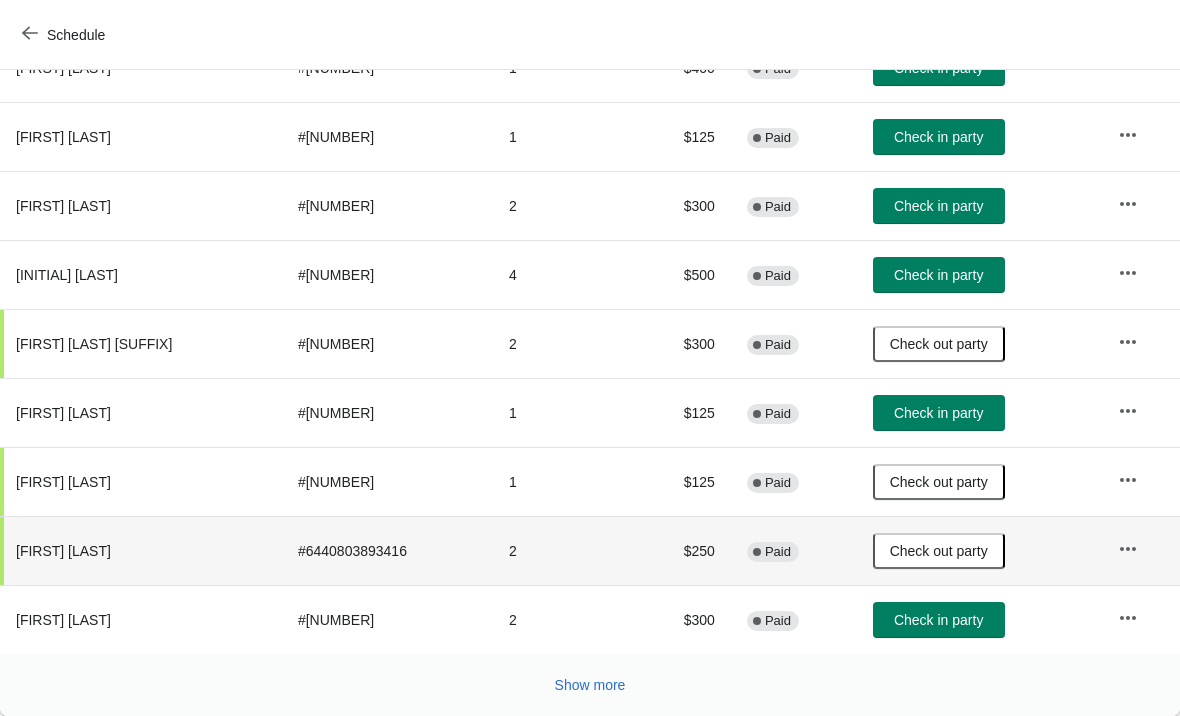 click on "Show more" at bounding box center [590, 685] 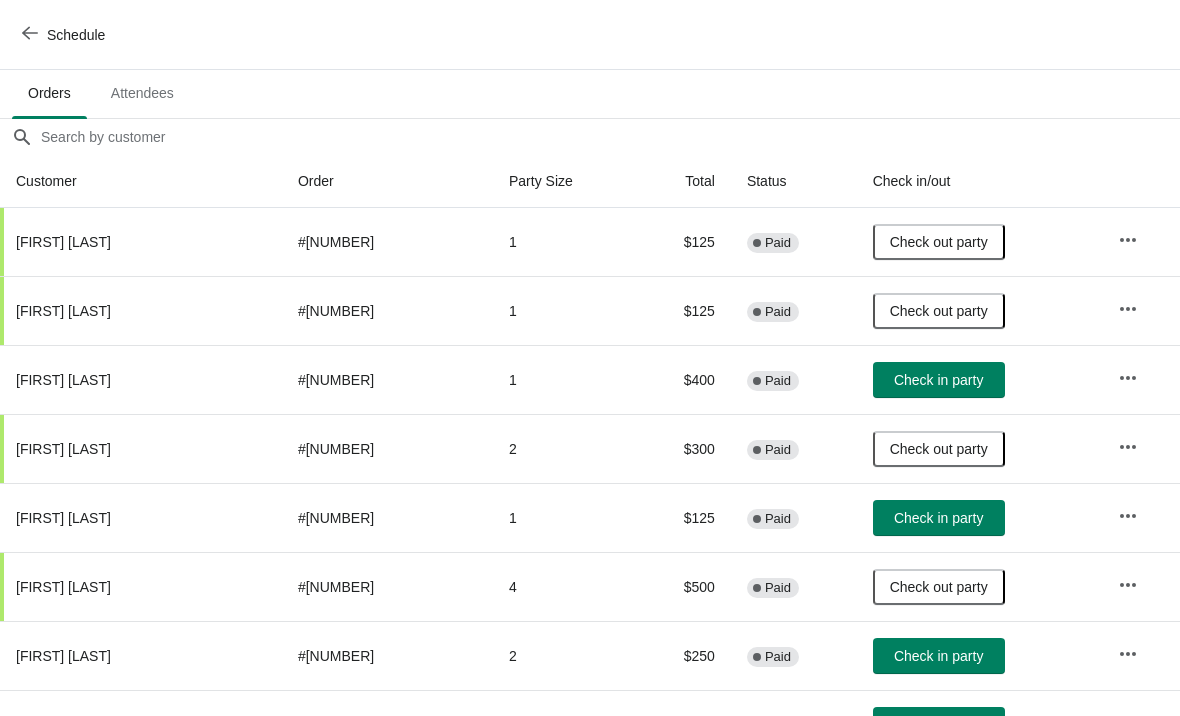 scroll, scrollTop: 129, scrollLeft: -1, axis: both 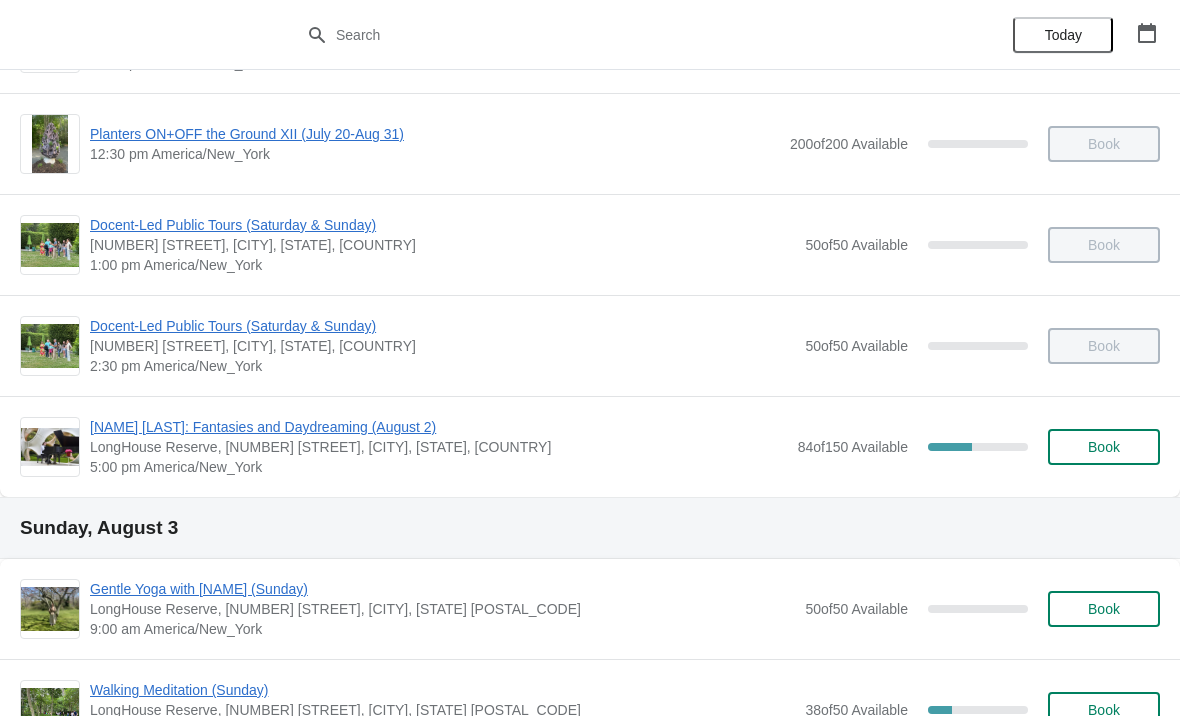 click on "[NAME] [LAST]: Fantasies and Daydreaming (August 2)" at bounding box center [439, 427] 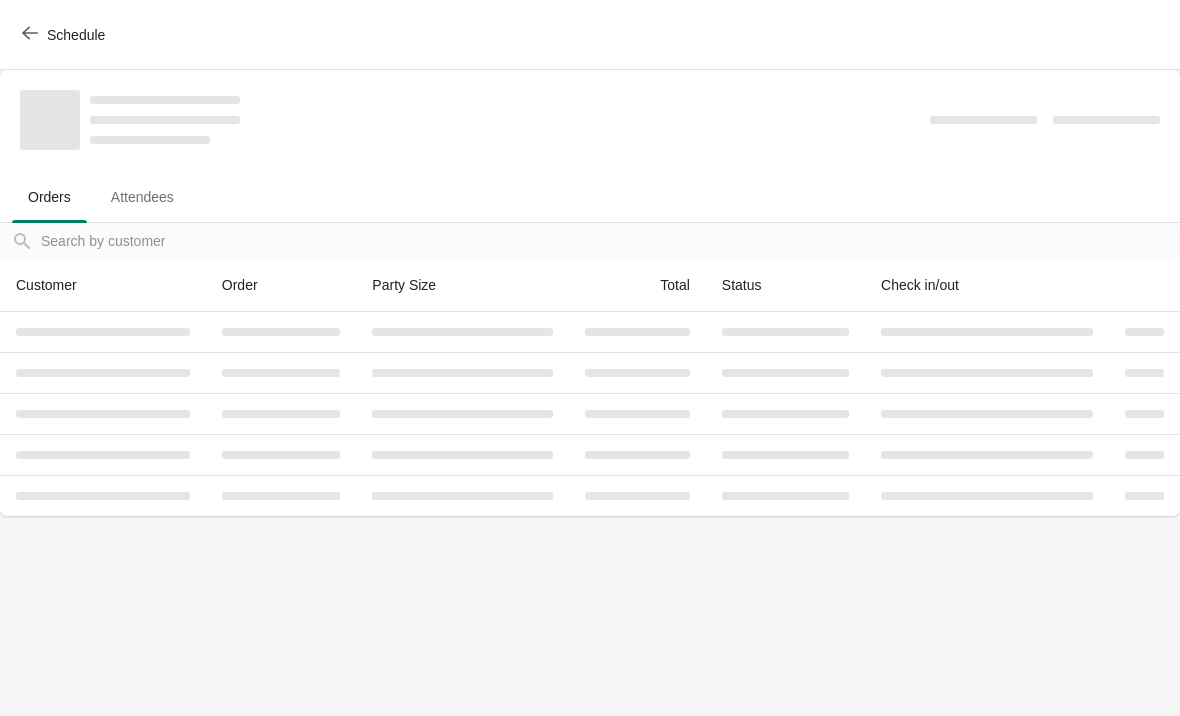 scroll, scrollTop: 0, scrollLeft: 0, axis: both 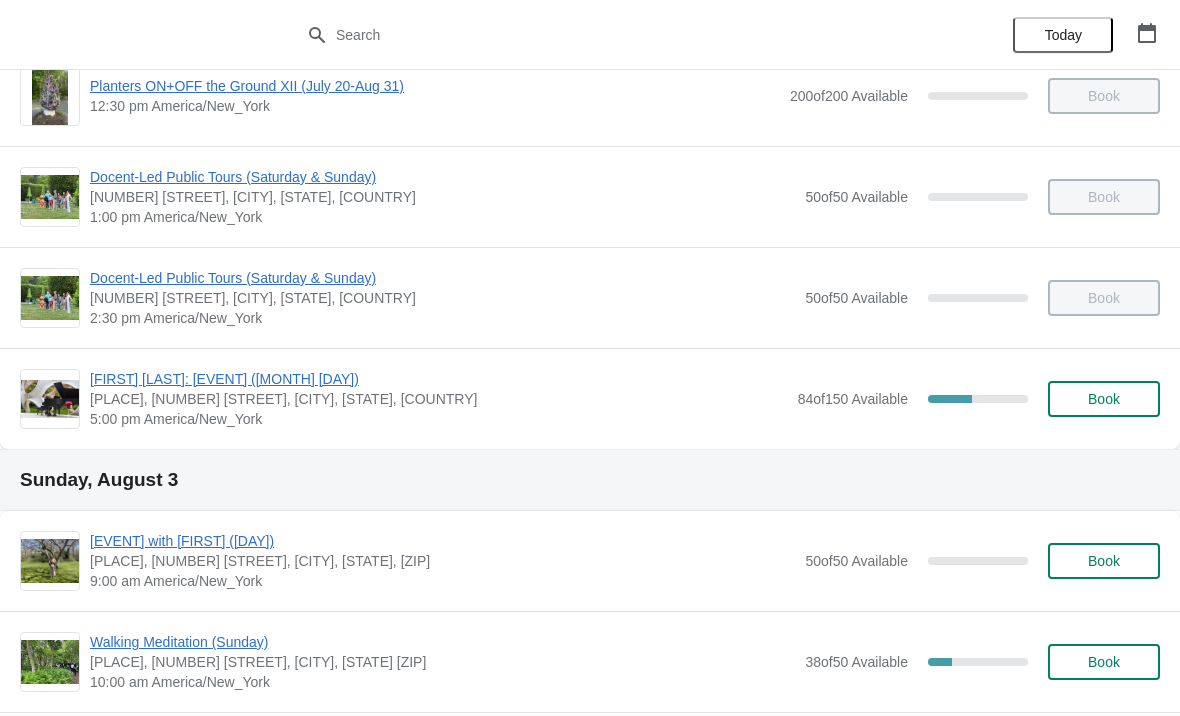 click on "[FIRST] [LAST]: Fantasies and Daydreaming (August 2)" at bounding box center [439, 379] 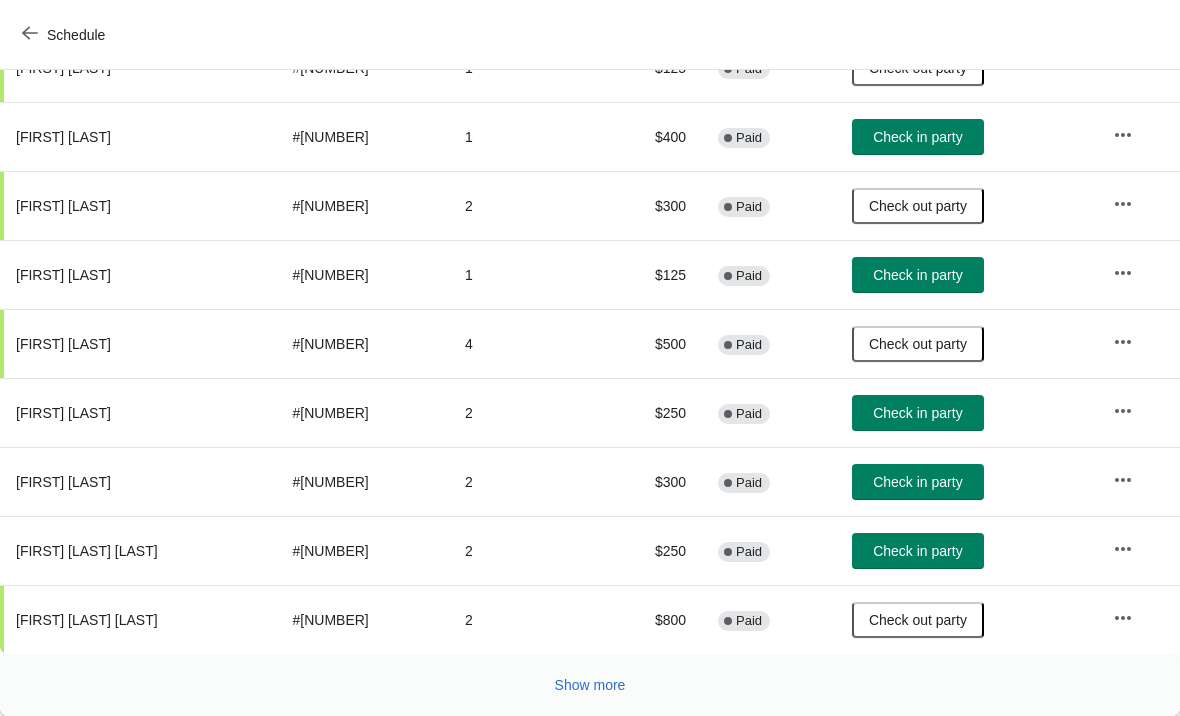 scroll, scrollTop: 367, scrollLeft: 0, axis: vertical 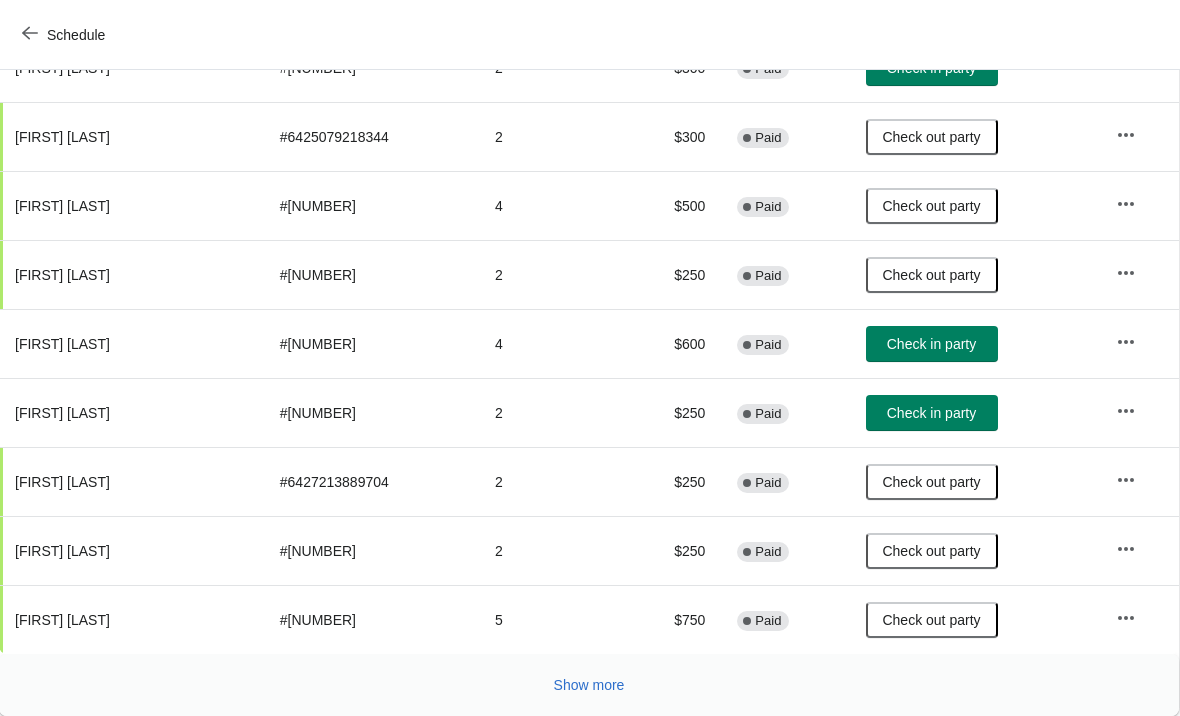 click on "Show more" at bounding box center (589, 685) 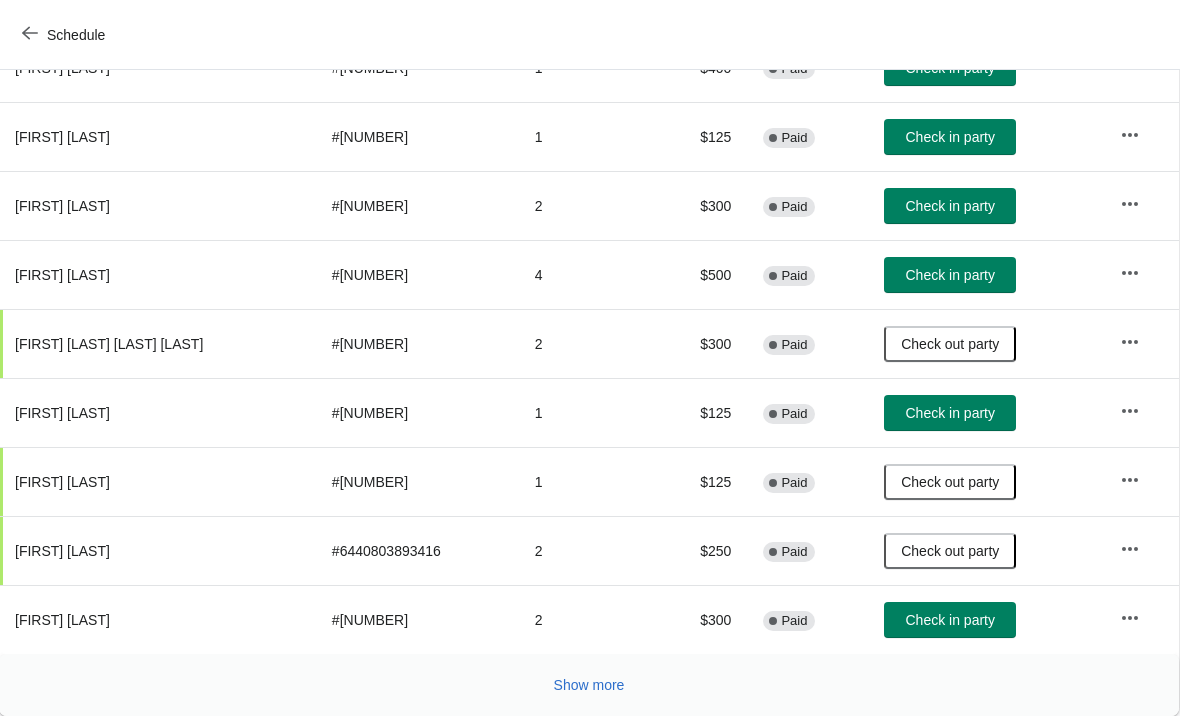 scroll, scrollTop: 2437, scrollLeft: 1, axis: both 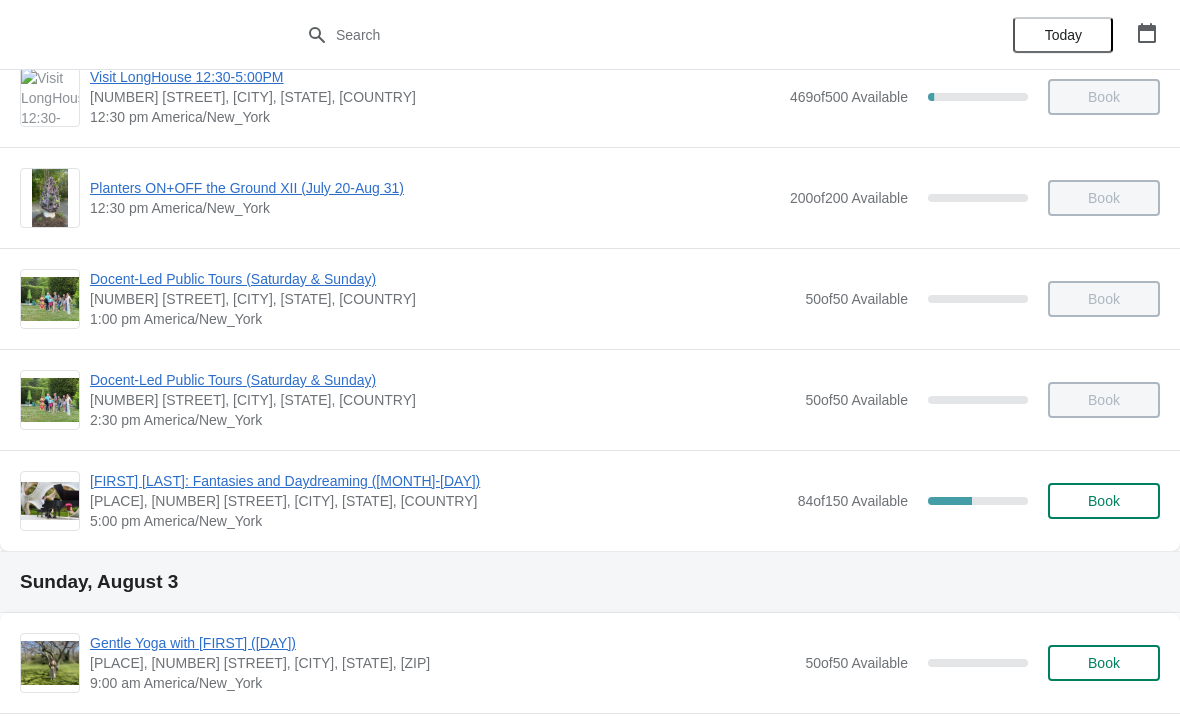 click on "[FIRST] [LAST]: Fantasies and Daydreaming ([MONTH]-[DAY])" at bounding box center [439, 481] 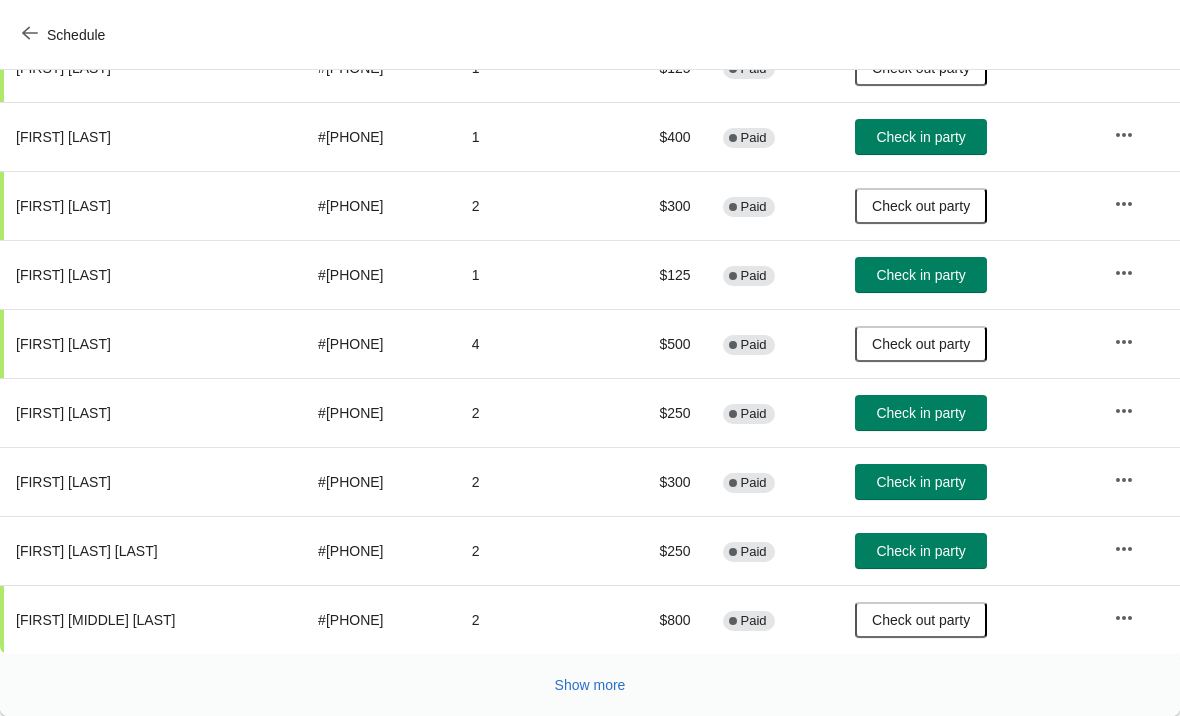 scroll, scrollTop: 367, scrollLeft: 0, axis: vertical 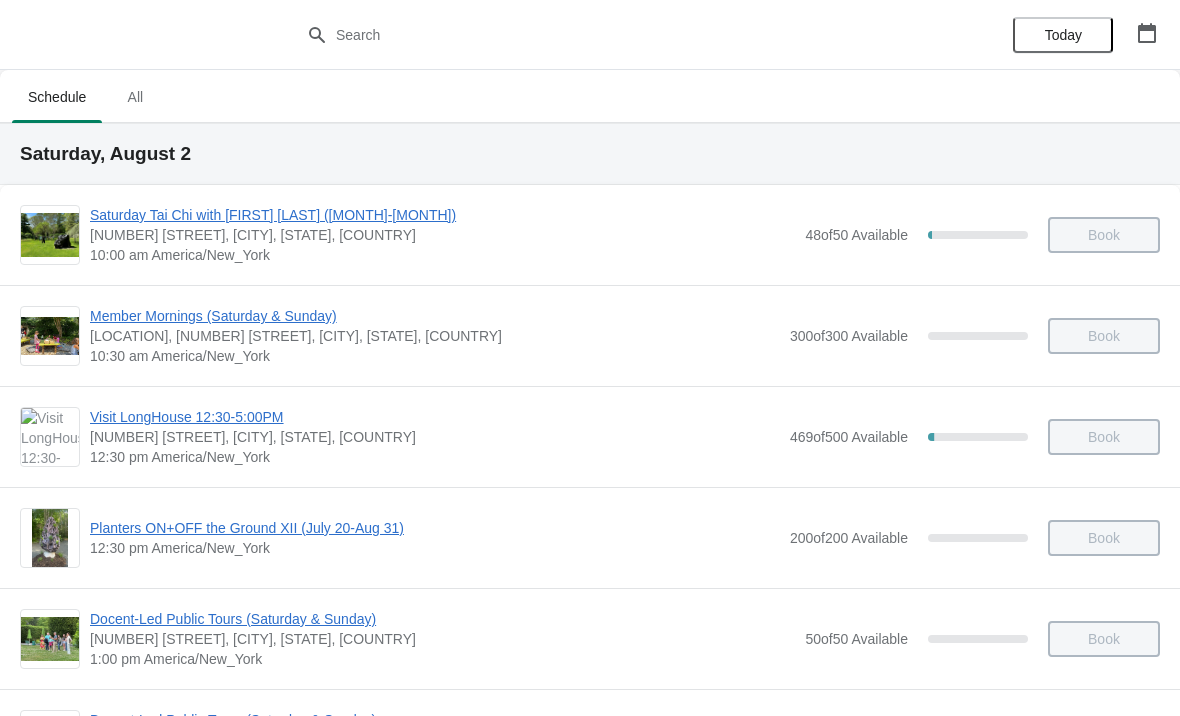 click on "Docent-Led Public Tours ([DAY] & [DAY]) [NUMBER] [STREET], [CITY], [STATE], [COUNTRY] [TIME] [TIMEZONE] [NUMBER] of [NUMBER] Available [PERCENT] Book" at bounding box center [590, 638] 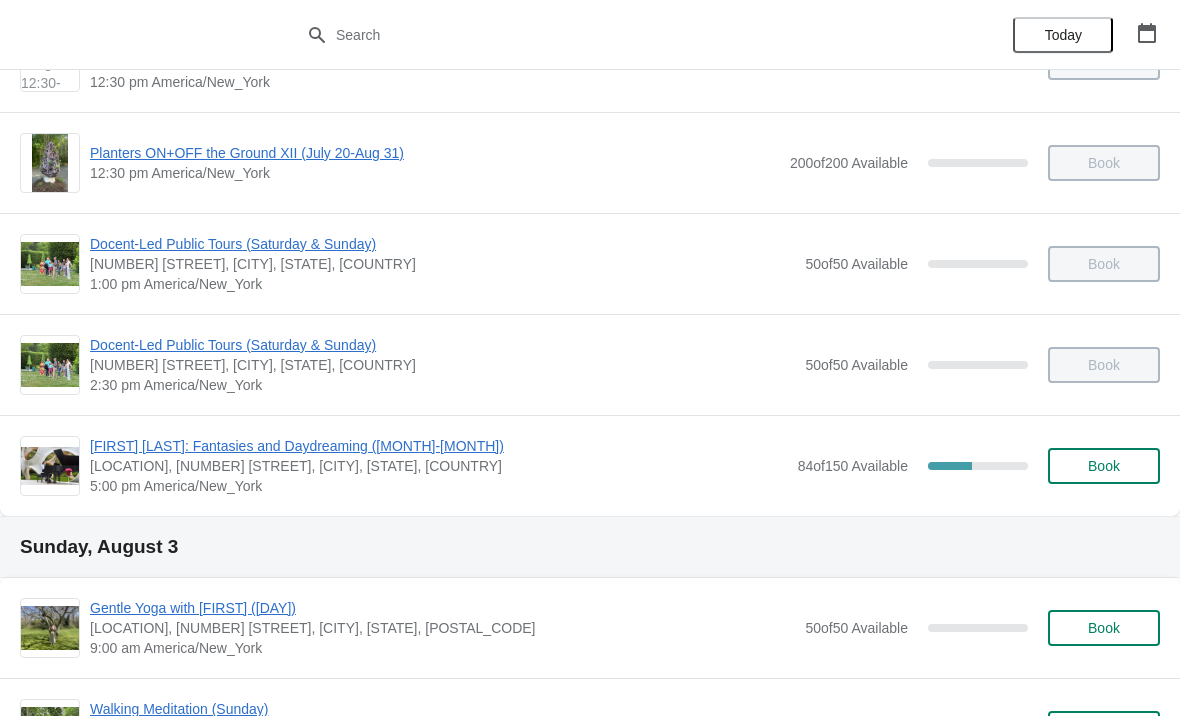 scroll, scrollTop: 330, scrollLeft: 0, axis: vertical 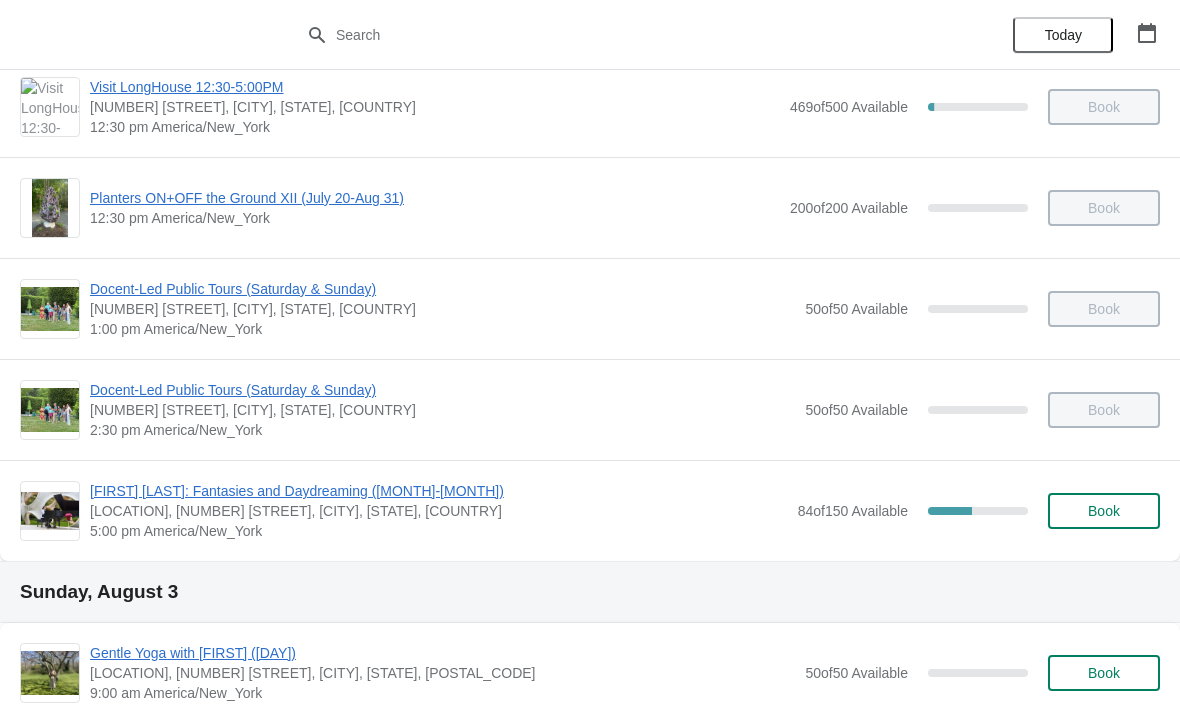 click on "[NAME]: Fantasies and Daydreaming ([MONTH]-[DAY])" at bounding box center [439, 491] 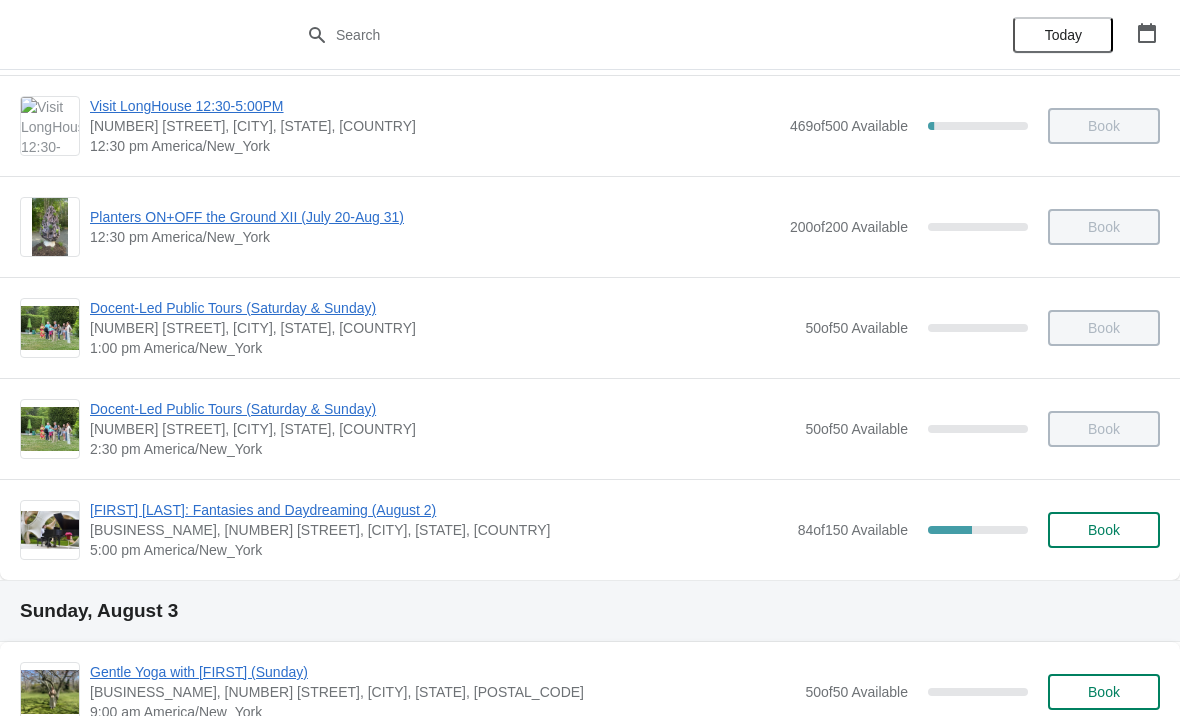 scroll, scrollTop: 317, scrollLeft: 0, axis: vertical 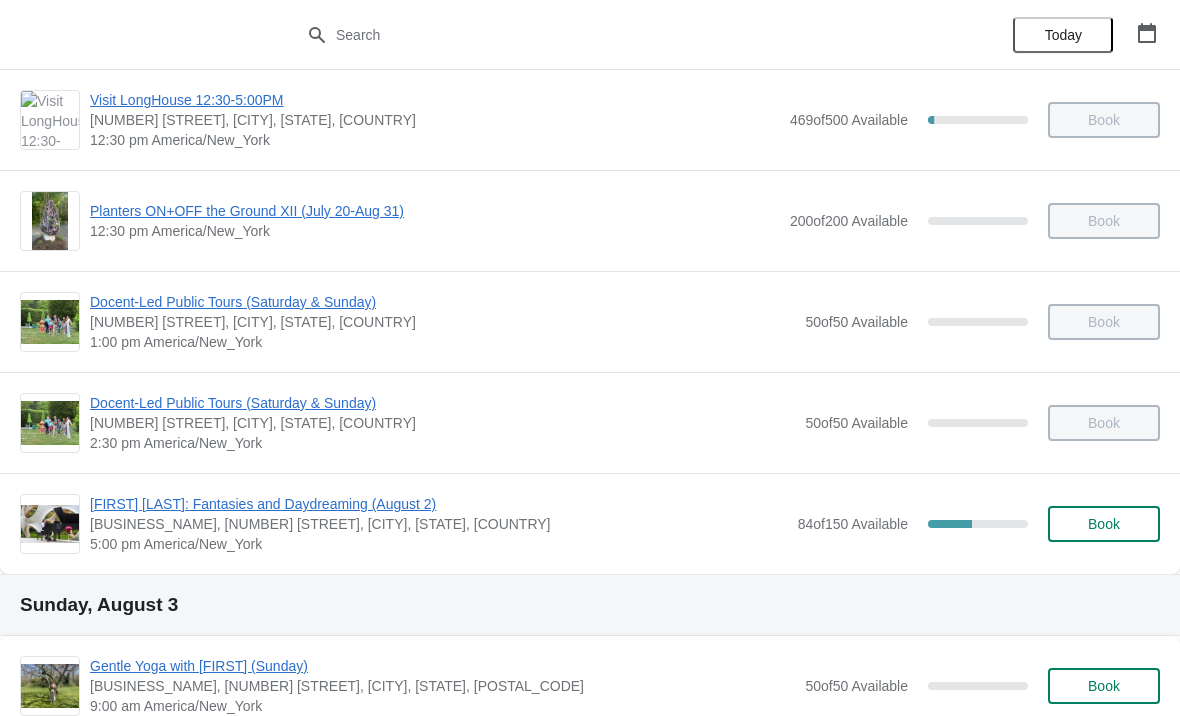 click on "[FIRST] [LAST]: Fantasies and Daydreaming (August 2)" at bounding box center [439, 504] 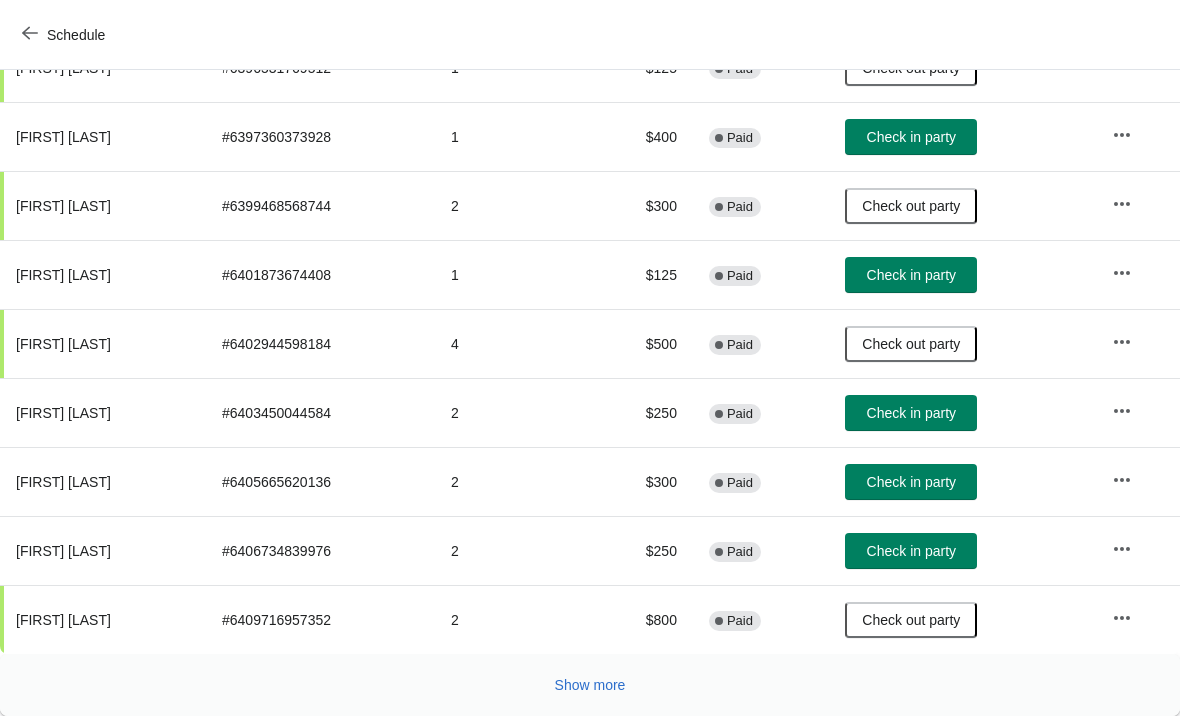 scroll, scrollTop: 367, scrollLeft: 0, axis: vertical 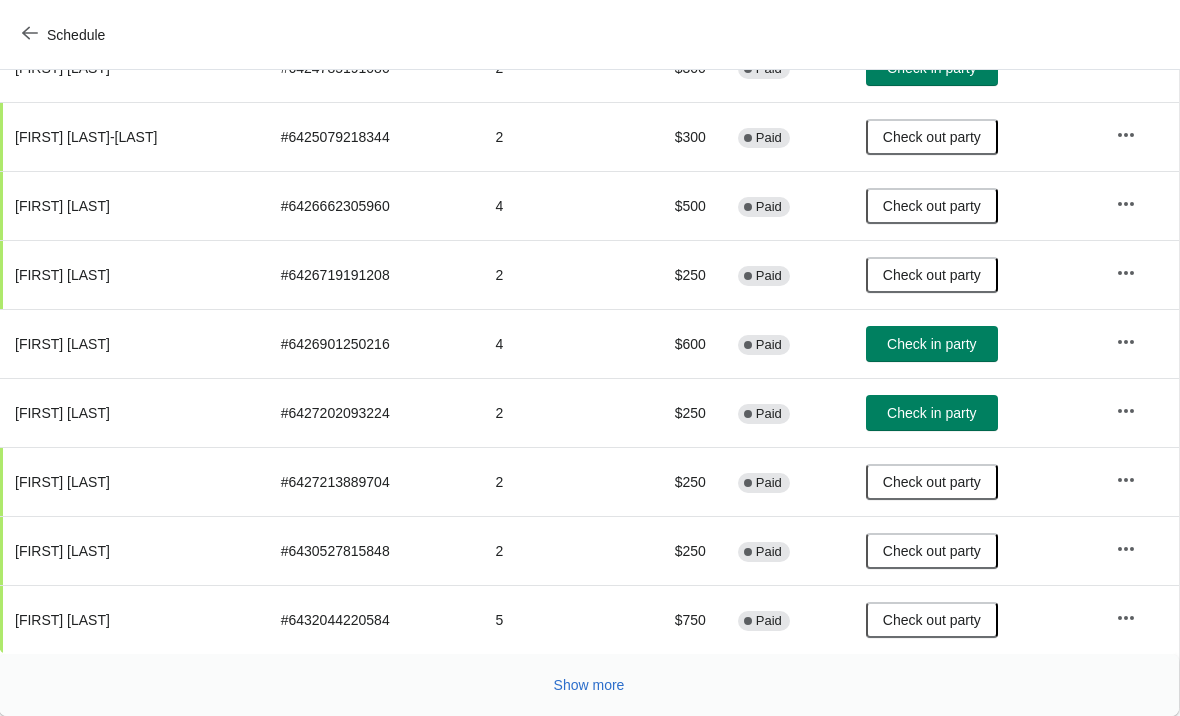 click on "Show more" at bounding box center [589, 685] 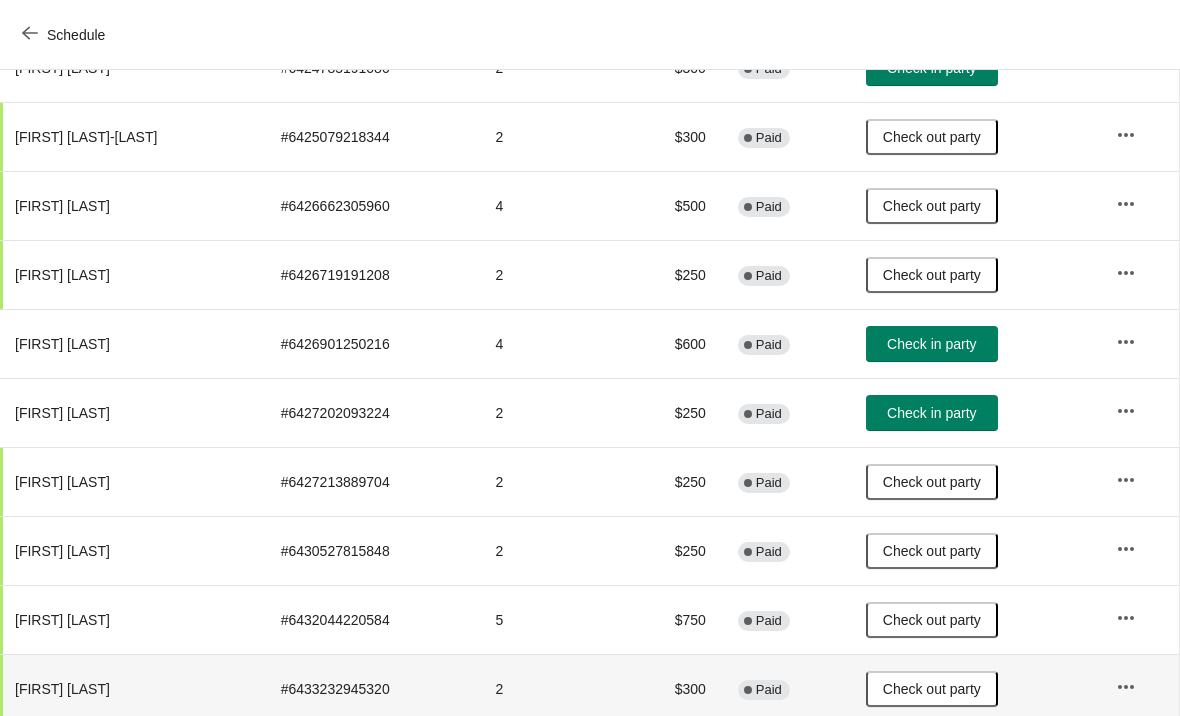 click on "2" at bounding box center [553, 688] 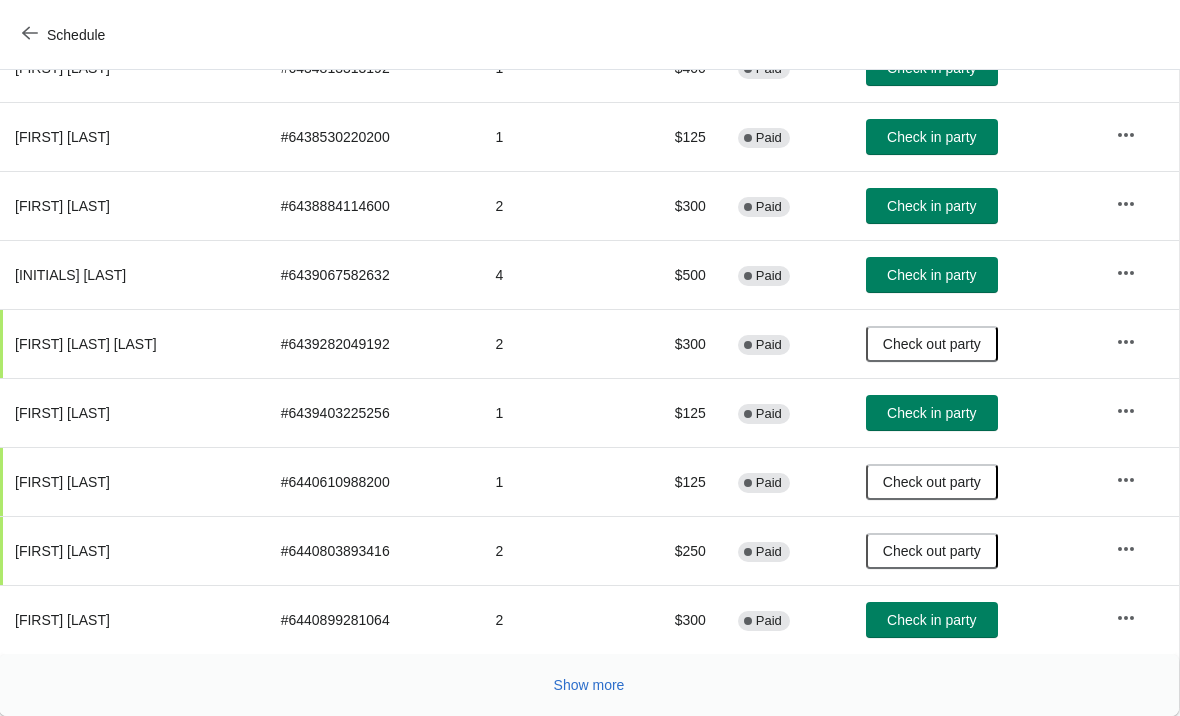 scroll, scrollTop: 1747, scrollLeft: 1, axis: both 